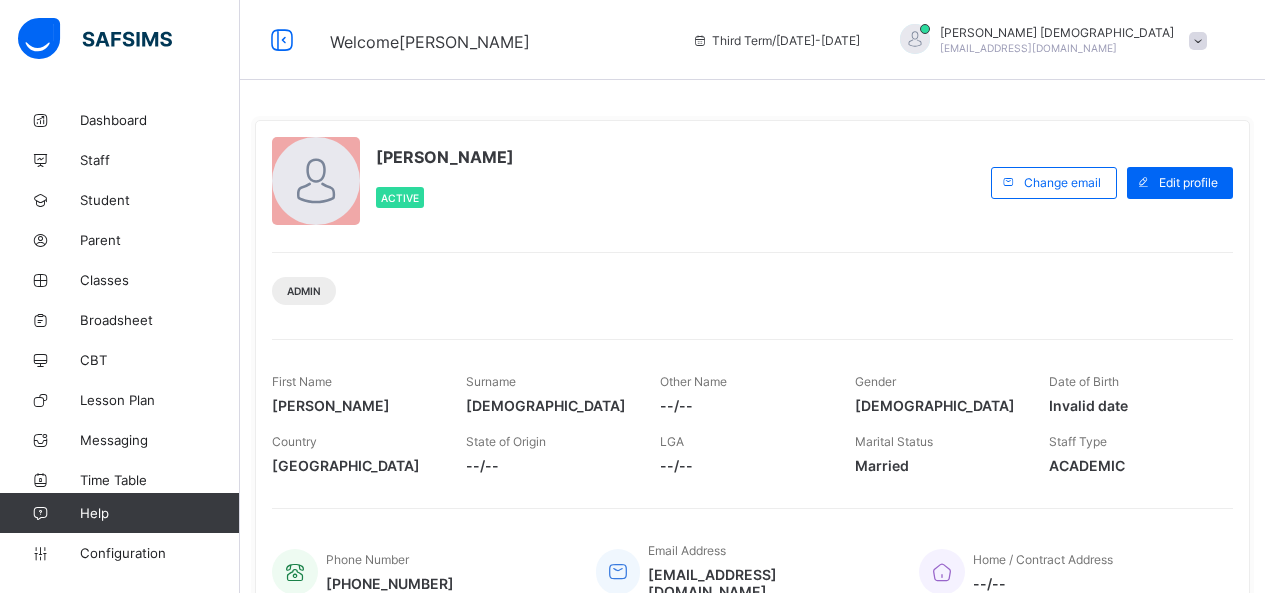 scroll, scrollTop: 0, scrollLeft: 0, axis: both 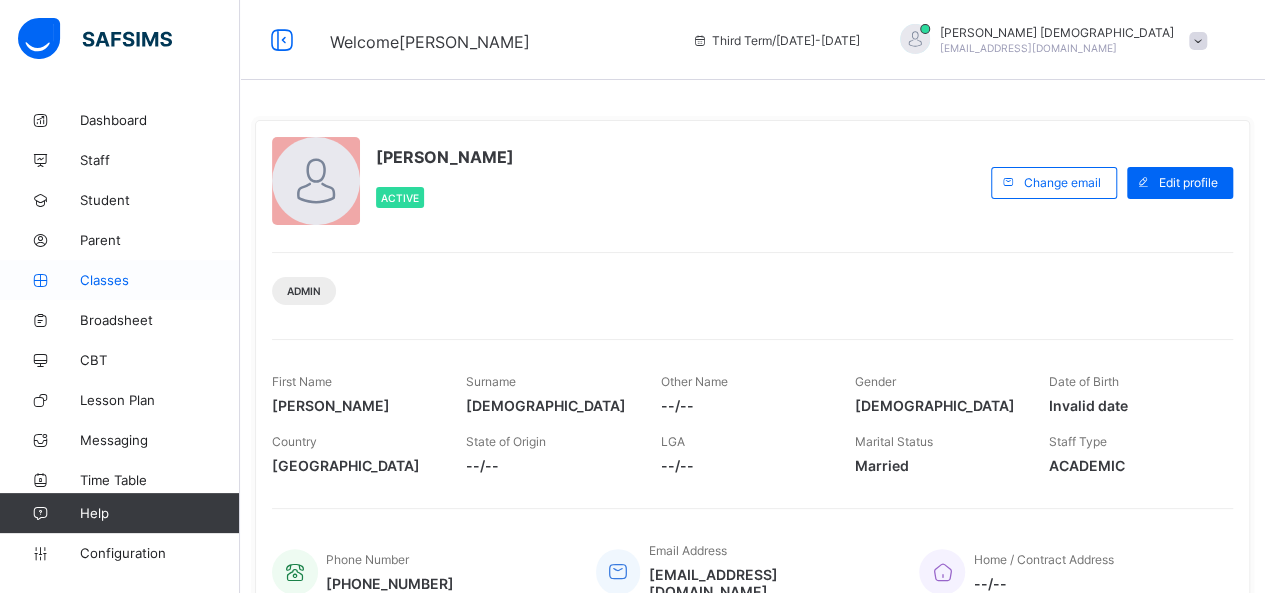 click on "Classes" at bounding box center [120, 280] 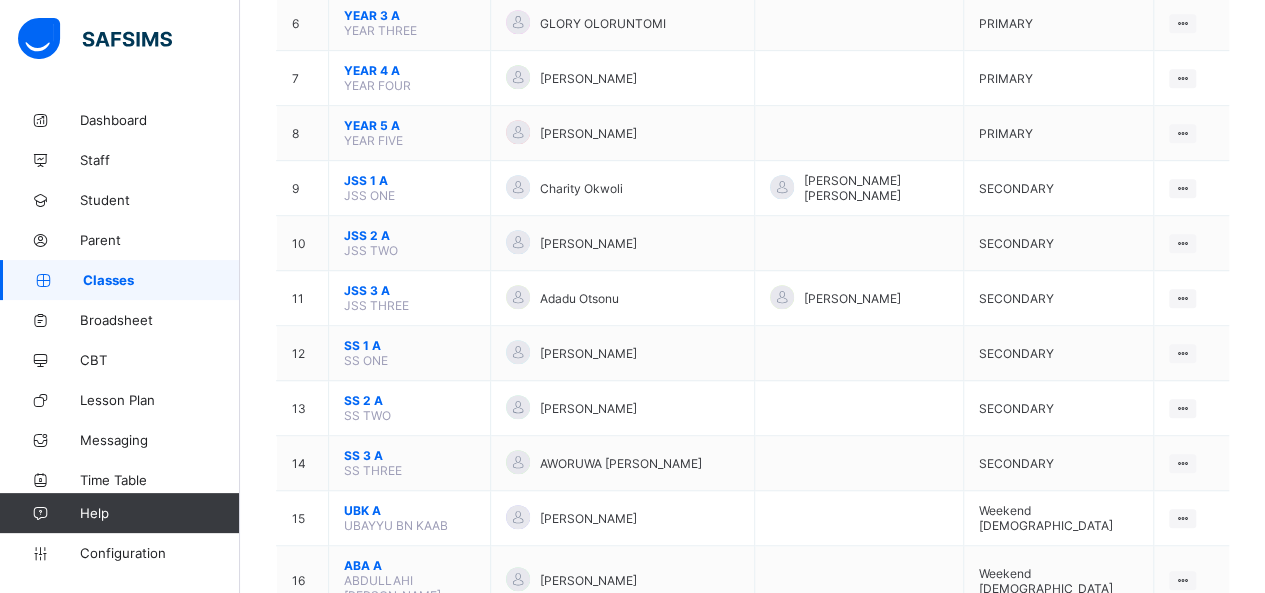 scroll, scrollTop: 598, scrollLeft: 0, axis: vertical 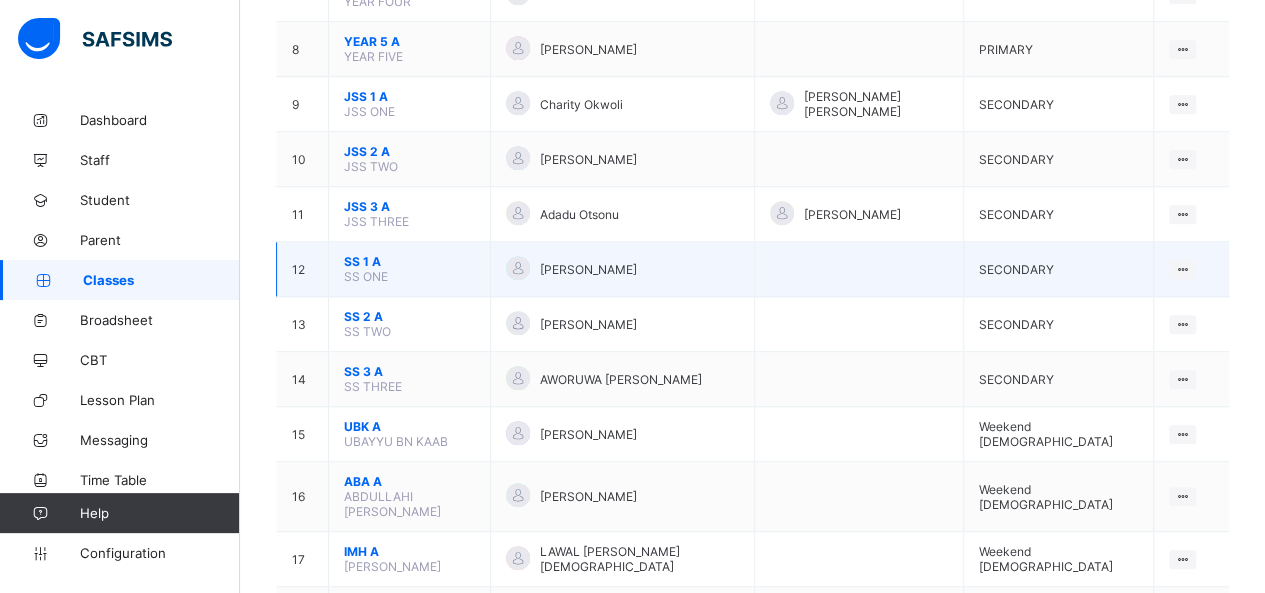 click on "SS 1   A" at bounding box center [409, 261] 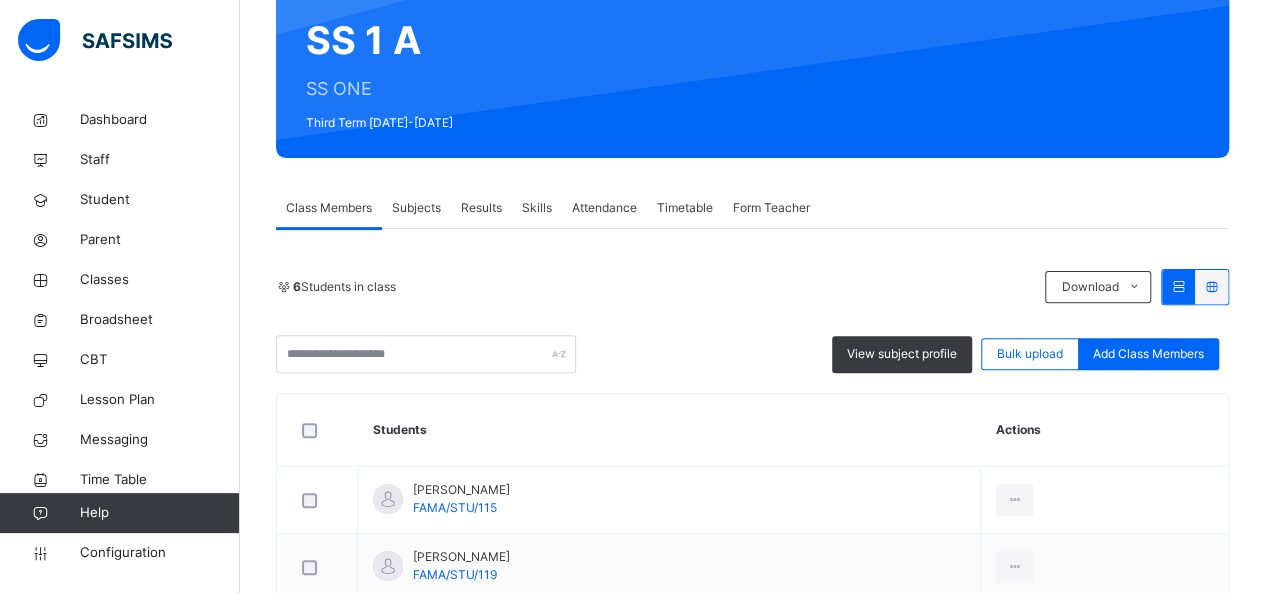 scroll, scrollTop: 187, scrollLeft: 0, axis: vertical 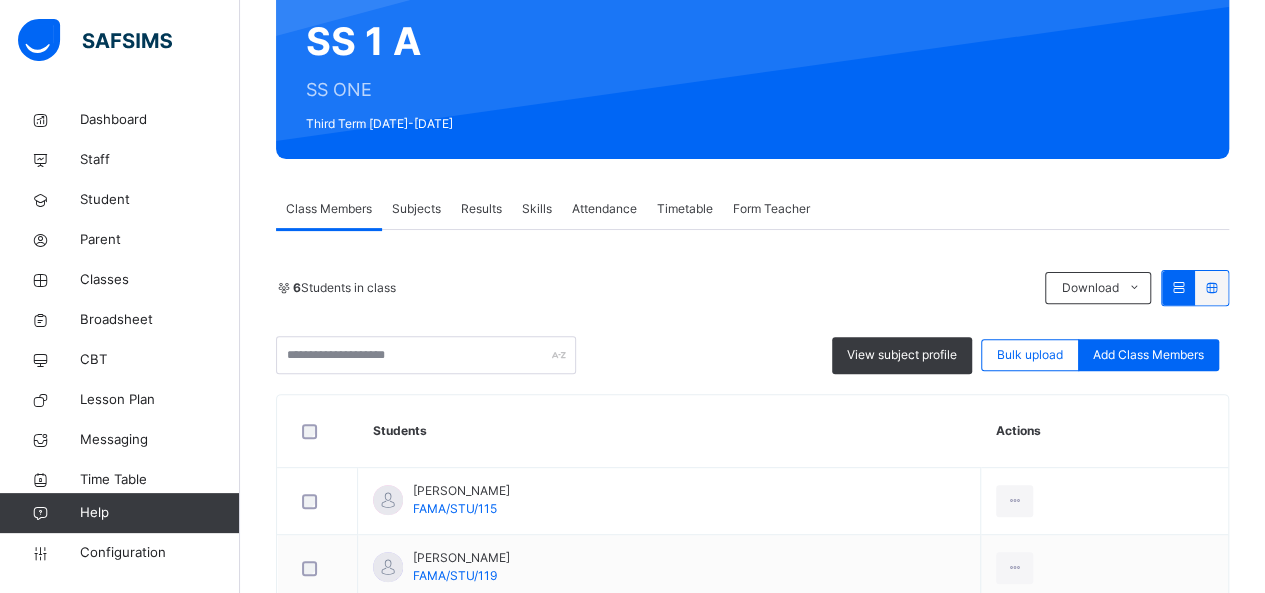 click on "Subjects" at bounding box center (416, 209) 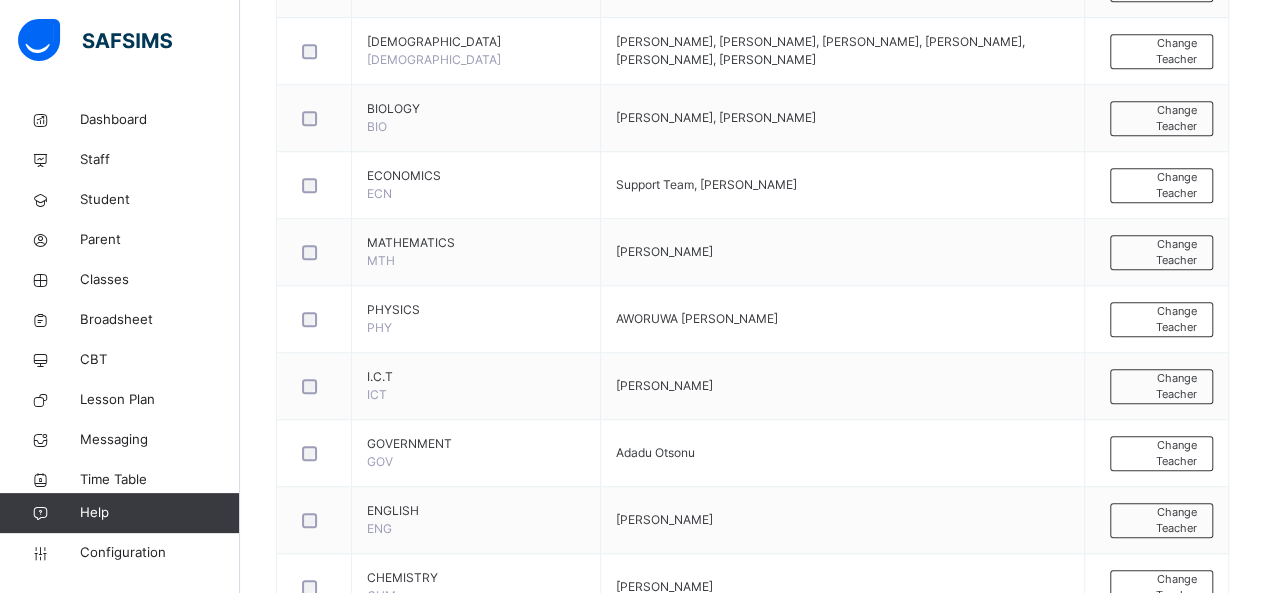 scroll, scrollTop: 700, scrollLeft: 0, axis: vertical 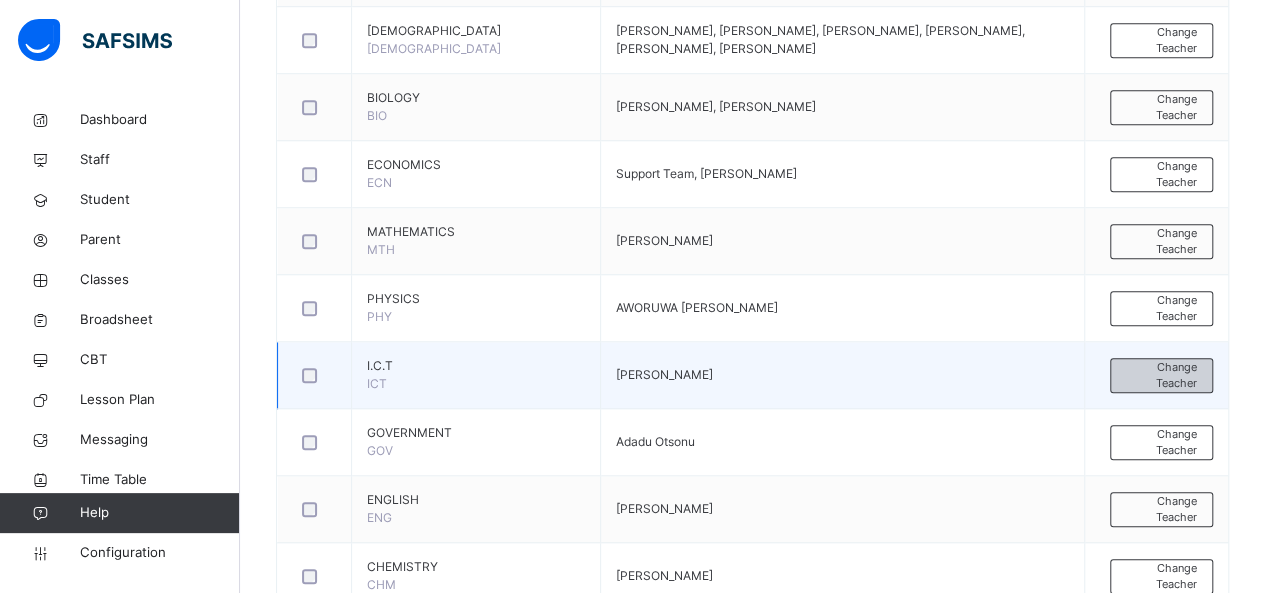 click on "Change Teacher" at bounding box center (1161, 375) 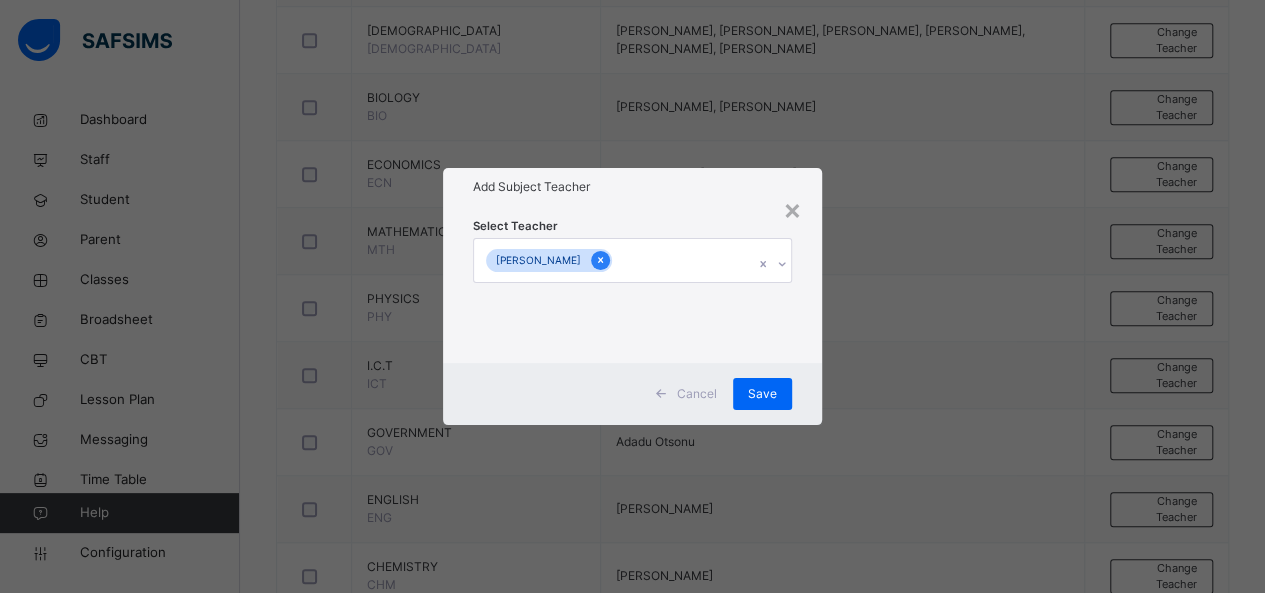 click 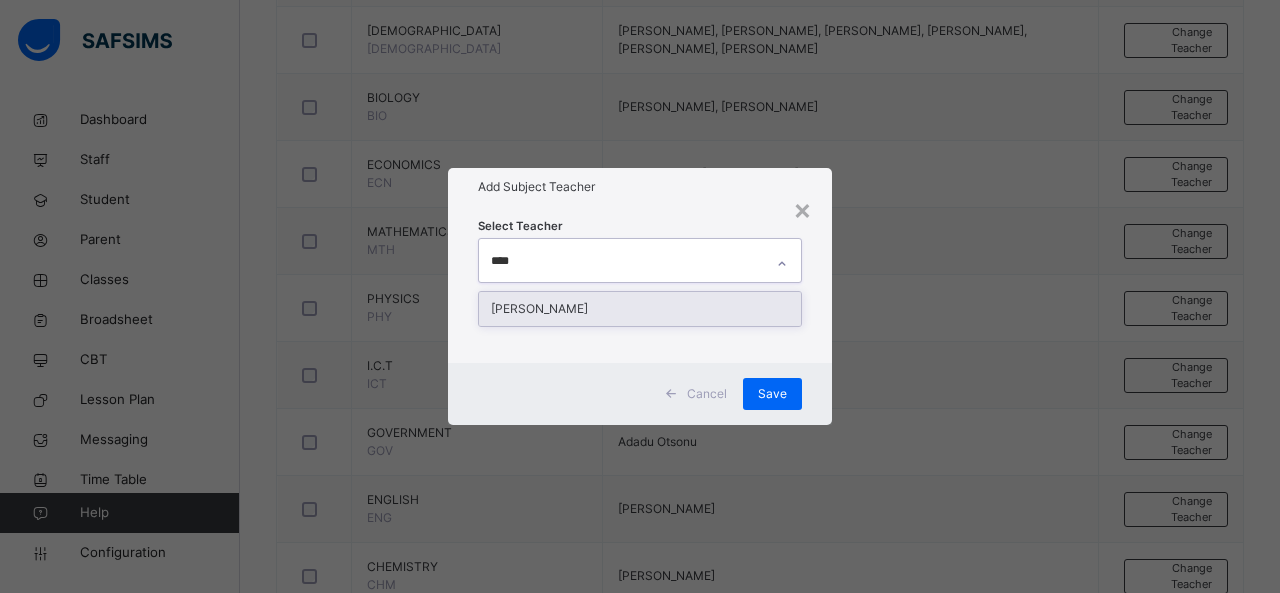 type on "*****" 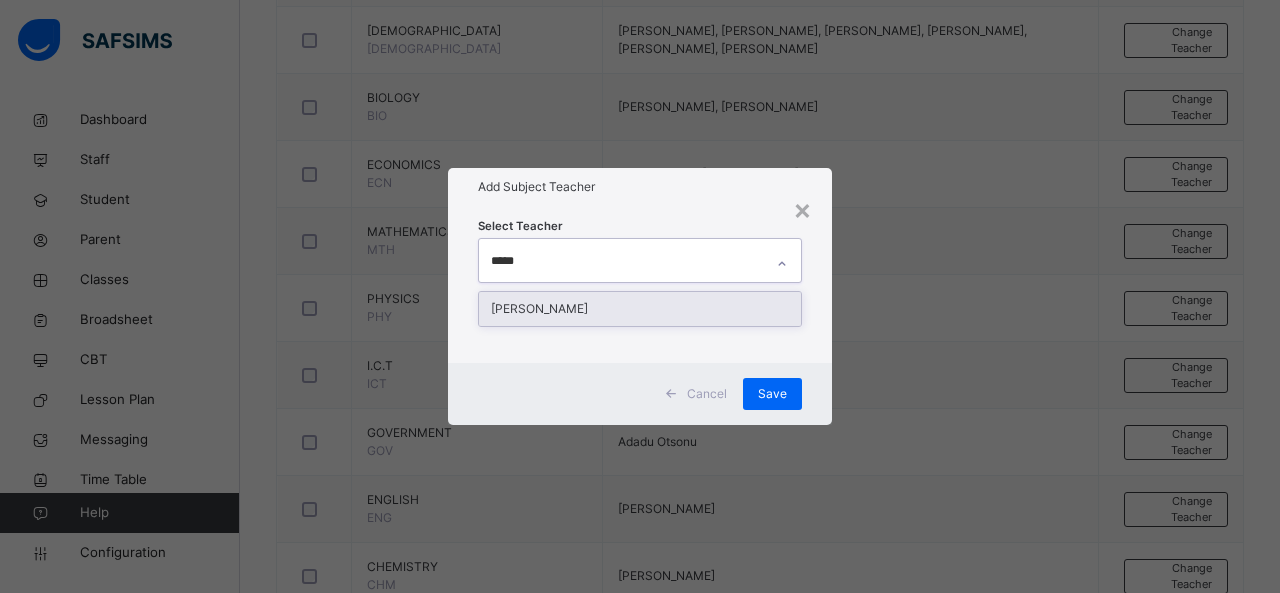 click on "[PERSON_NAME]" at bounding box center (640, 309) 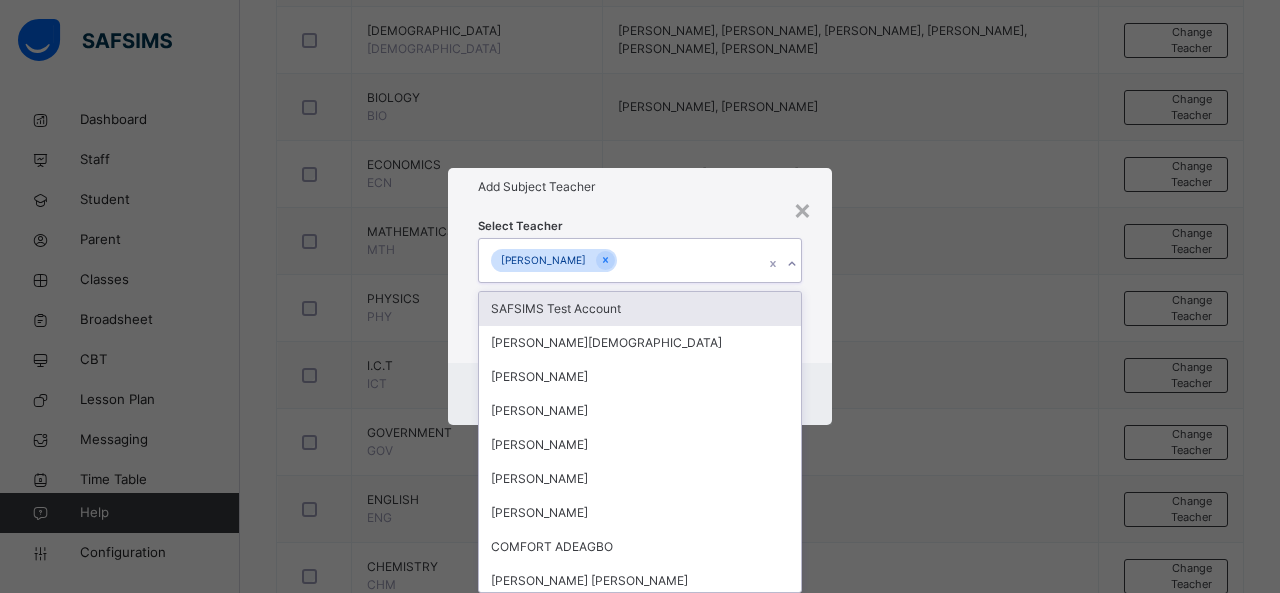 click on "× Add Subject Teacher Select Teacher   option [PERSON_NAME], selected.    option SAFSIMS  Test Account focused, 1 of 73. 72 results available. Select is focused ,type to refine list, press Down to open the menu,  press left to focus selected values [PERSON_NAME]  Test Account [PERSON_NAME] AUWAL [PERSON_NAME] SULEIMAN [PERSON_NAME] [PERSON_NAME] [PERSON_NAME] [PERSON_NAME] COMFORT  [PERSON_NAME] [PERSON_NAME] [PERSON_NAME] [PERSON_NAME] DADURUM  P [PERSON_NAME] [PERSON_NAME] NANDUL [PERSON_NAME] NIMGIL AWORUWA  [PERSON_NAME]  aminu [PERSON_NAME] Support  Team [PERSON_NAME] [PERSON_NAME] Technical  Support [PERSON_NAME] Abdulhamid  [PERSON_NAME]  [PERSON_NAME]  [PERSON_NAME]  Abolaj [PERSON_NAME] Support  SAFSIMS [PERSON_NAME] Oumouru Yusuf  Djamila [PERSON_NAME] [PERSON_NAME] [PERSON_NAME] [PERSON_NAME] Muhammad  [PERSON_NAME]  Danazum [PERSON_NAME] [PERSON_NAME] [PERSON_NAME] [PERSON_NAME] [PERSON_NAME]  [PERSON_NAME] [PERSON_NAME] Adadu  Otsonu Cancel" at bounding box center [640, 296] 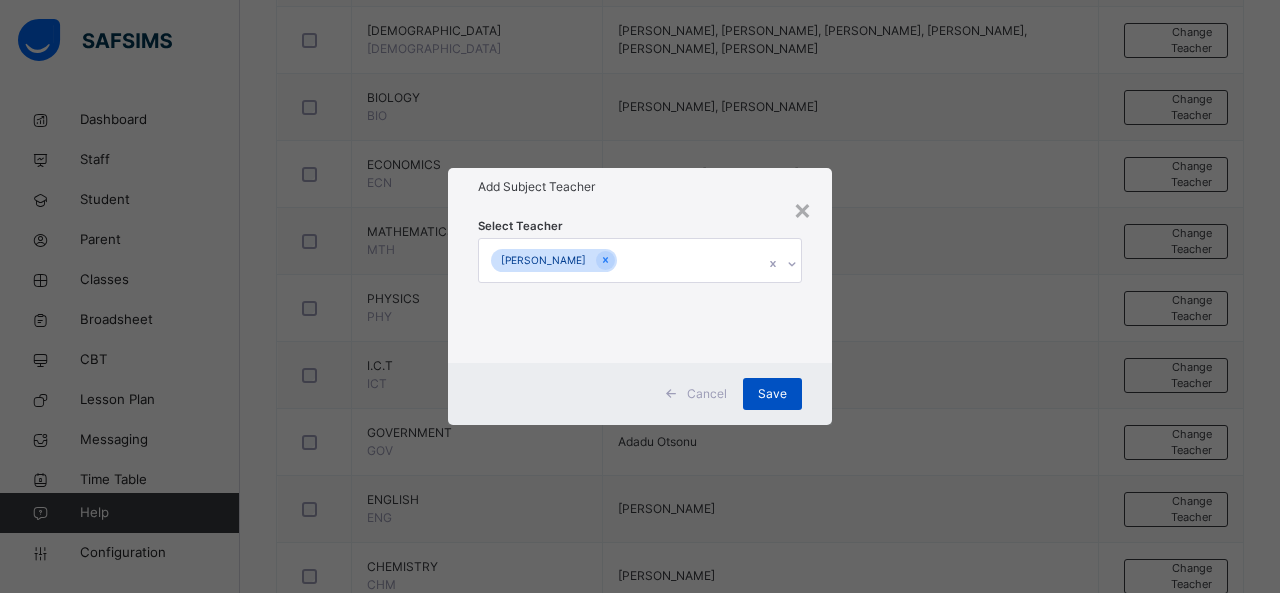 click on "Save" at bounding box center [772, 394] 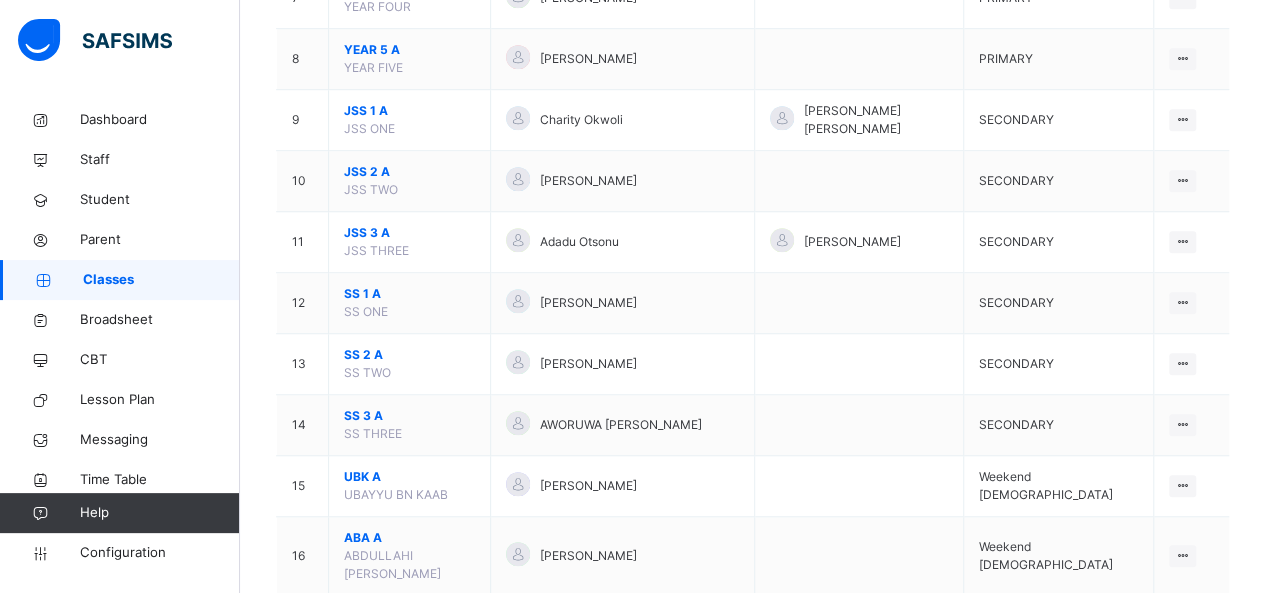 scroll, scrollTop: 640, scrollLeft: 0, axis: vertical 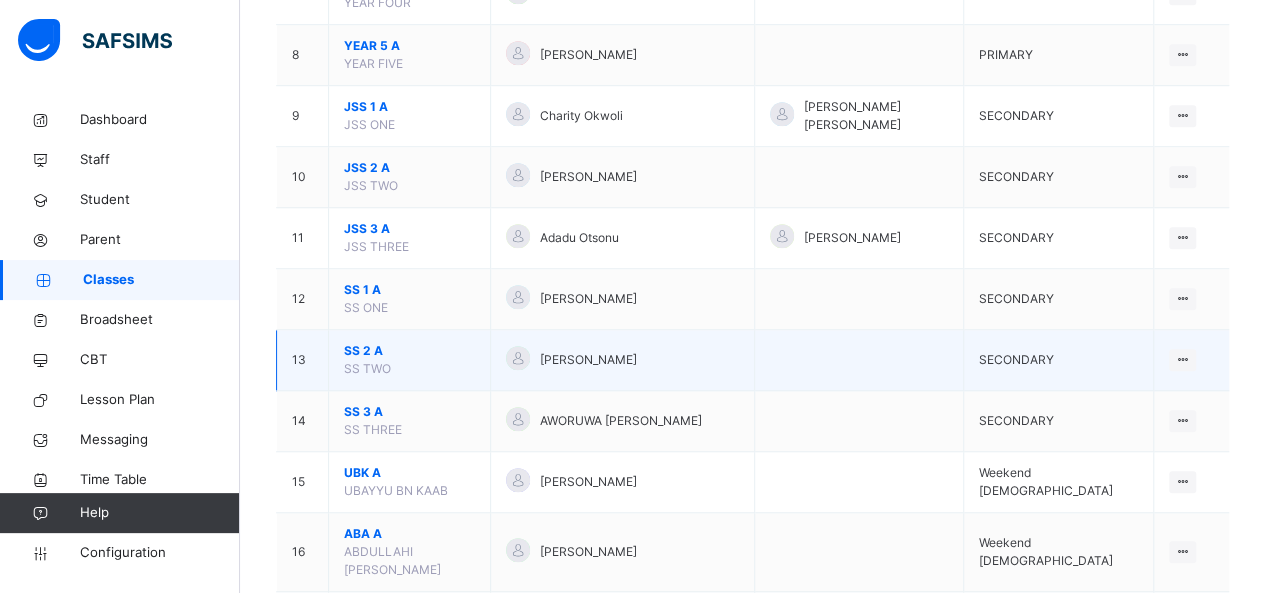 click on "SS 2   A" at bounding box center (409, 351) 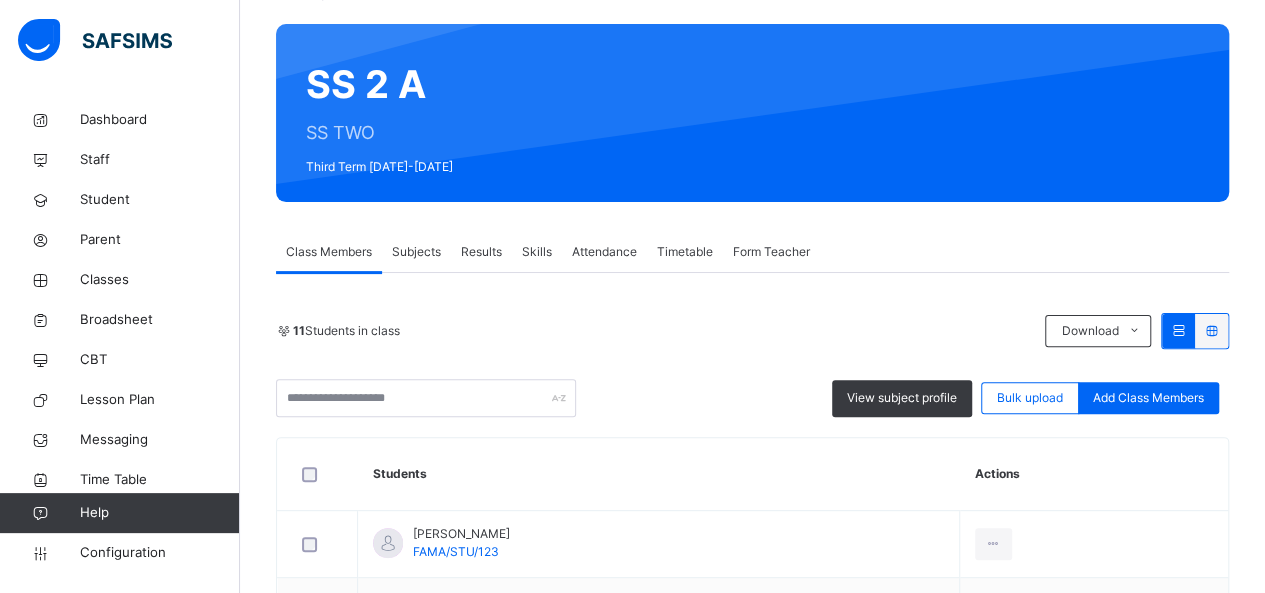 scroll, scrollTop: 143, scrollLeft: 0, axis: vertical 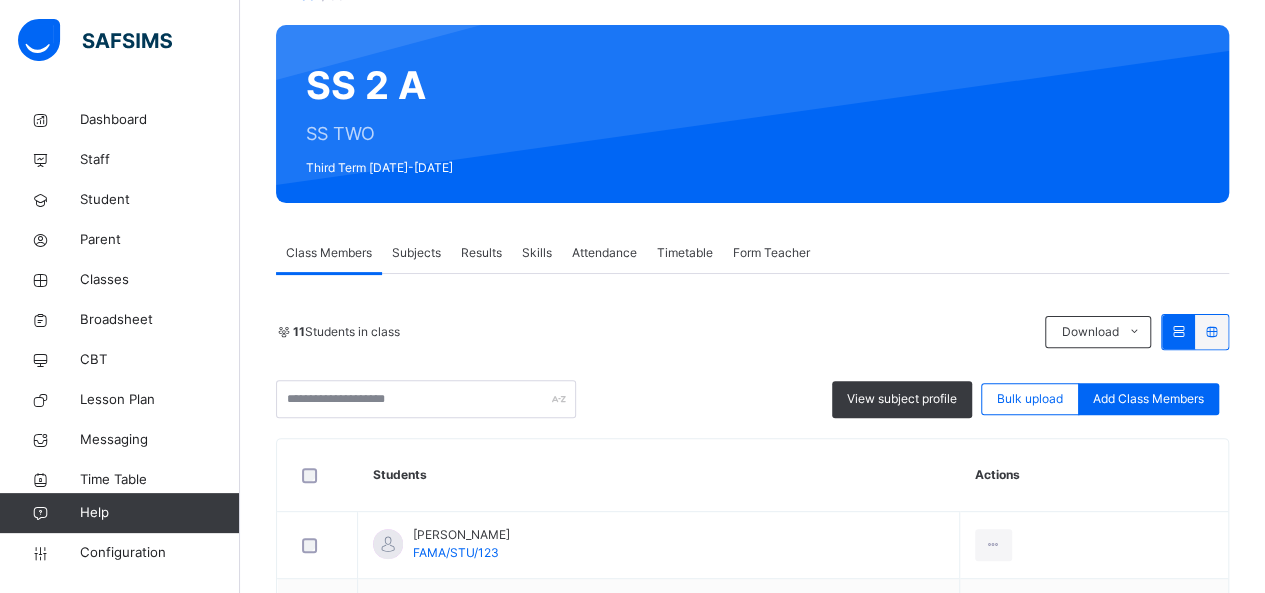click on "Subjects" at bounding box center (416, 253) 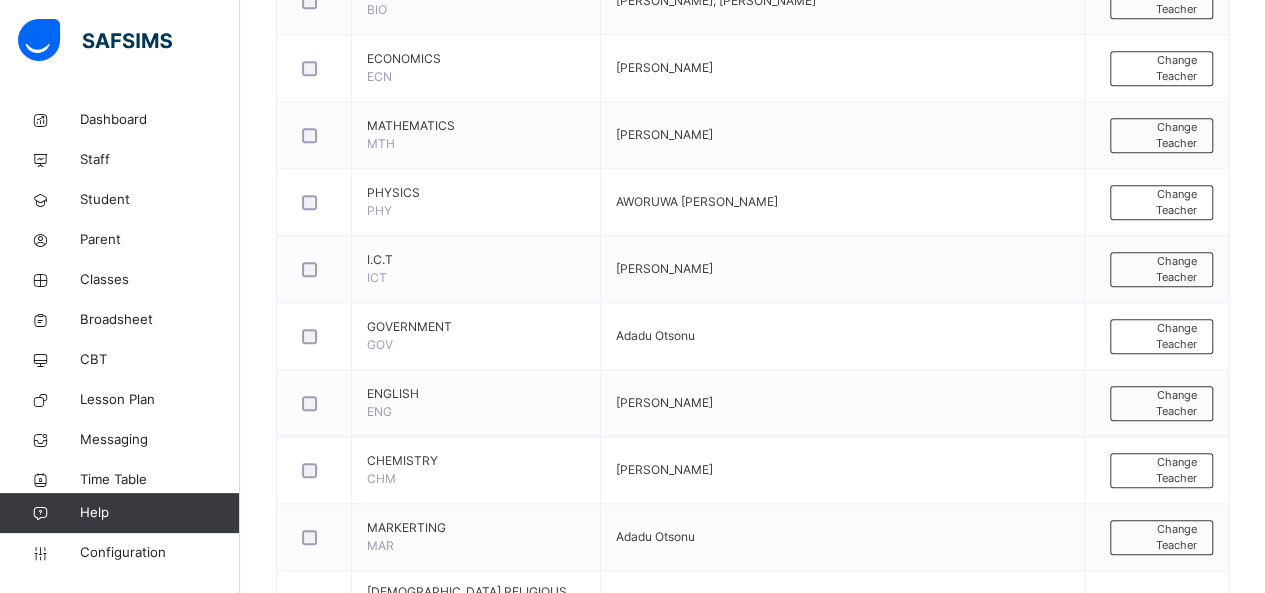 scroll, scrollTop: 834, scrollLeft: 0, axis: vertical 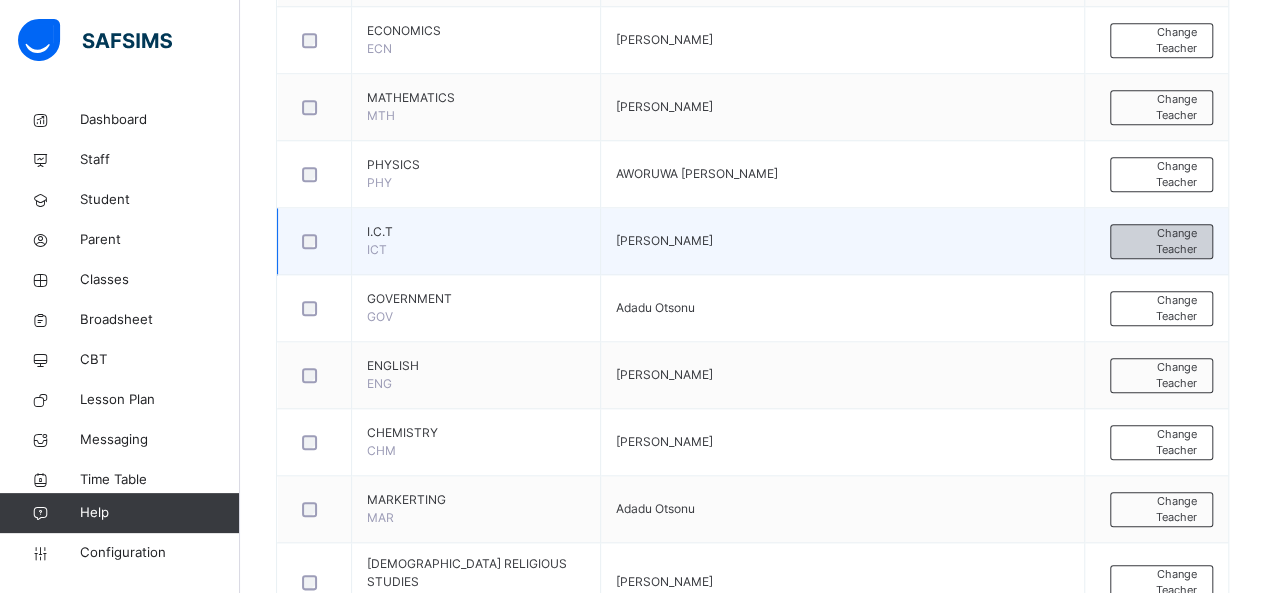click on "Change Teacher" at bounding box center (1161, 241) 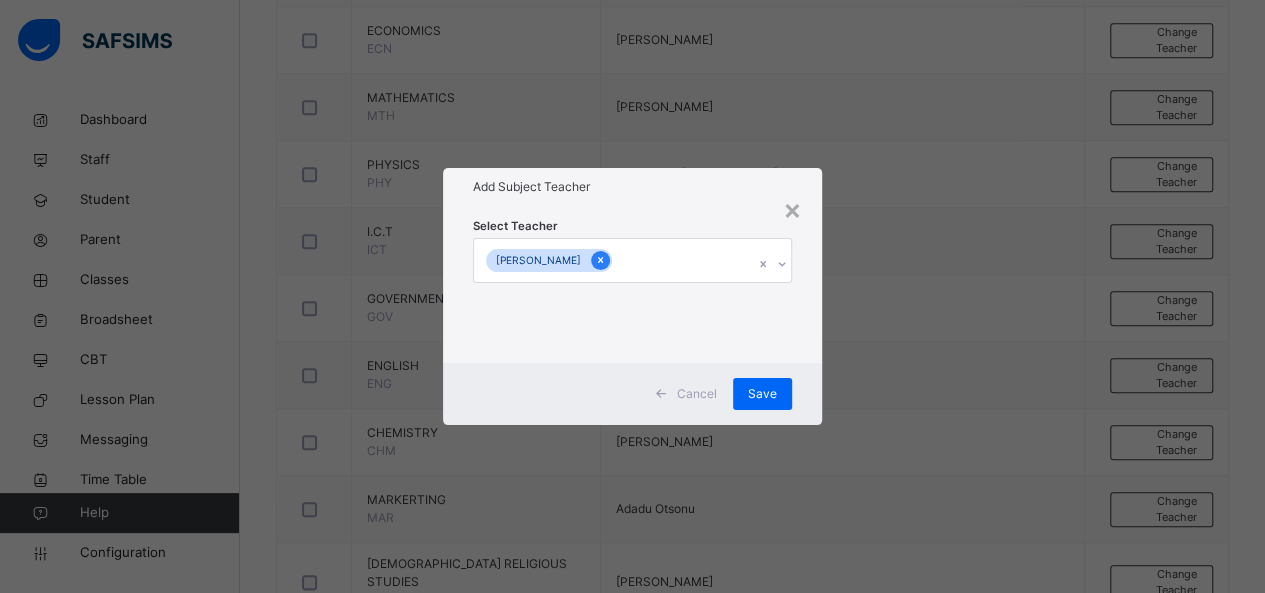 click 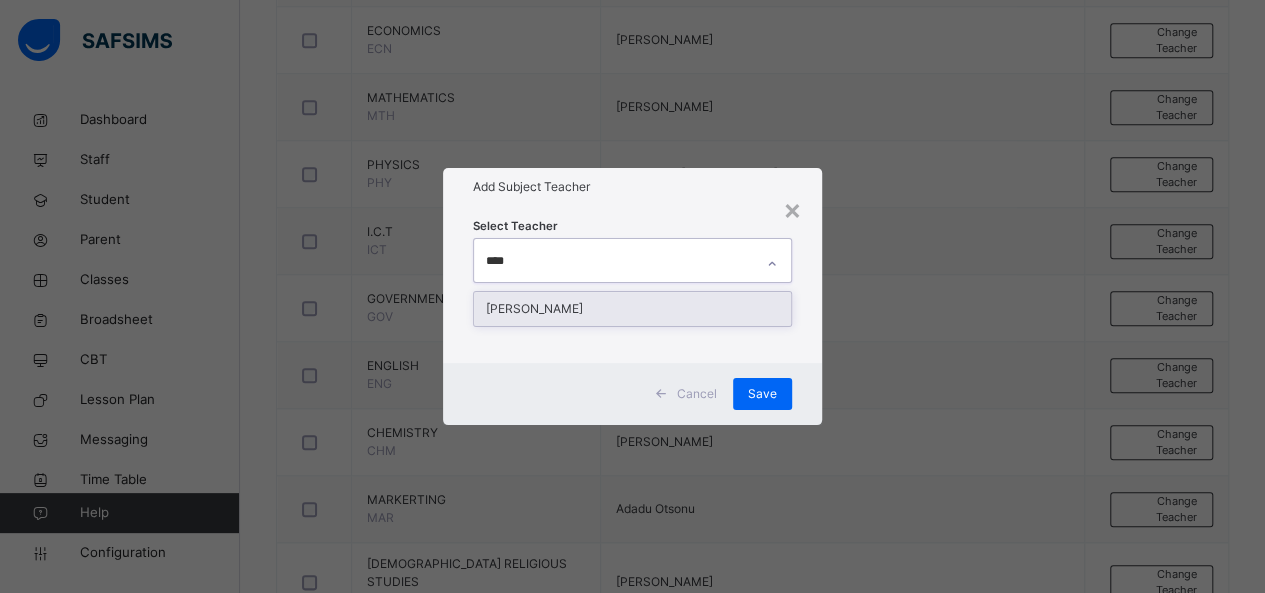 type on "*****" 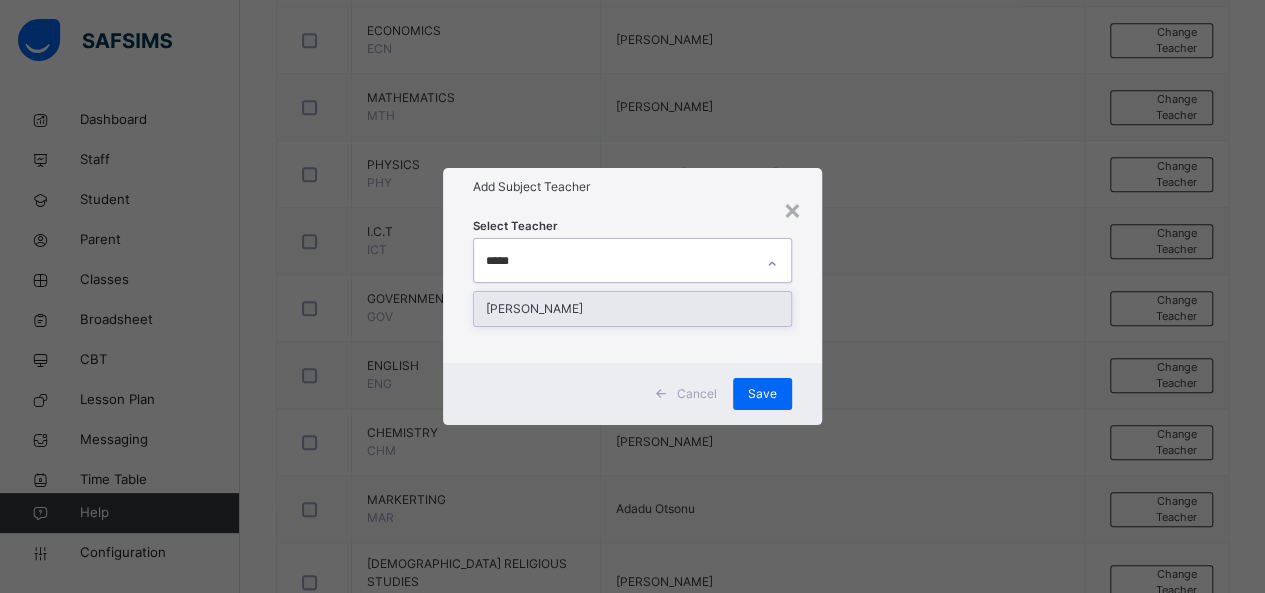 click on "[PERSON_NAME]" at bounding box center [633, 309] 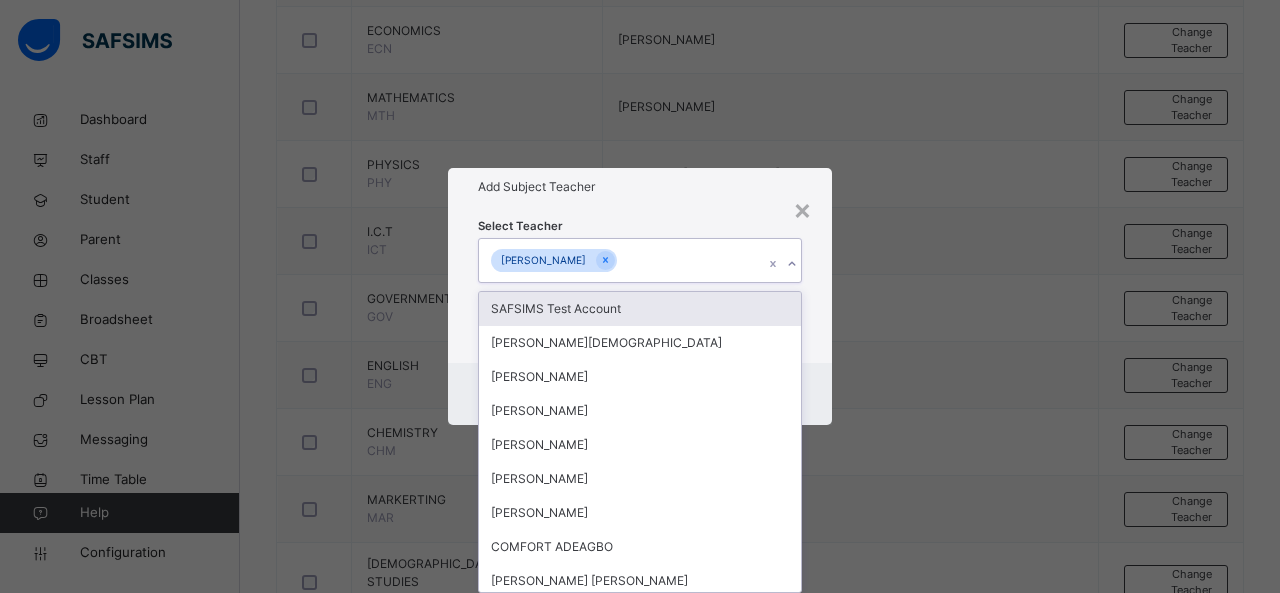click on "× Add Subject Teacher Select Teacher   option [PERSON_NAME], selected.    option SAFSIMS  Test Account focused, 1 of 73. 72 results available. Select is focused ,type to refine list, press Down to open the menu,  press left to focus selected values [PERSON_NAME]  Test Account [PERSON_NAME] AUWAL [PERSON_NAME] SULEIMAN [PERSON_NAME] [PERSON_NAME] [PERSON_NAME] [PERSON_NAME] COMFORT  [PERSON_NAME] [PERSON_NAME] [PERSON_NAME] [PERSON_NAME] DADURUM  P [PERSON_NAME] [PERSON_NAME] NANDUL [PERSON_NAME] NIMGIL AWORUWA  [PERSON_NAME]  aminu [PERSON_NAME] Support  Team [PERSON_NAME] [PERSON_NAME] Technical  Support [PERSON_NAME] Abdulhamid  [PERSON_NAME]  [PERSON_NAME]  [PERSON_NAME]  Abolaj [PERSON_NAME] Support  SAFSIMS [PERSON_NAME] Oumouru Yusuf  Djamila [PERSON_NAME] [PERSON_NAME] [PERSON_NAME] [PERSON_NAME] Muhammad  [PERSON_NAME]  Danazum [PERSON_NAME] [PERSON_NAME] [PERSON_NAME] [PERSON_NAME] [PERSON_NAME]  [PERSON_NAME] [PERSON_NAME] Adadu  Otsonu Cancel" at bounding box center (640, 296) 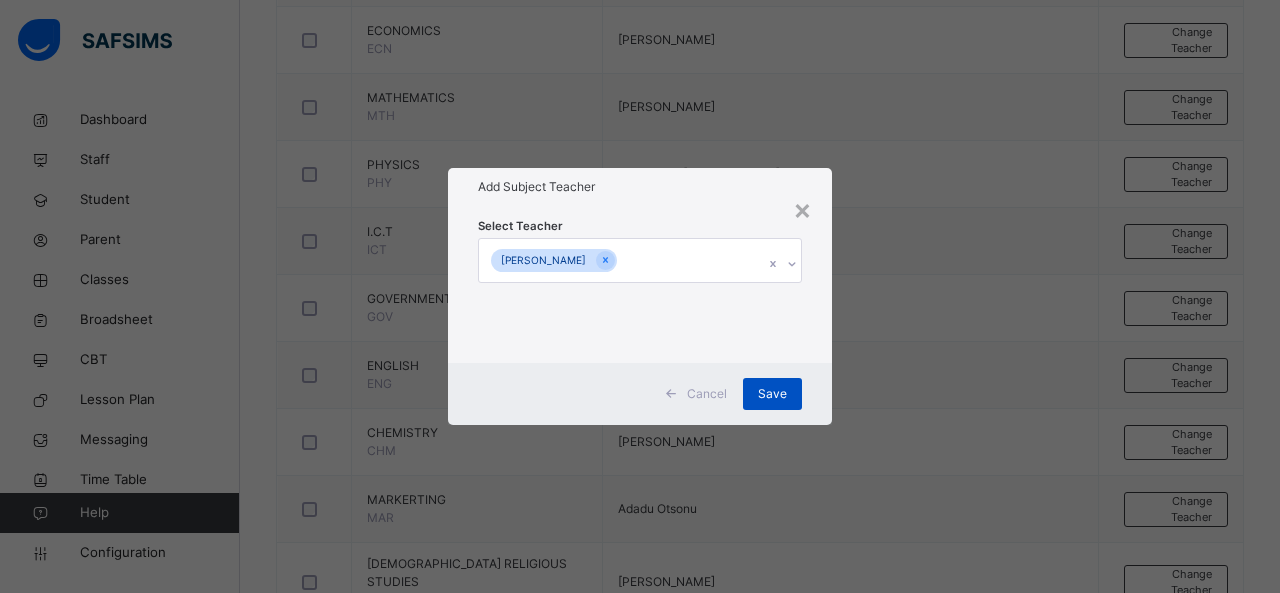 click on "Save" at bounding box center (772, 394) 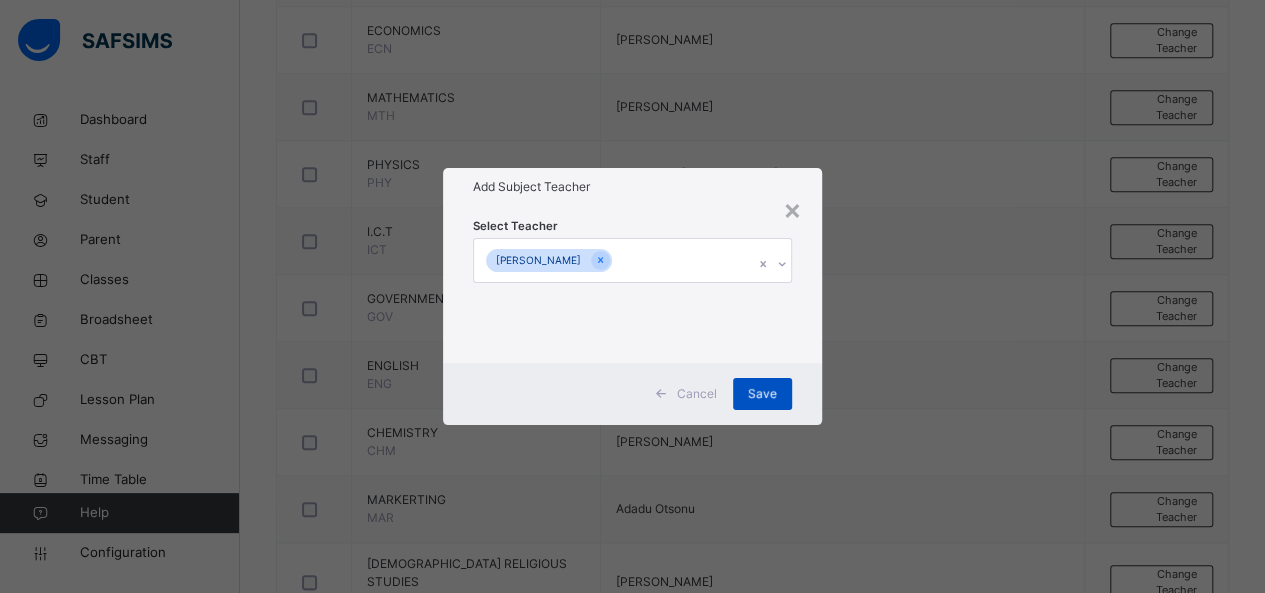 click on "Save" at bounding box center (762, 394) 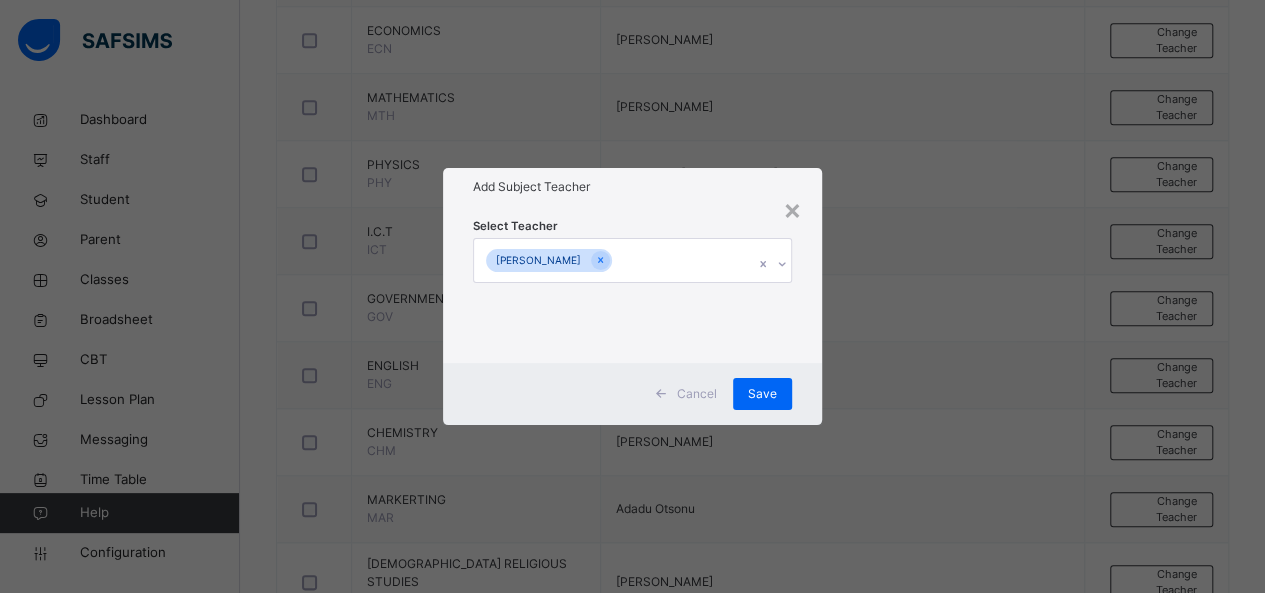 click on "× Add Subject Teacher Select Teacher [PERSON_NAME] Cancel Save" at bounding box center (632, 296) 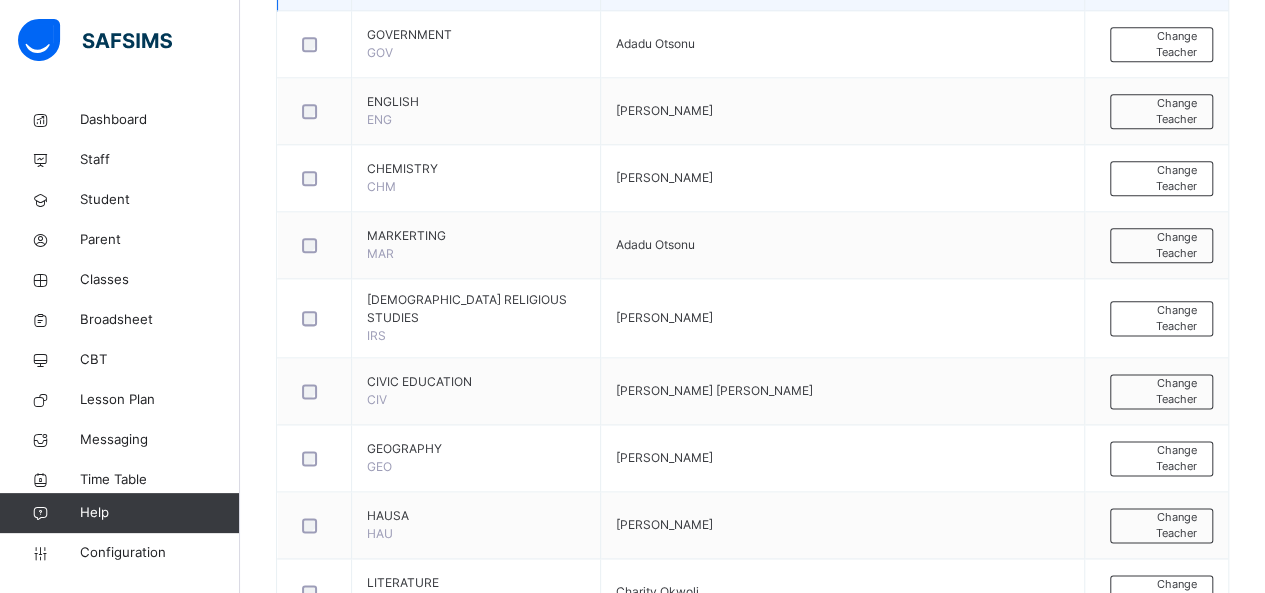 scroll, scrollTop: 1106, scrollLeft: 0, axis: vertical 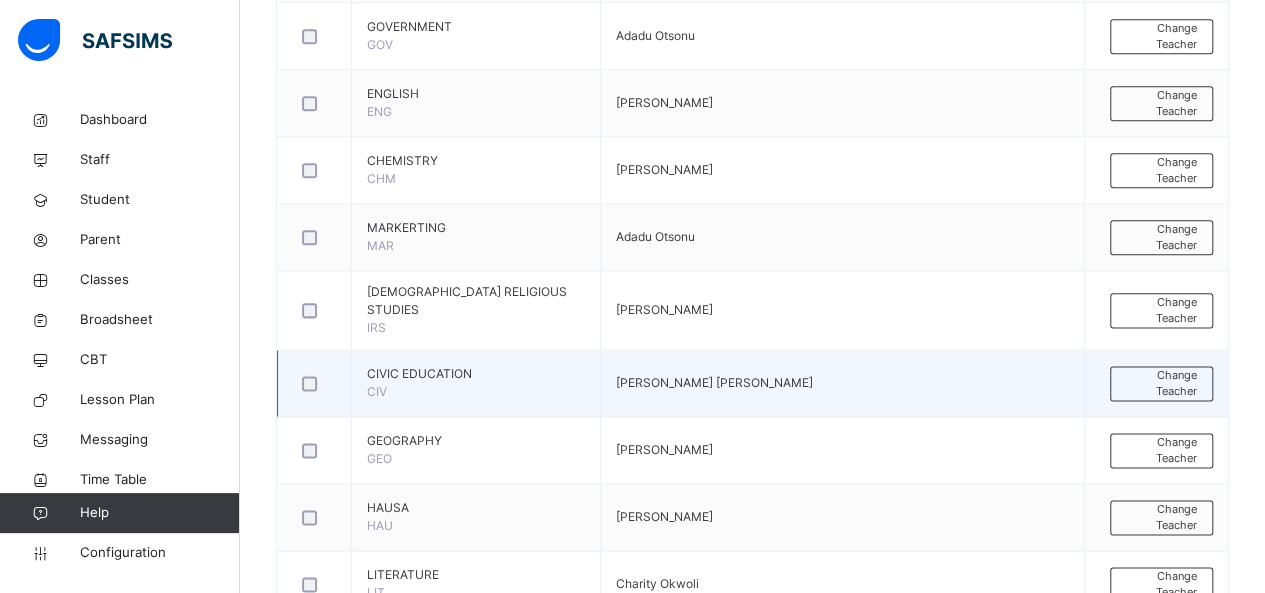 click on "Change Teacher" at bounding box center (1156, 383) 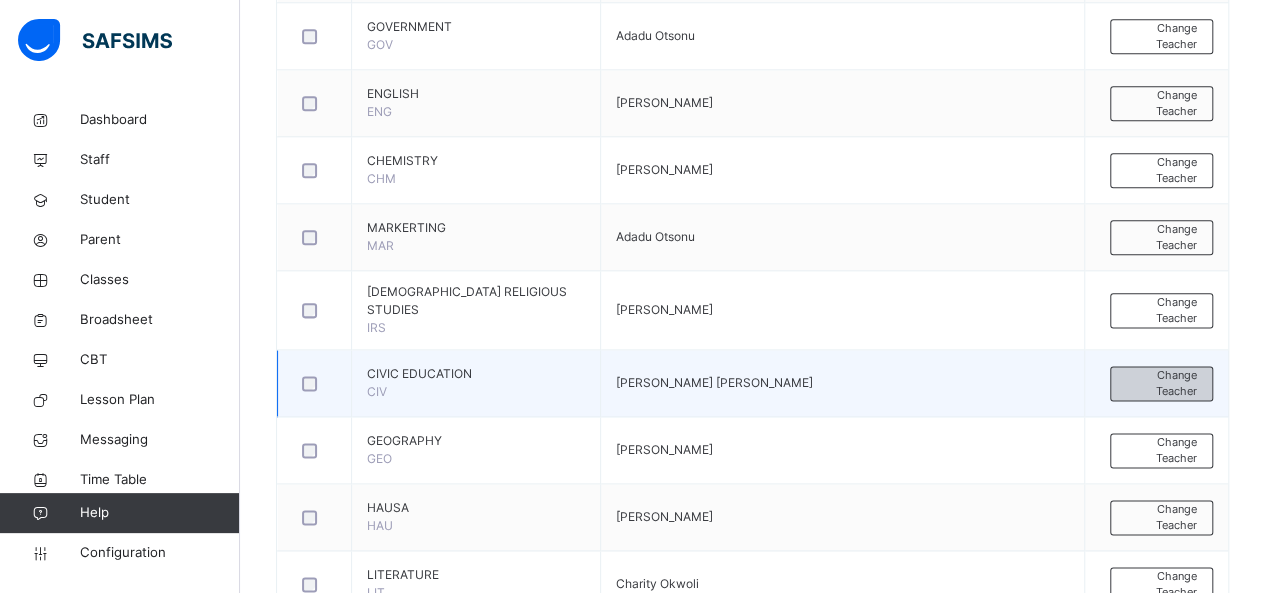 click on "Change Teacher" at bounding box center [1161, 383] 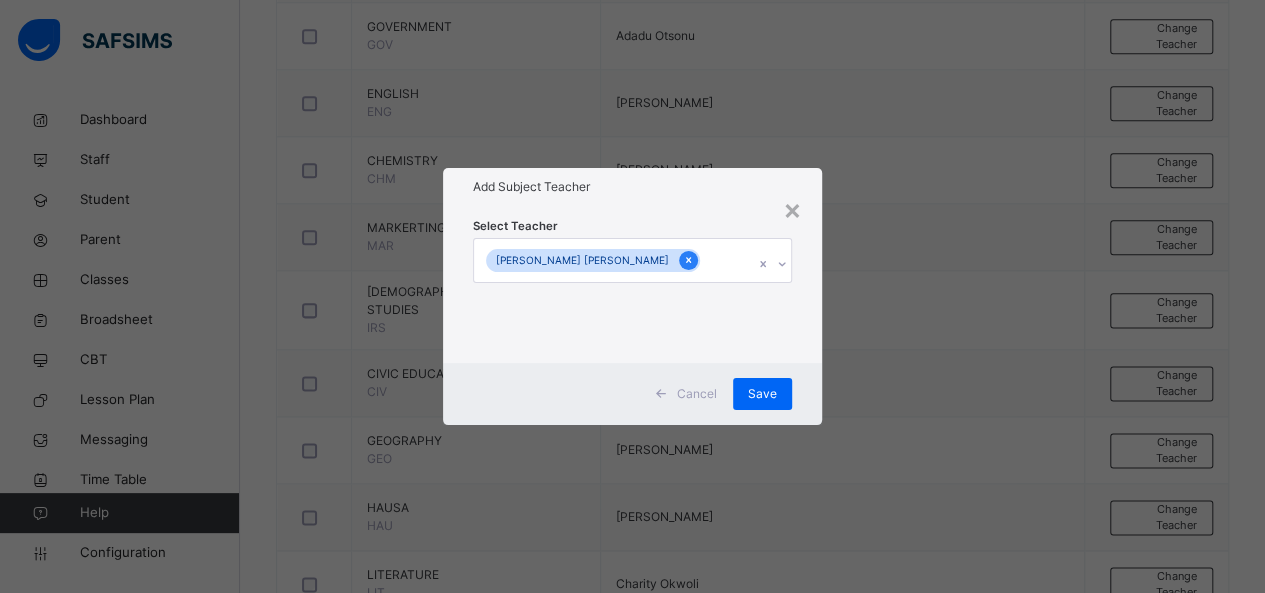 click 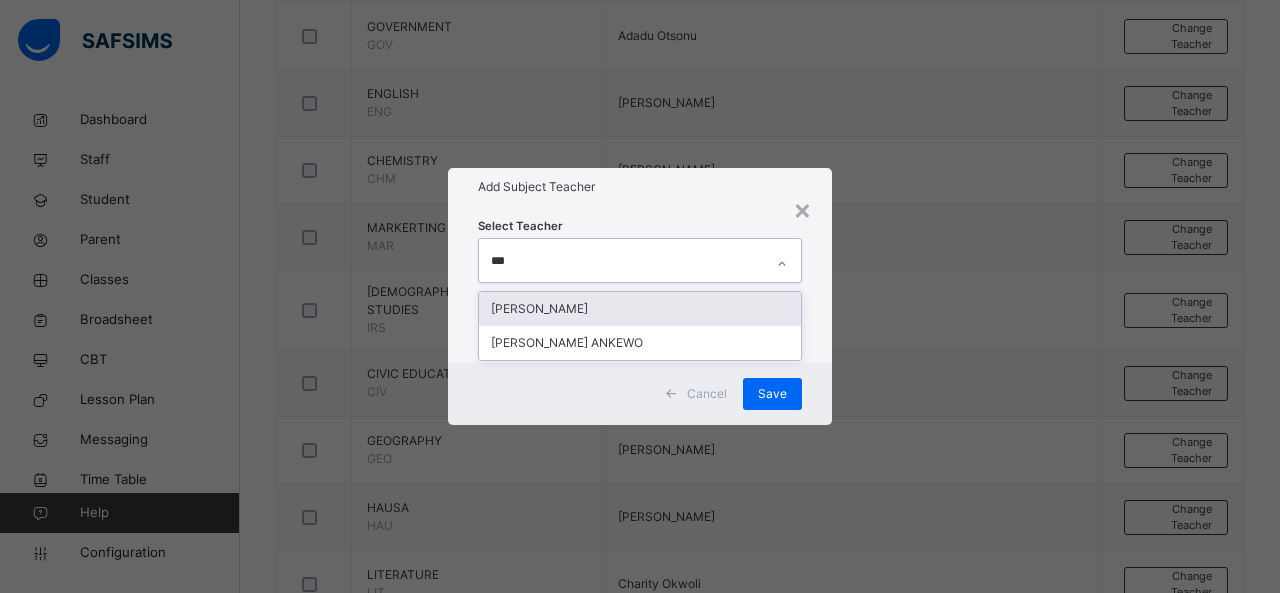 type on "****" 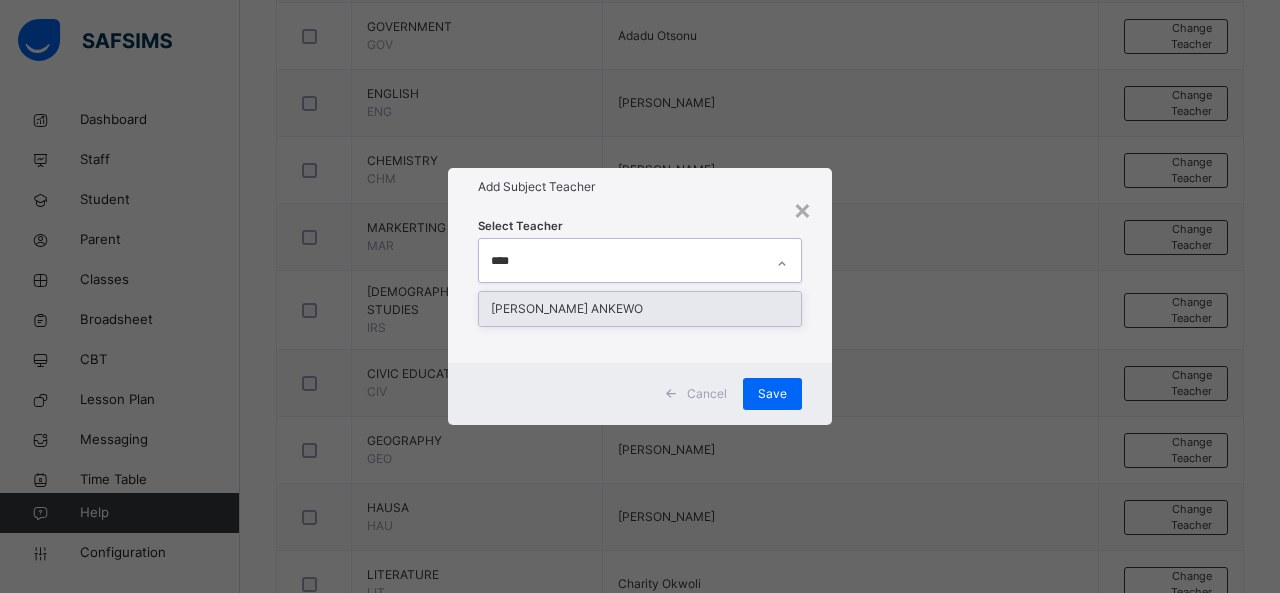 click on "[PERSON_NAME] ANKEWO" at bounding box center [640, 309] 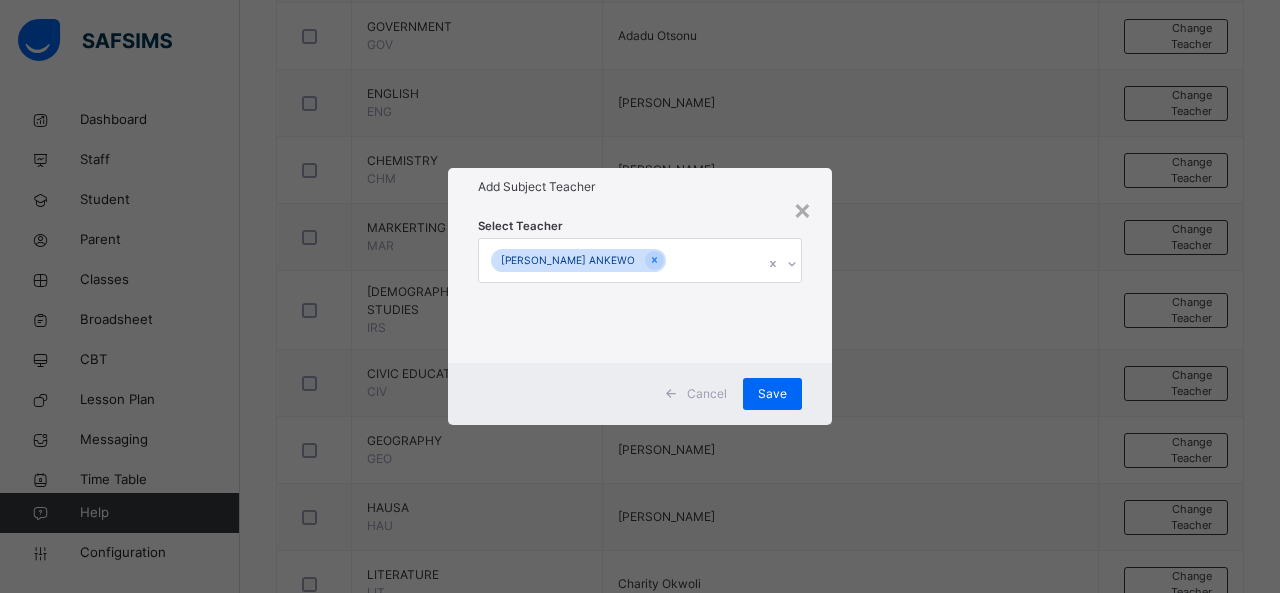 click on "× Add Subject Teacher Select Teacher [PERSON_NAME] Cancel Save" at bounding box center (640, 296) 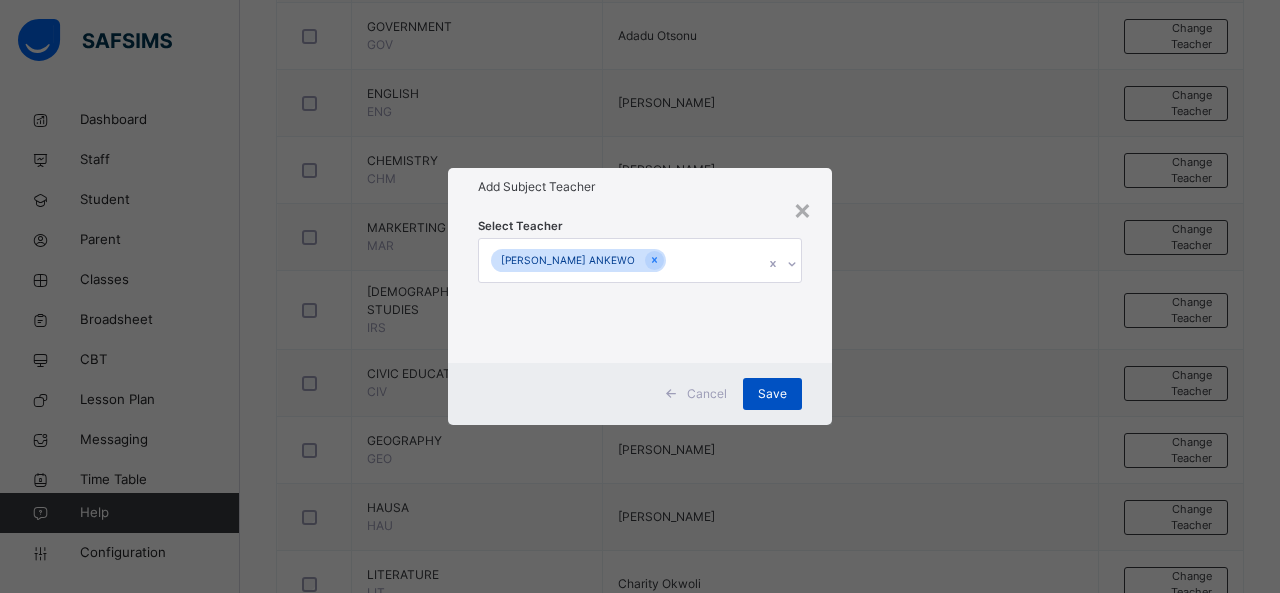 click on "Save" at bounding box center (772, 394) 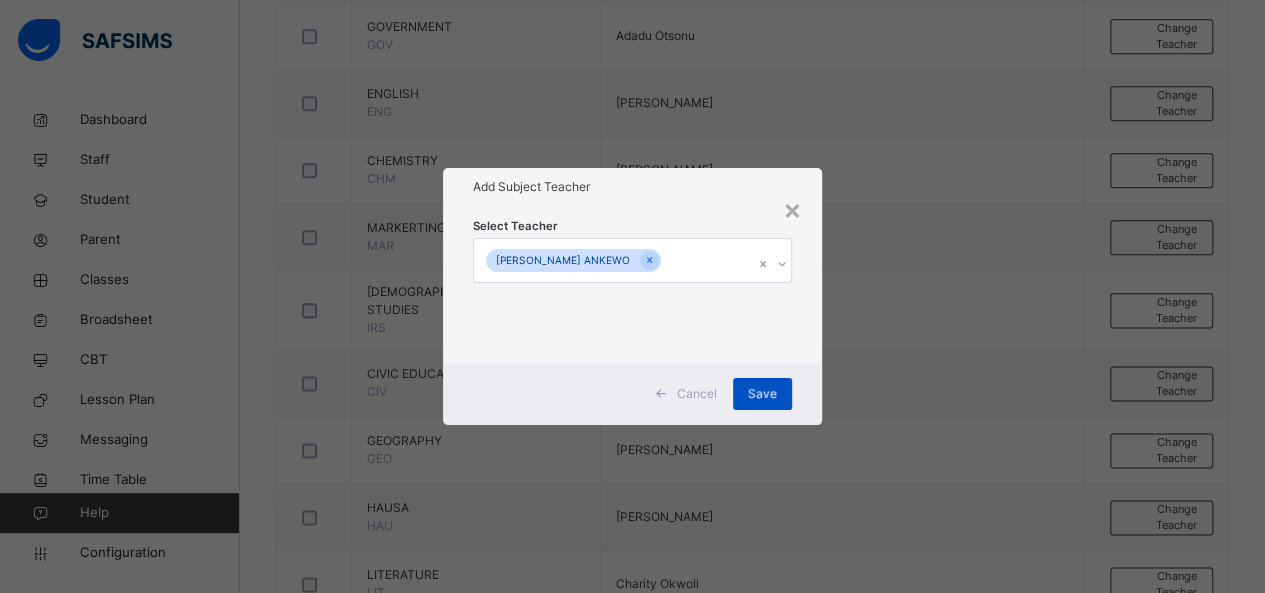 click on "Save" at bounding box center [762, 394] 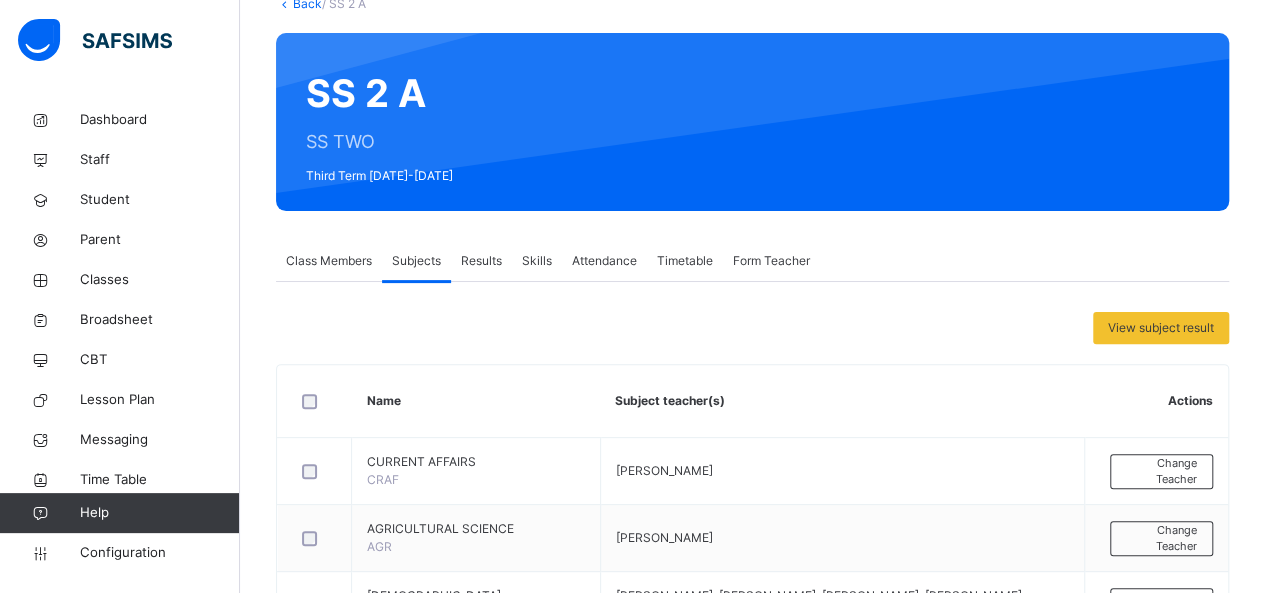 scroll, scrollTop: 0, scrollLeft: 0, axis: both 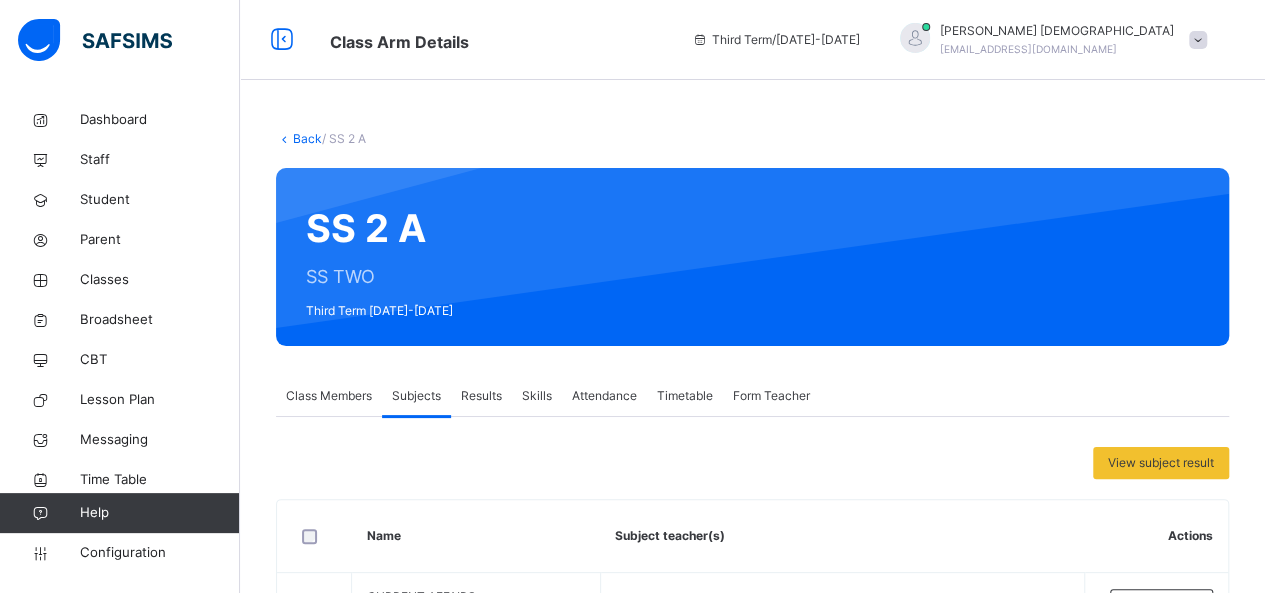 click on "Class Members" at bounding box center (329, 396) 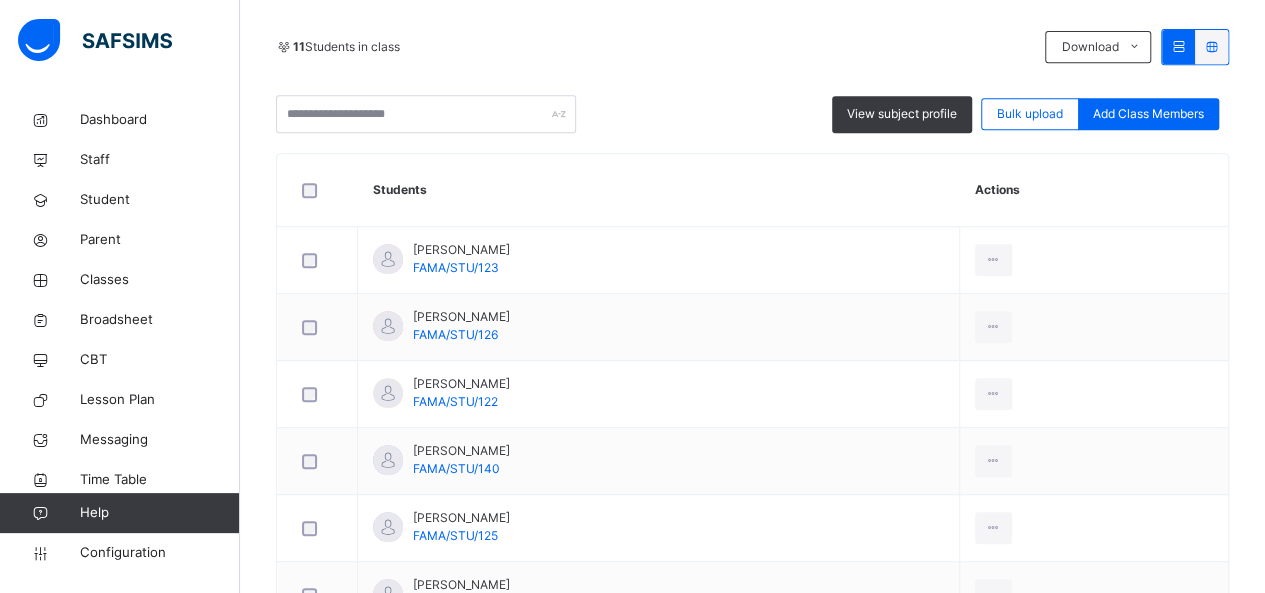 scroll, scrollTop: 442, scrollLeft: 0, axis: vertical 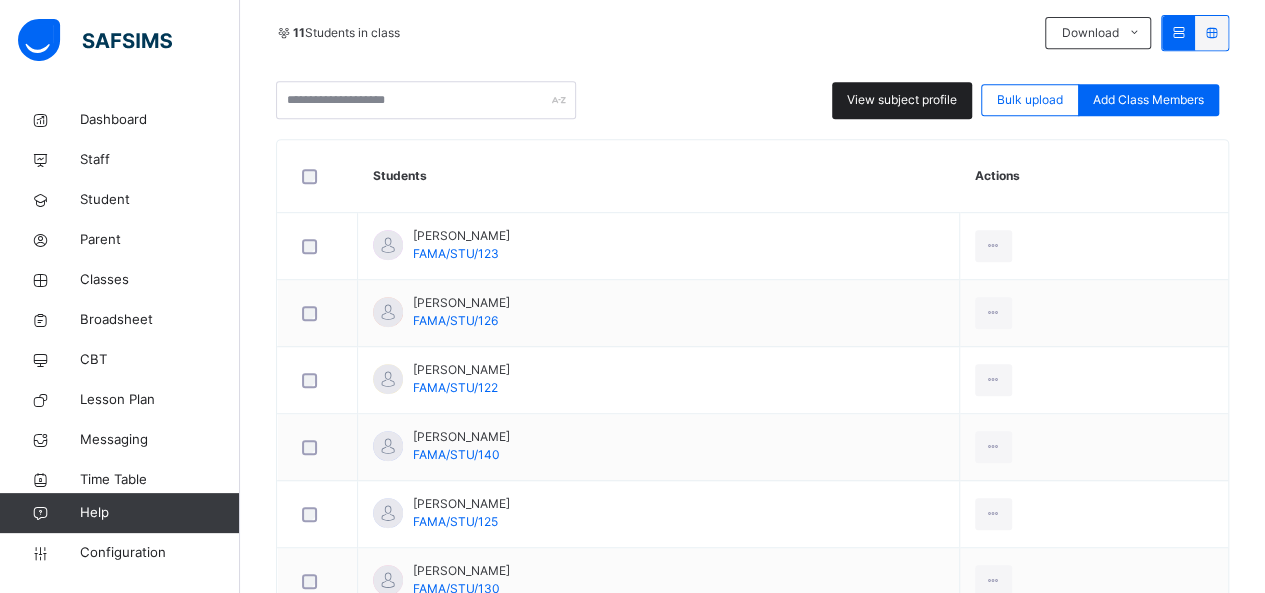 click on "View subject profile" at bounding box center (902, 100) 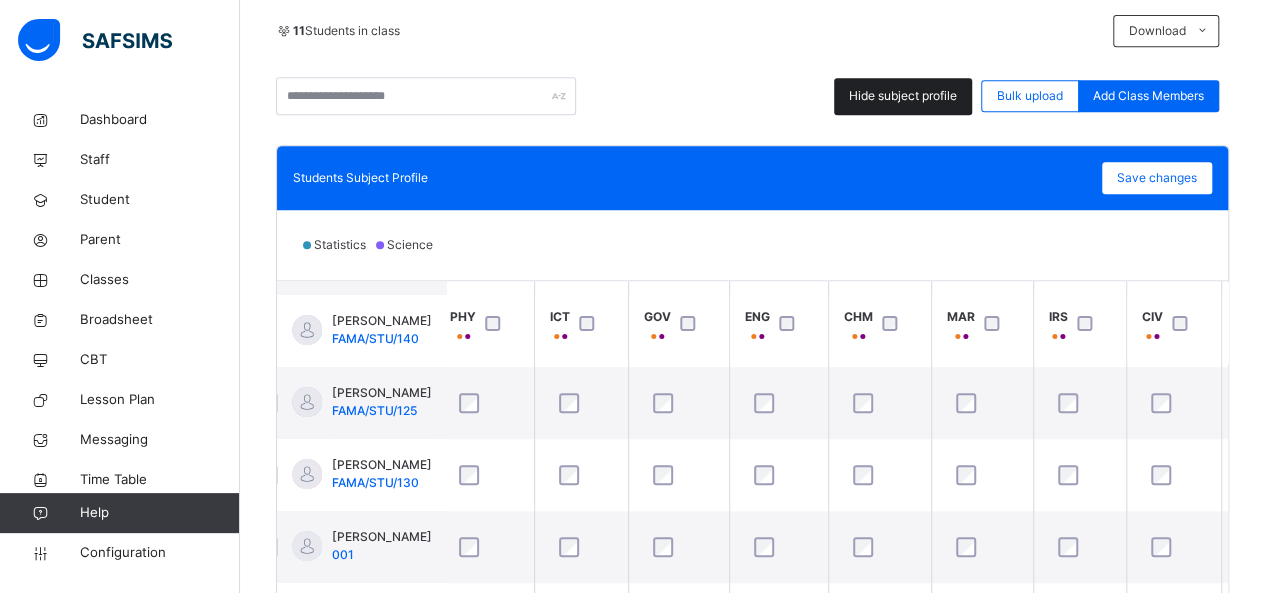 scroll, scrollTop: 384, scrollLeft: 808, axis: both 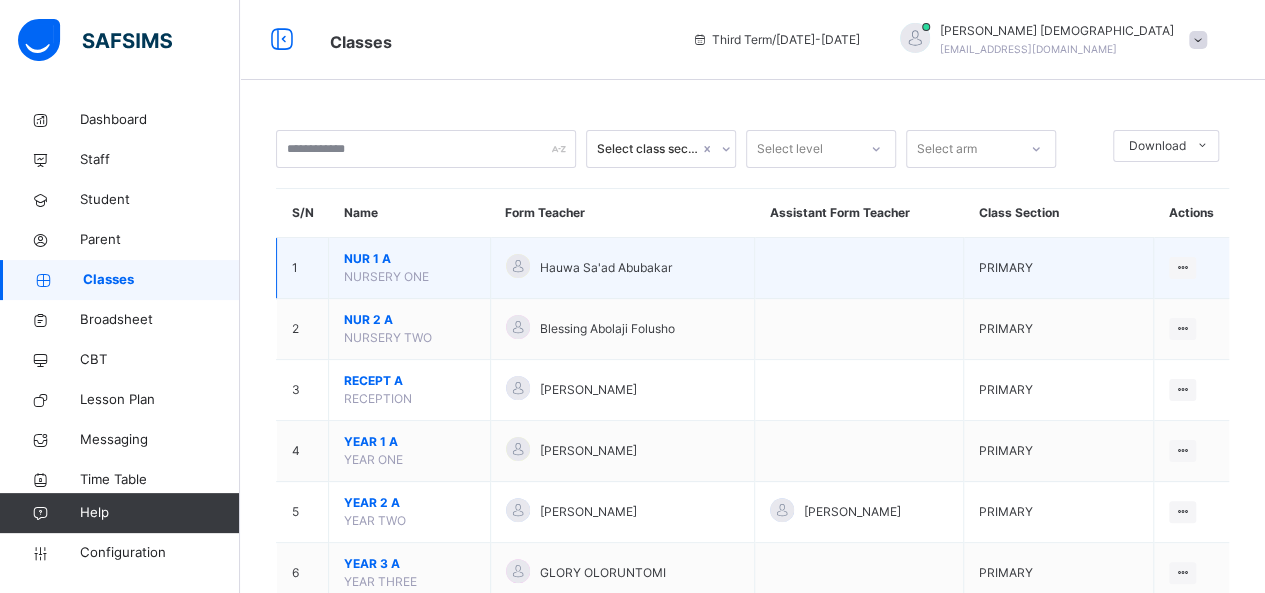 click on "Hauwa Sa'ad Abubakar" at bounding box center (622, 268) 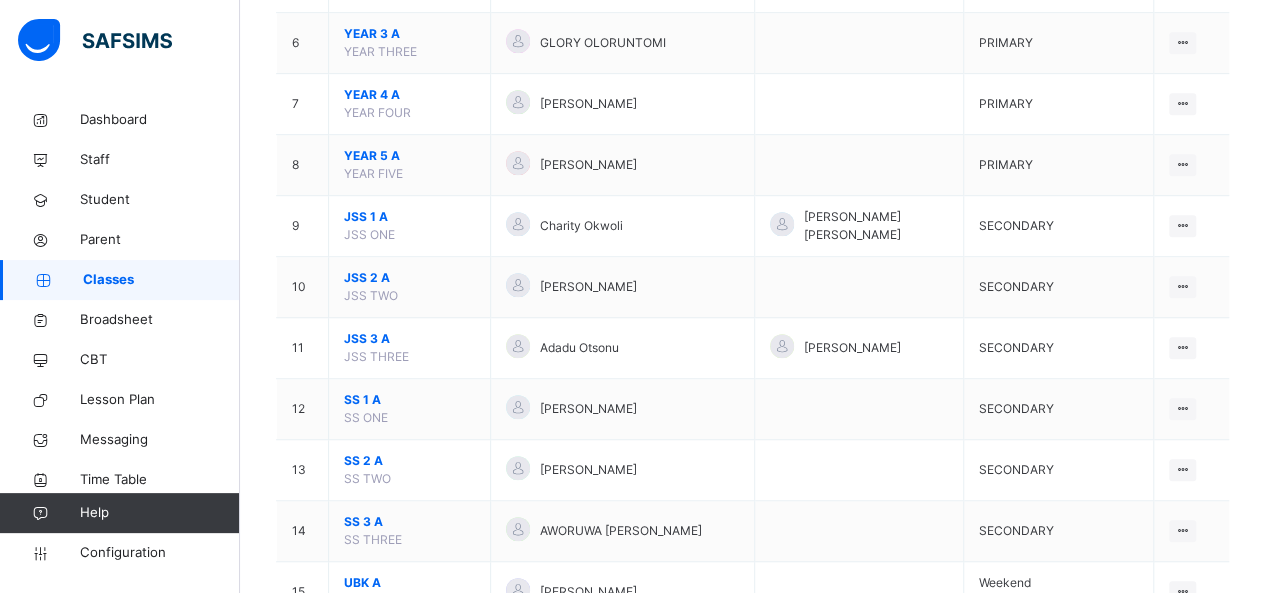 scroll, scrollTop: 539, scrollLeft: 0, axis: vertical 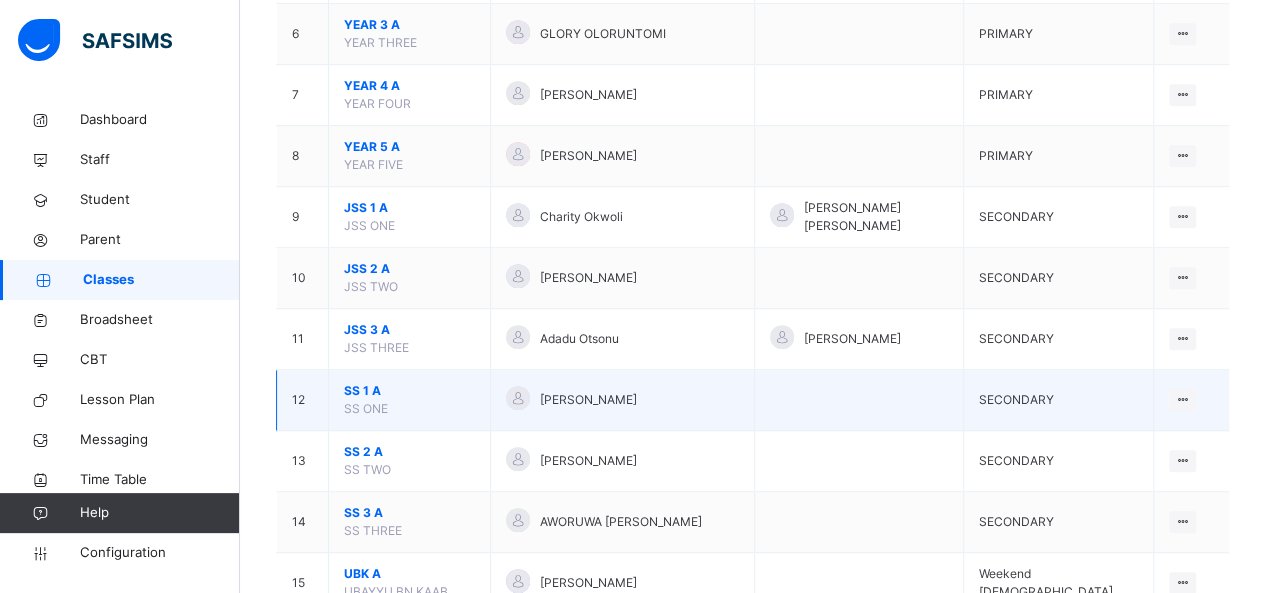 click on "SS 1   A" at bounding box center (409, 391) 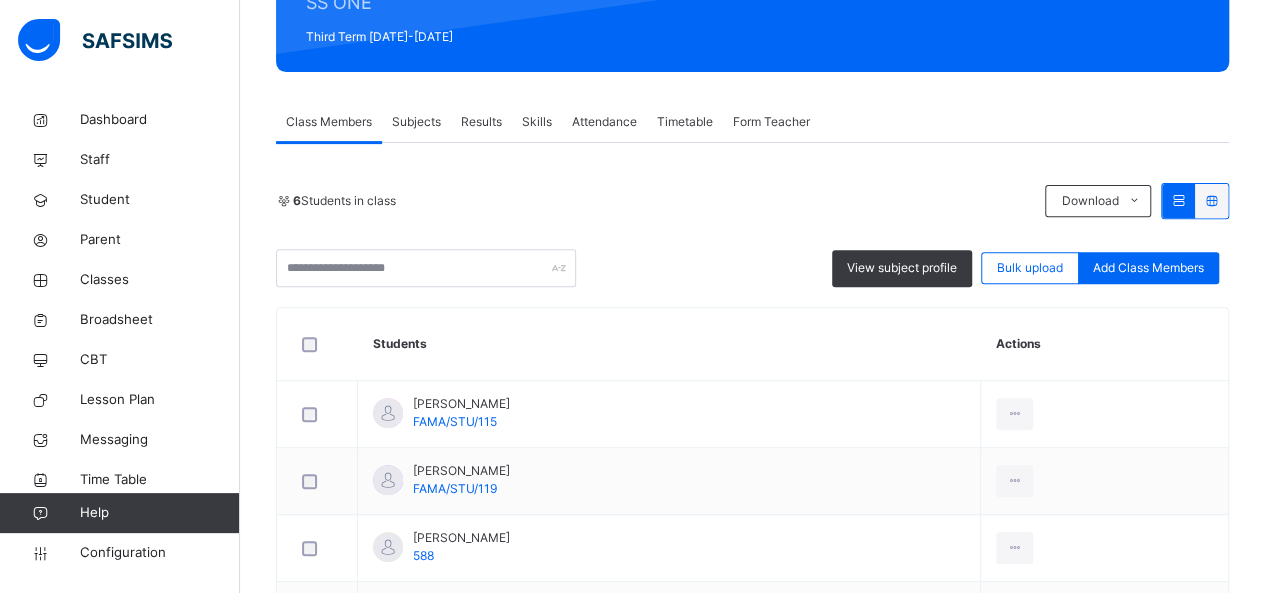 scroll, scrollTop: 273, scrollLeft: 0, axis: vertical 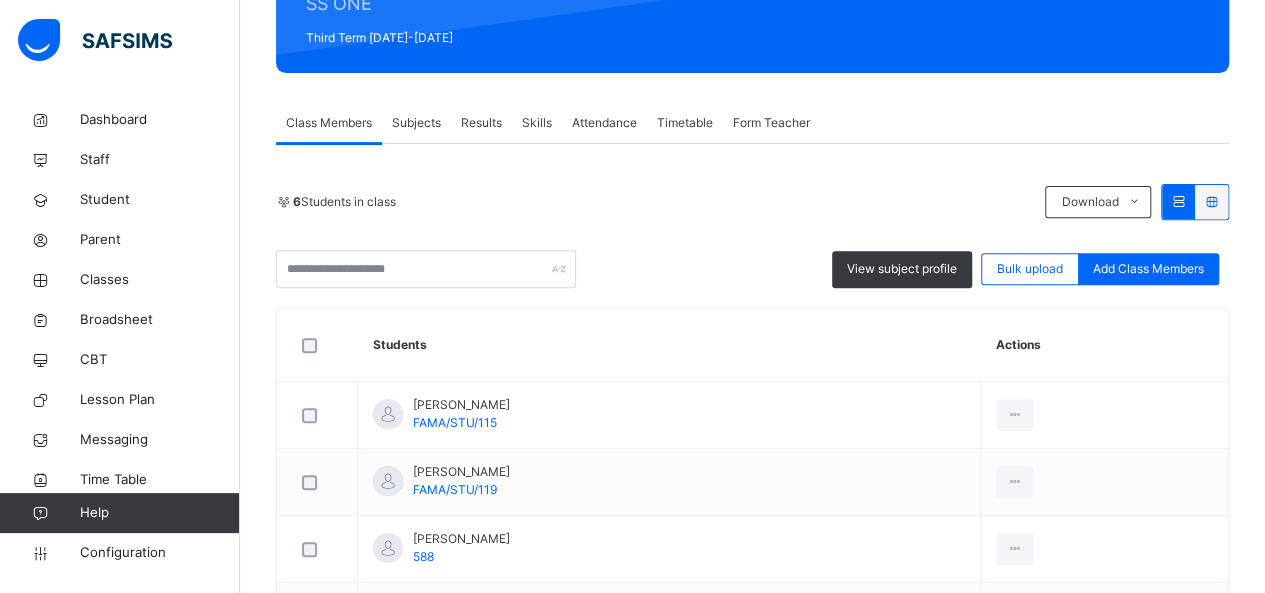 click on "Subjects" at bounding box center (416, 123) 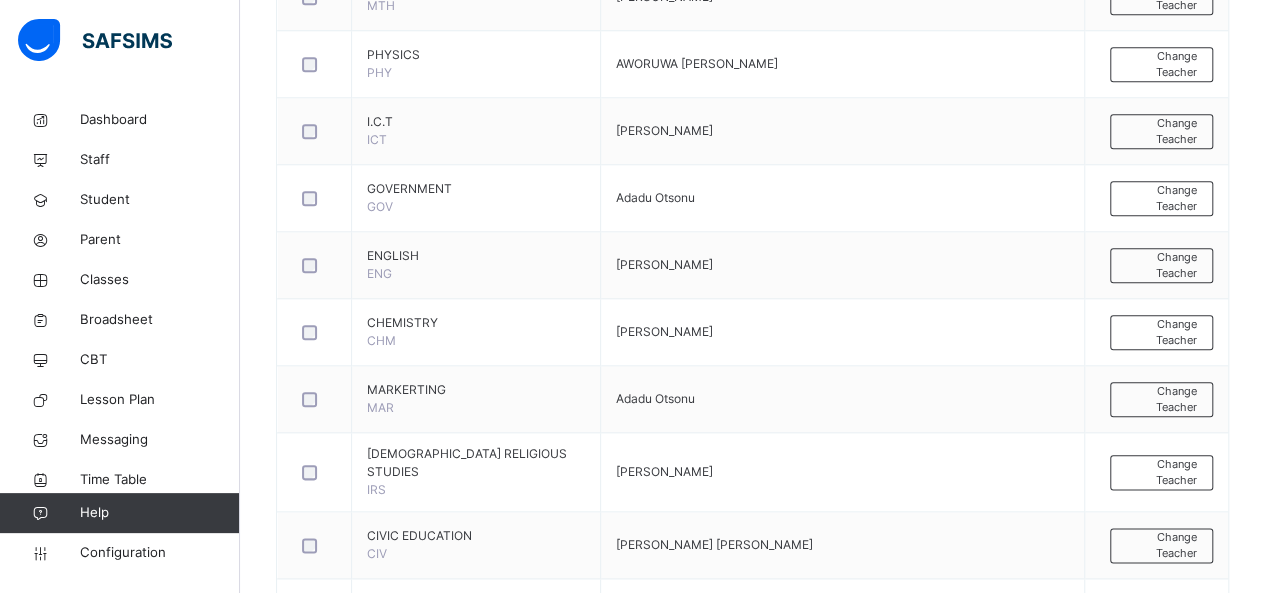 scroll, scrollTop: 946, scrollLeft: 0, axis: vertical 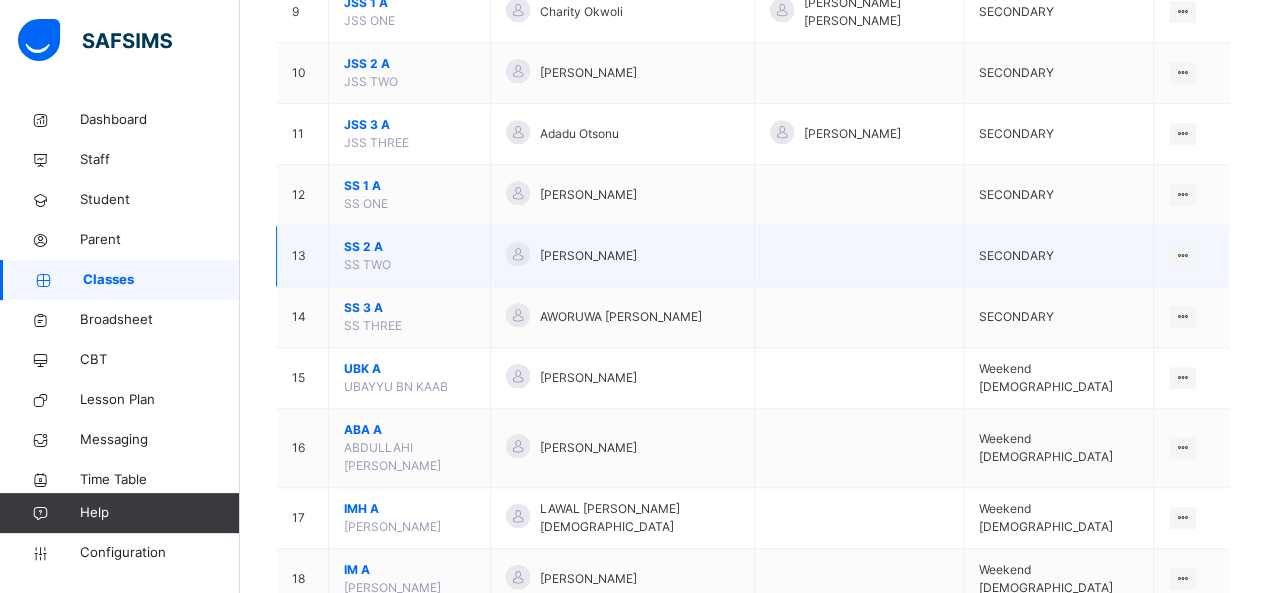 click on "SS 2   A" at bounding box center [409, 247] 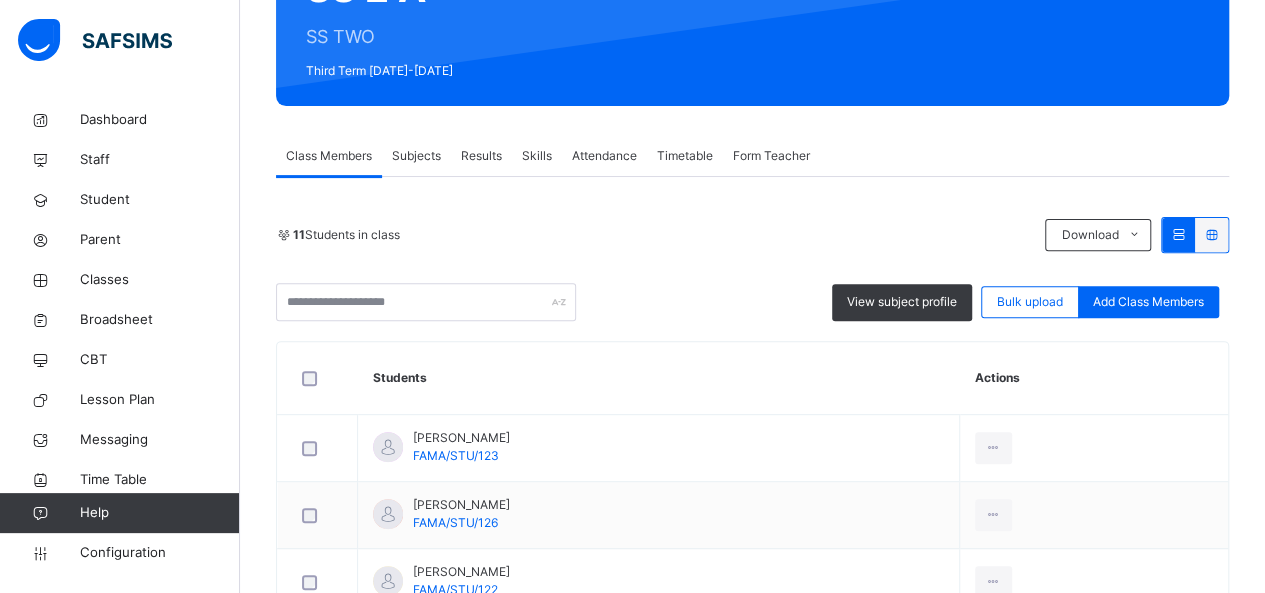 scroll, scrollTop: 243, scrollLeft: 0, axis: vertical 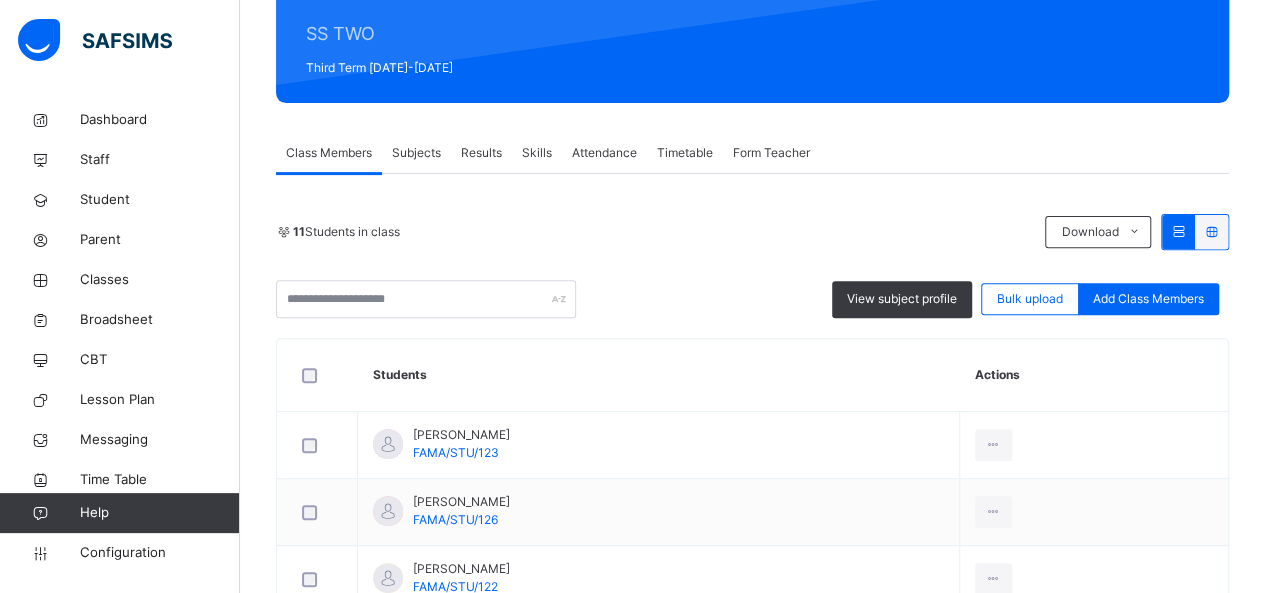 click on "Subjects" at bounding box center [416, 153] 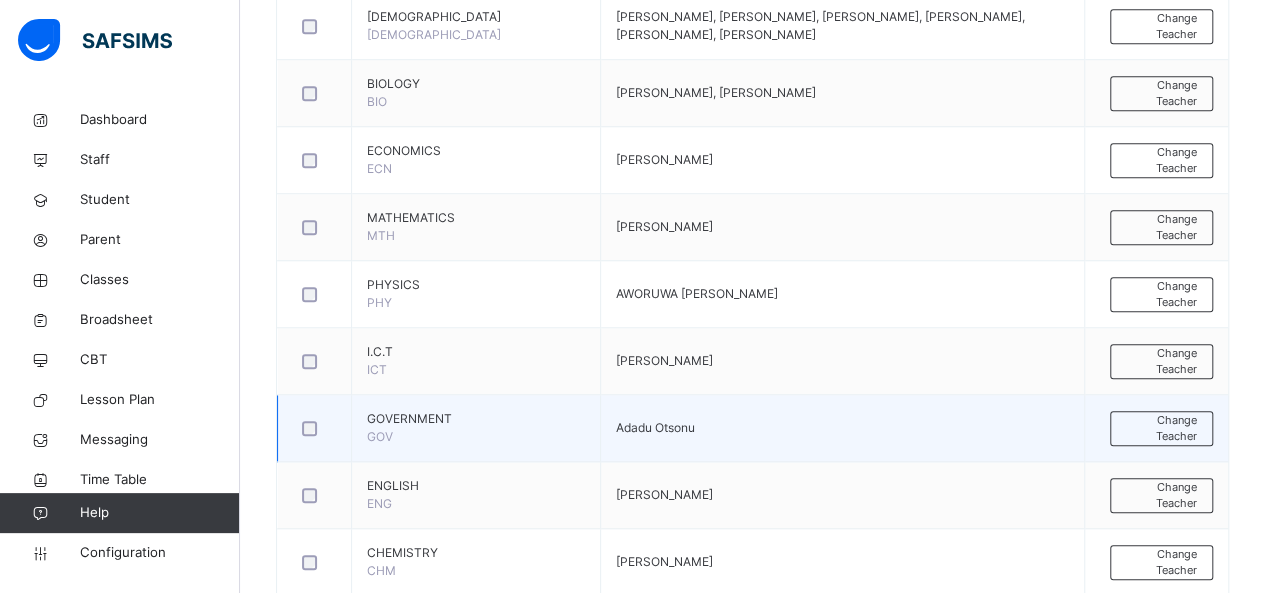 scroll, scrollTop: 0, scrollLeft: 0, axis: both 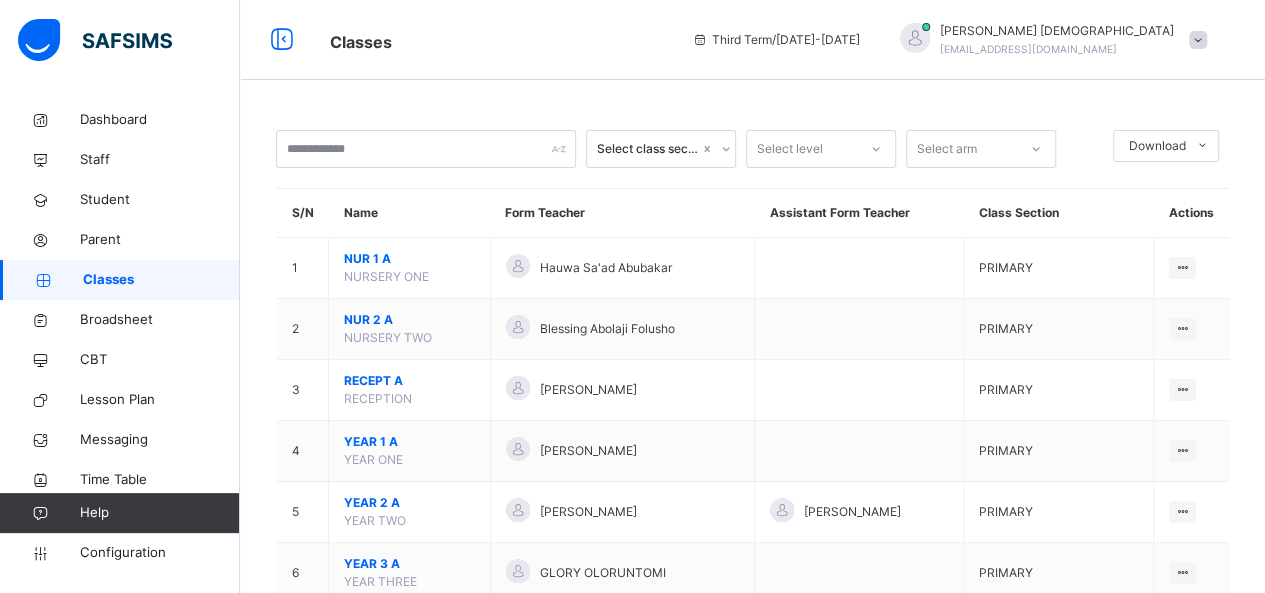 click on "Broadsheet" at bounding box center [120, 320] 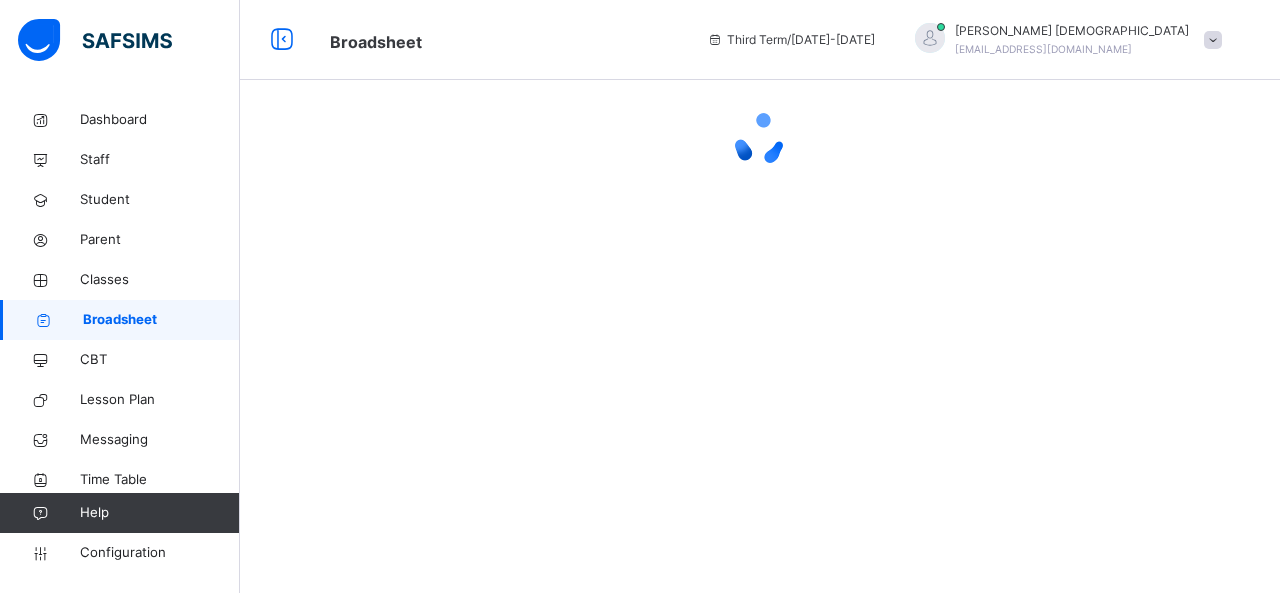 click on "Broadsheet" at bounding box center [120, 320] 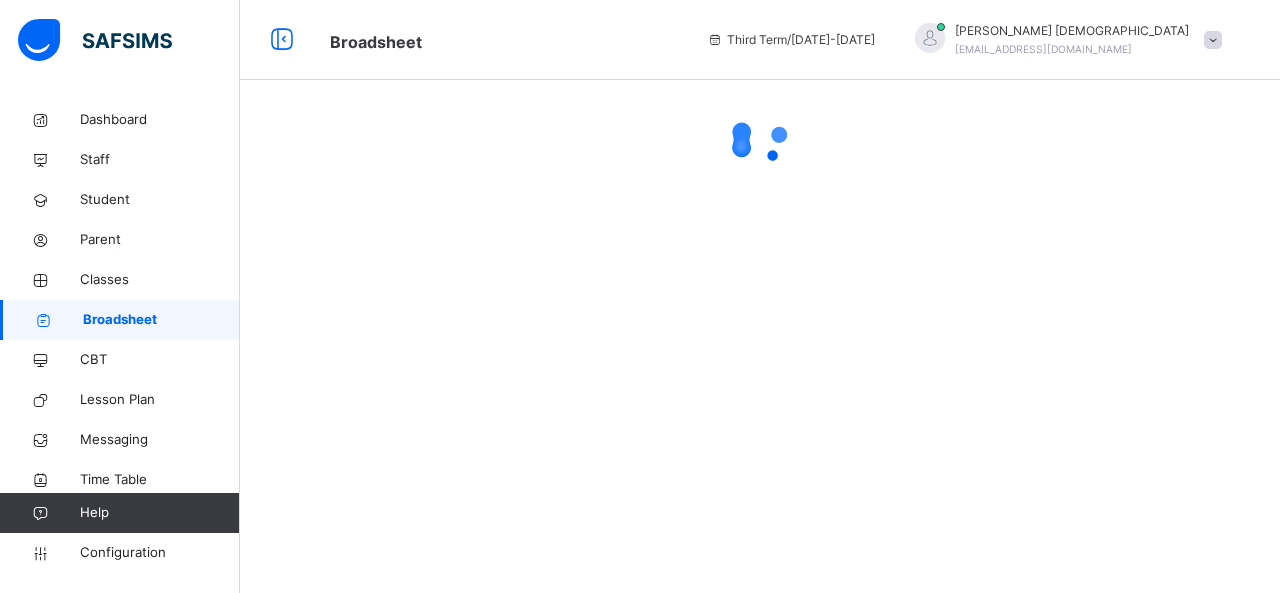click on "Broadsheet" at bounding box center [120, 320] 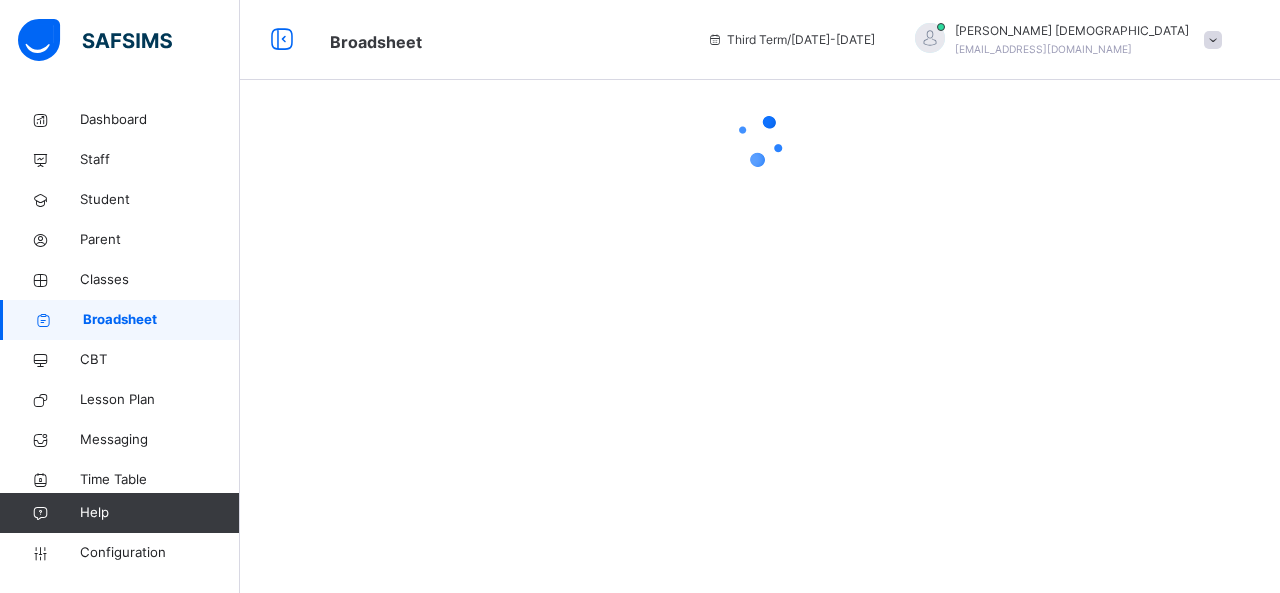 click on "Broadsheet" at bounding box center [120, 320] 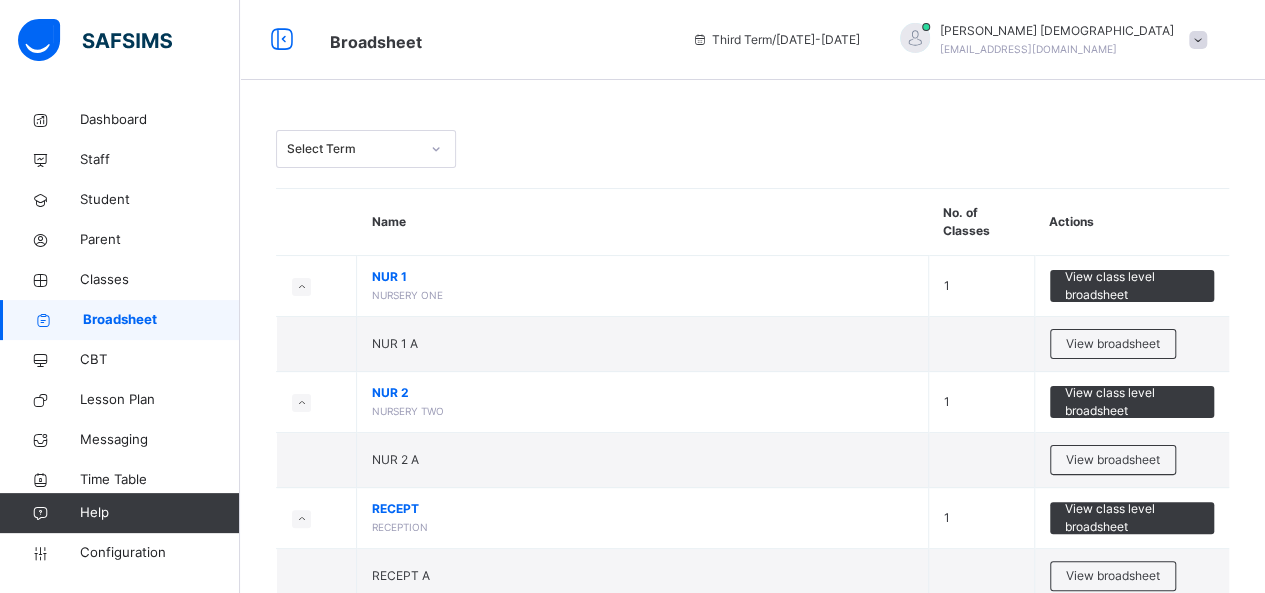 click on "Broadsheet" at bounding box center (120, 320) 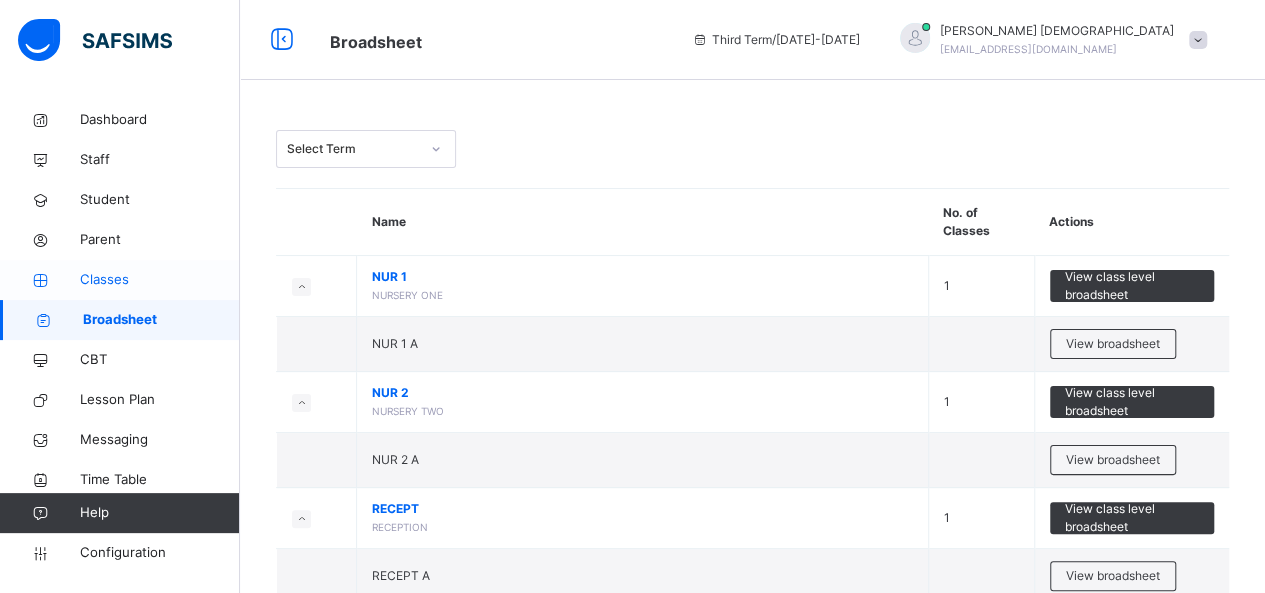 click on "Classes" at bounding box center (160, 280) 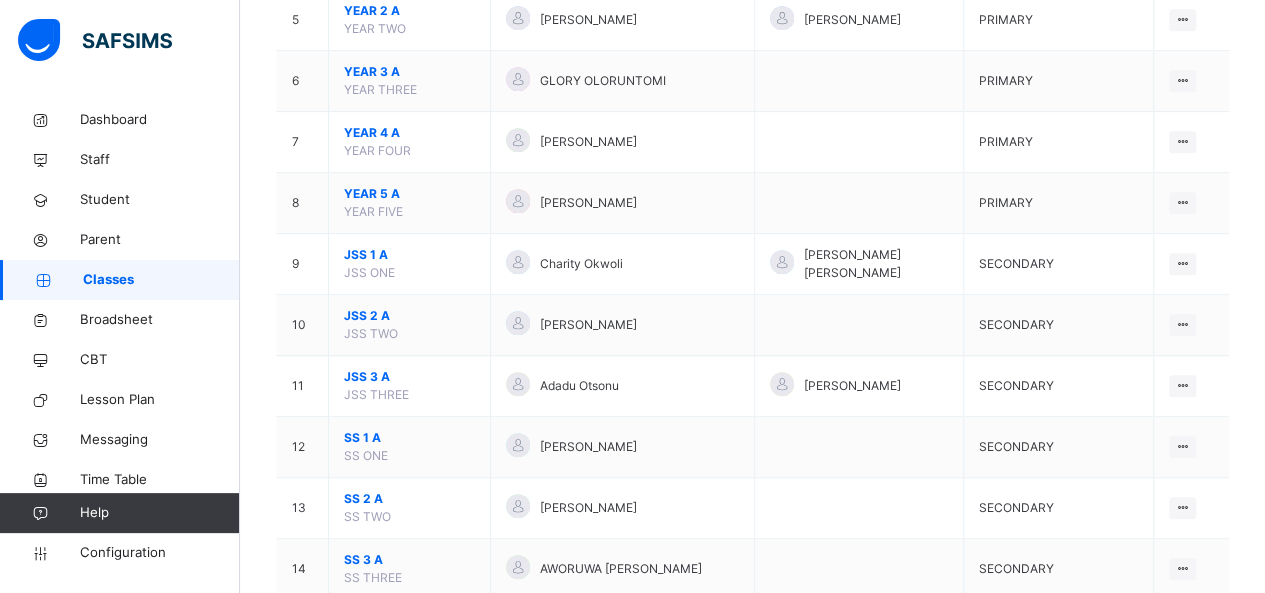 scroll, scrollTop: 493, scrollLeft: 0, axis: vertical 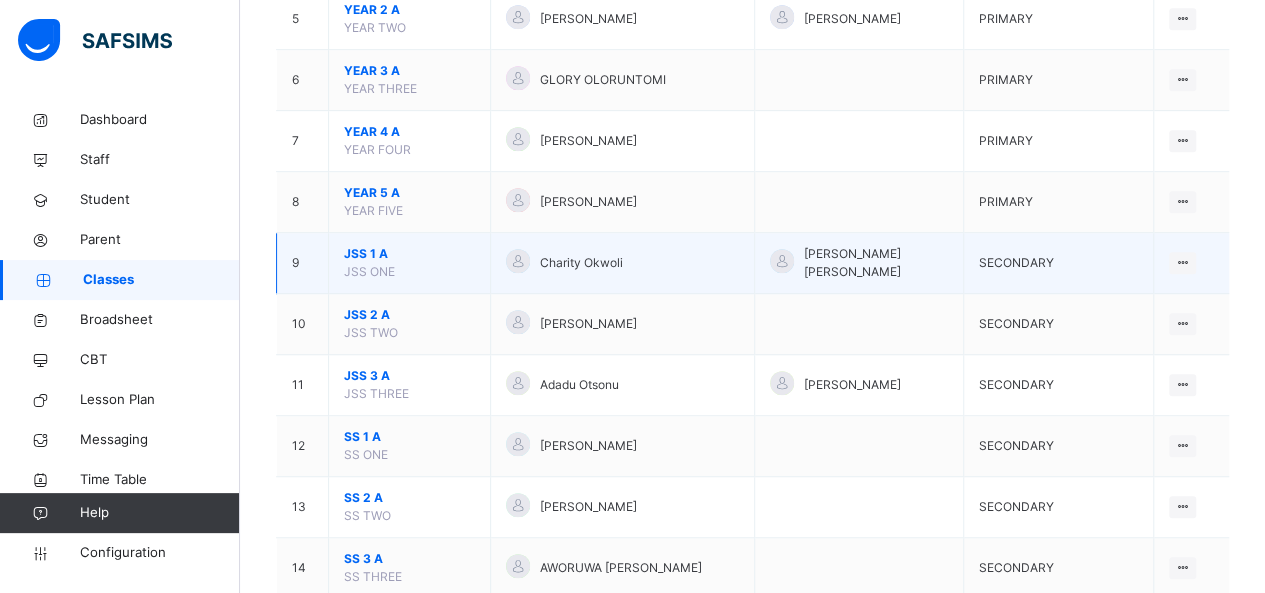 click on "JSS 1   A" at bounding box center (409, 254) 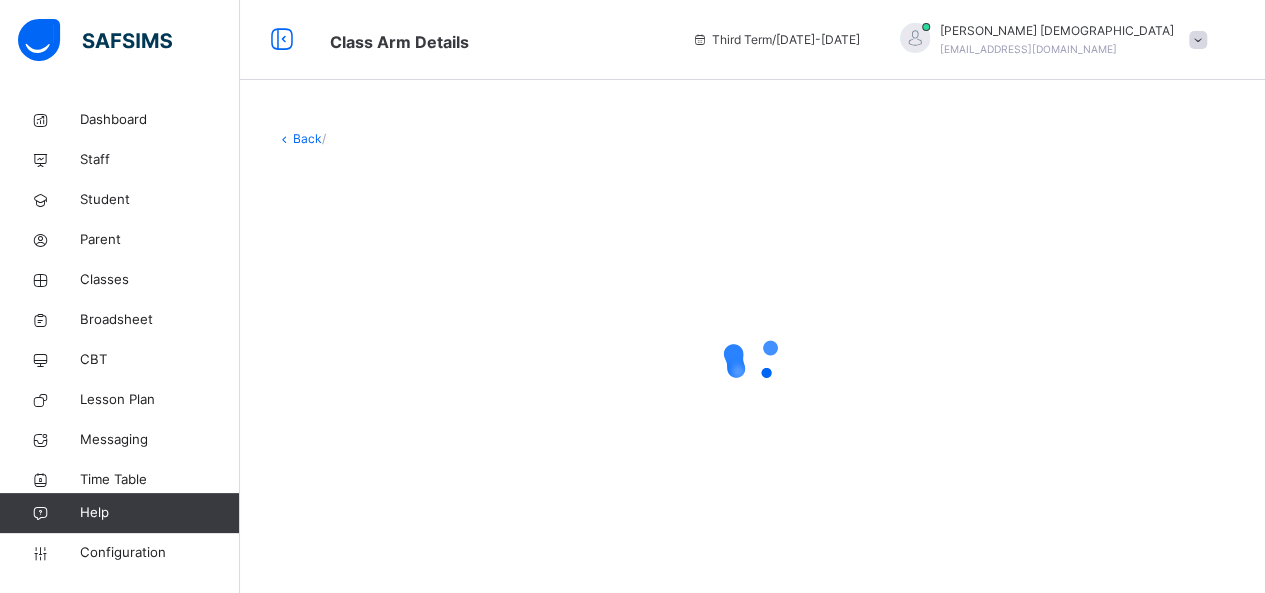 click at bounding box center (752, 358) 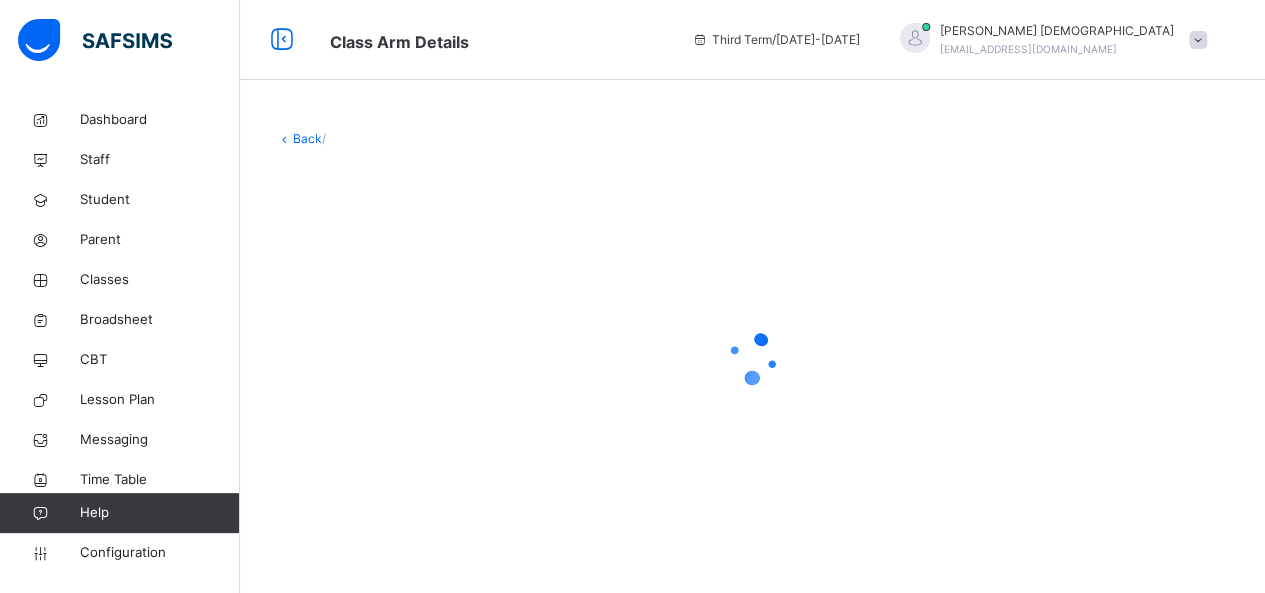 scroll, scrollTop: 0, scrollLeft: 0, axis: both 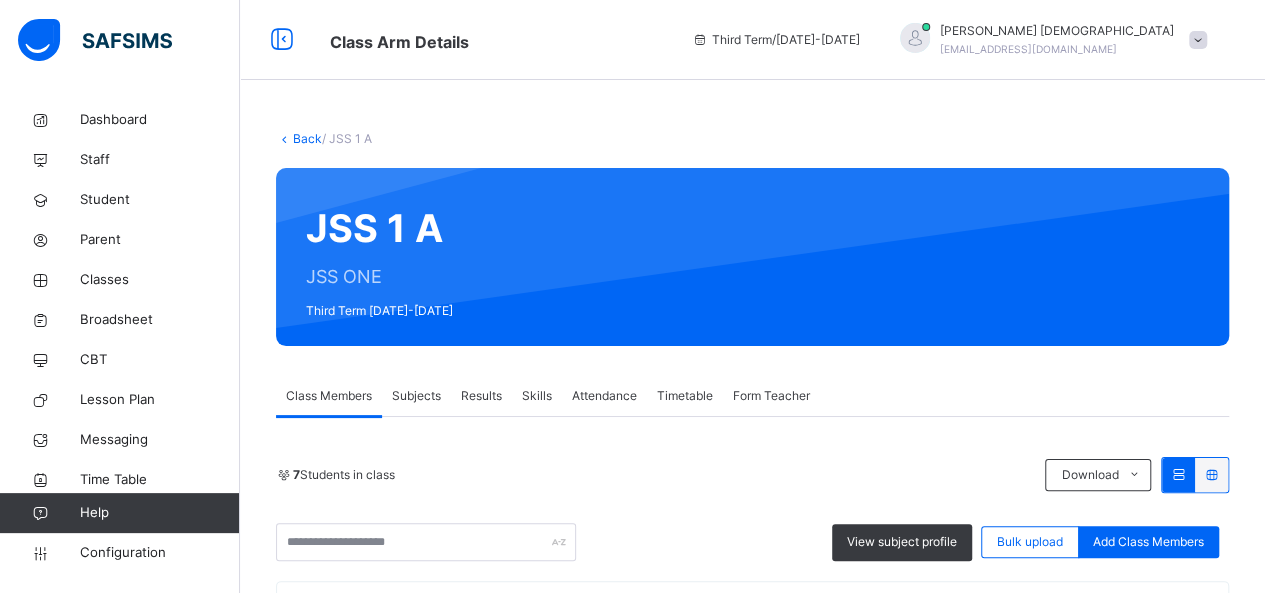 click on "Subjects" at bounding box center (416, 396) 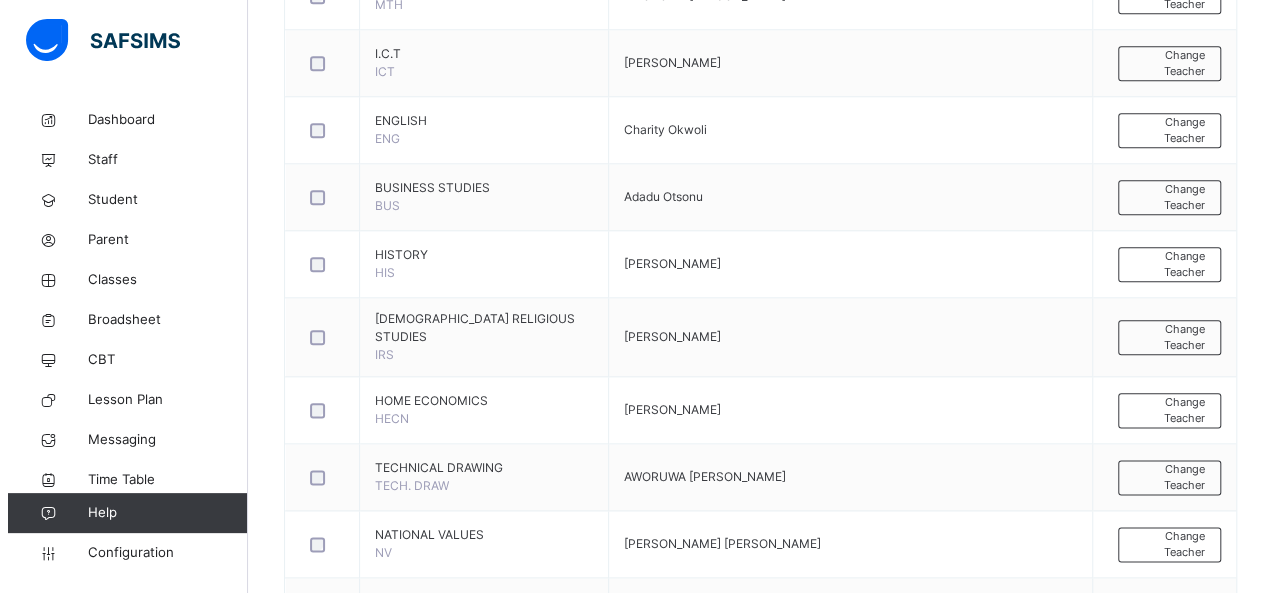scroll, scrollTop: 642, scrollLeft: 0, axis: vertical 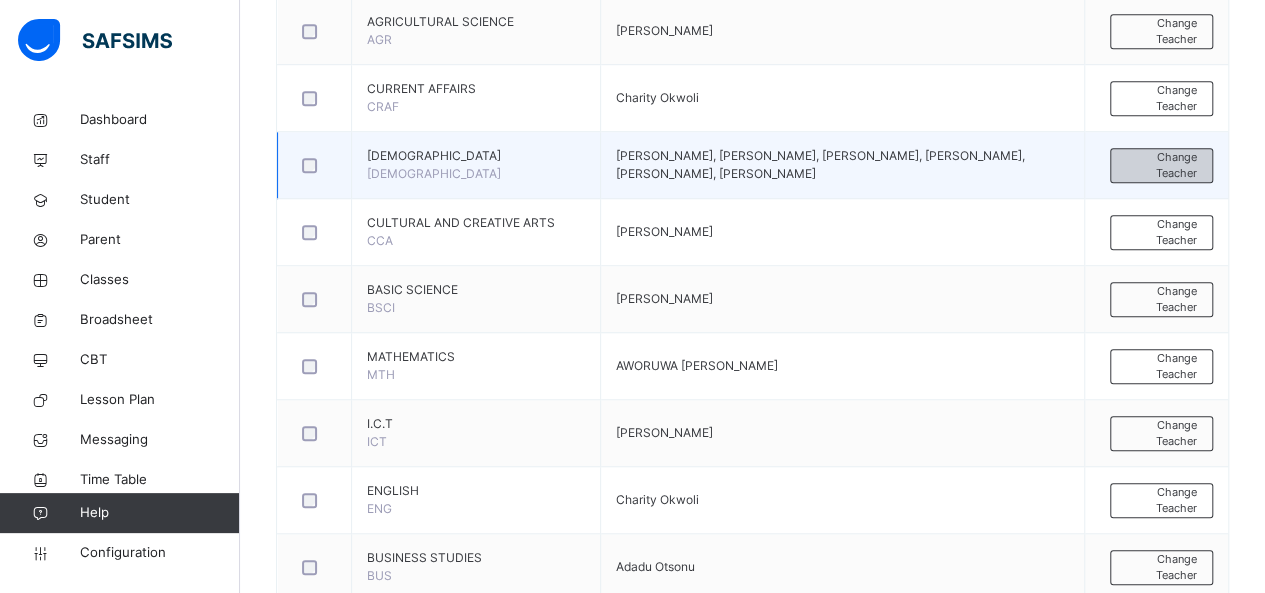 click on "Change Teacher" at bounding box center (1161, 165) 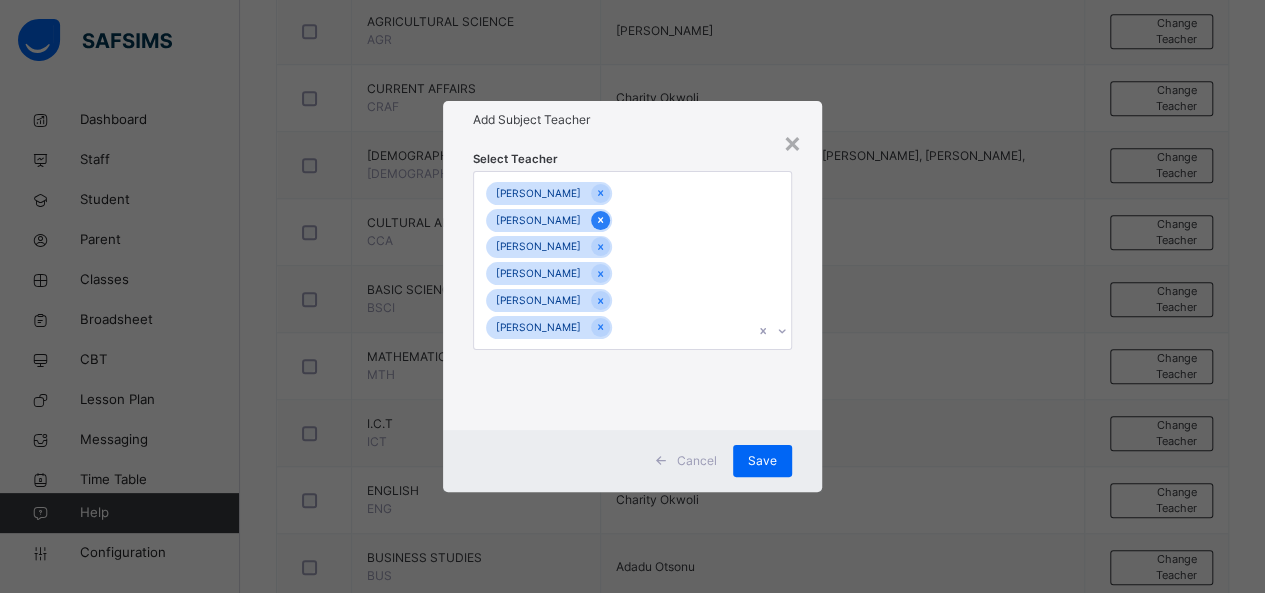 click 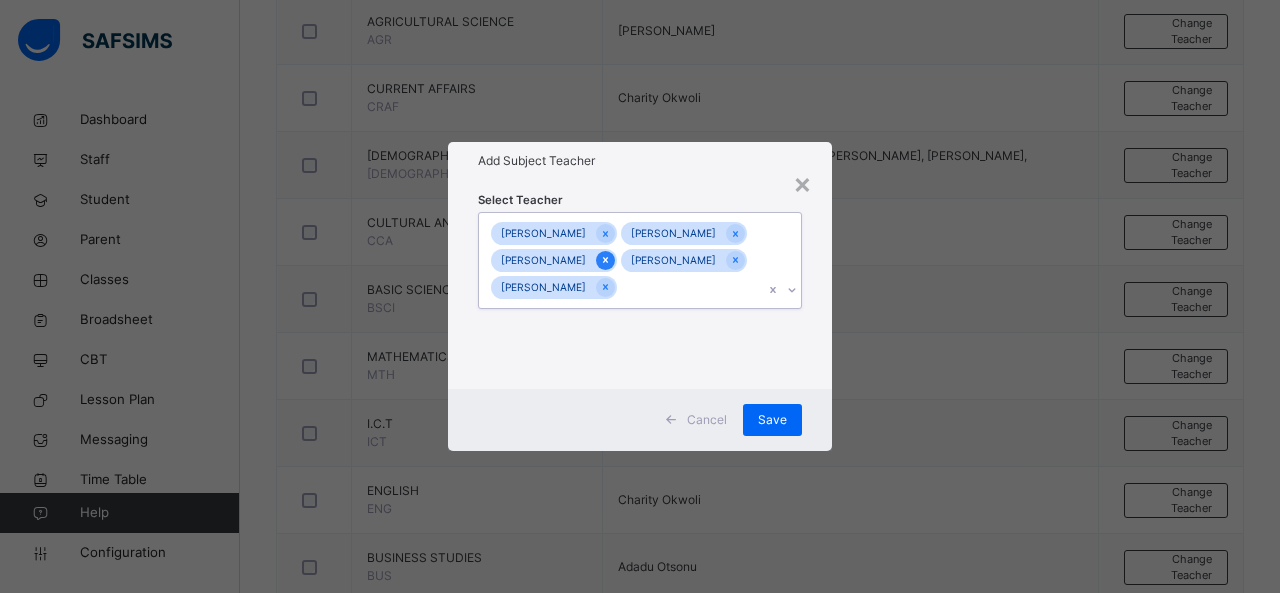 click 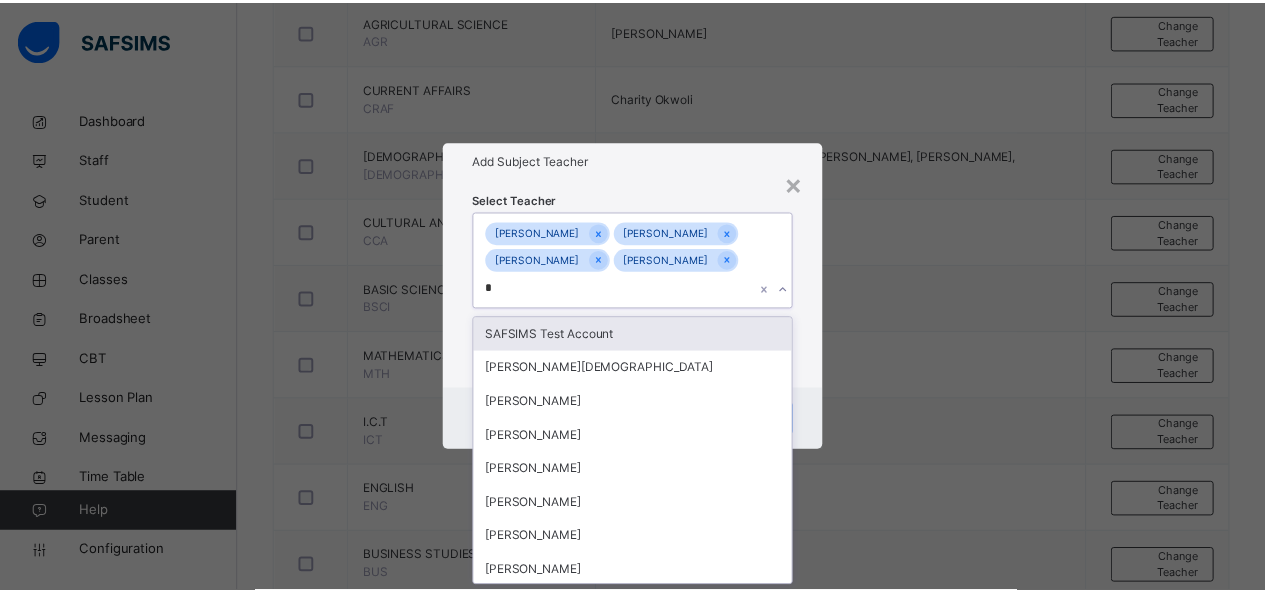 scroll, scrollTop: 0, scrollLeft: 0, axis: both 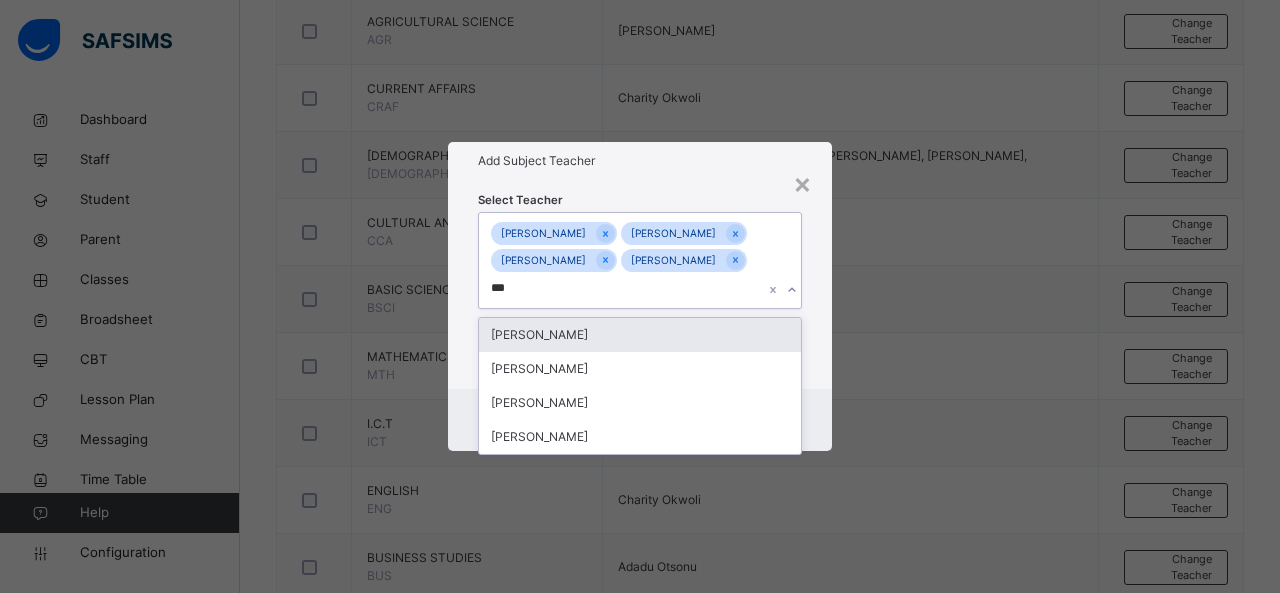 type on "****" 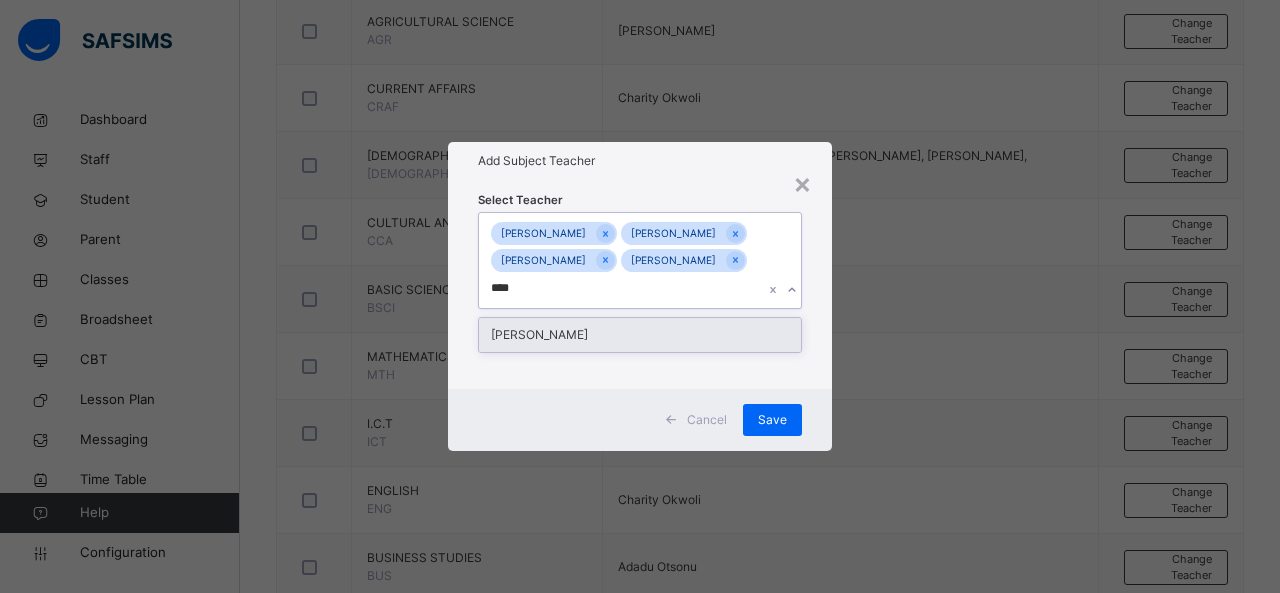 click on "[PERSON_NAME]" at bounding box center (640, 335) 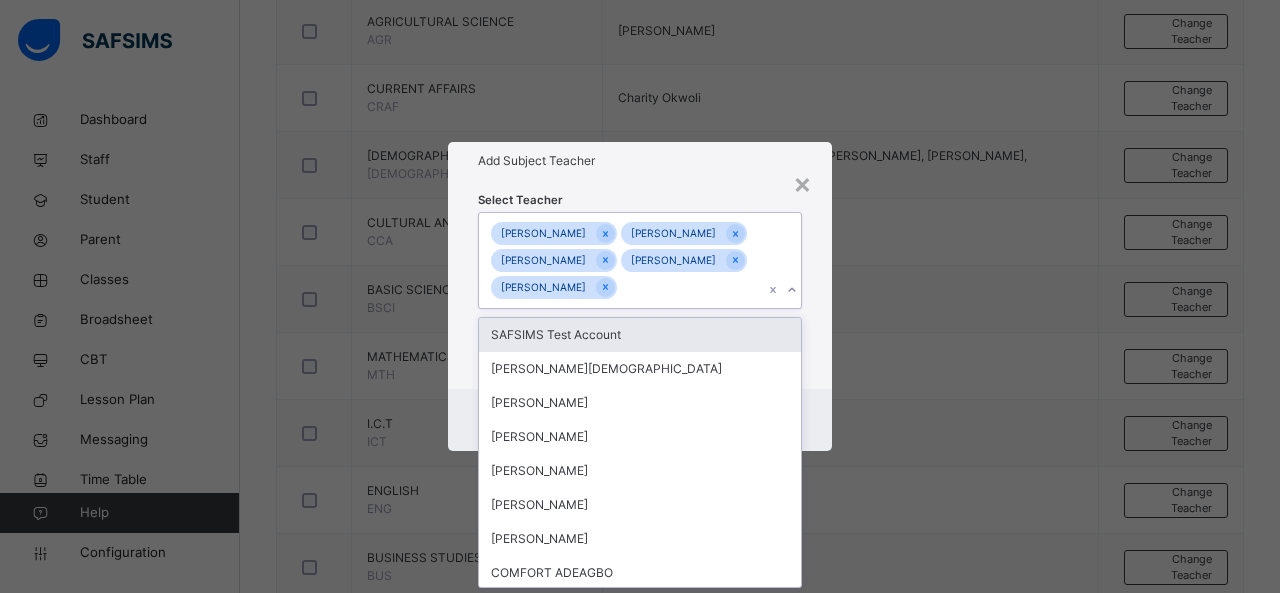 click on "× Add Subject Teacher Select Teacher   option [PERSON_NAME], selected.    option SAFSIMS  Test Account focused, 1 of 73. 68 results available. Select is focused ,type to refine list, press Down to open the menu,  press left to focus selected values [PERSON_NAME] [PERSON_NAME] Jibril [PERSON_NAME] [PERSON_NAME]  [PERSON_NAME] SAFSIMS  Test Account [PERSON_NAME] AUWAL [PERSON_NAME] SULEIMAN [PERSON_NAME] [PERSON_NAME] [PERSON_NAME] [PERSON_NAME] COMFORT  [PERSON_NAME] [PERSON_NAME] [PERSON_NAME] [PERSON_NAME] DADURUM  P [PERSON_NAME] GLORY  OLORUNTOMI [PERSON_NAME] NANDUL [PERSON_NAME] NIMGIL AWORUWA  [PERSON_NAME]  aminu Support  Team [PERSON_NAME] jezhi [PERSON_NAME] Technical  Support [PERSON_NAME] Abdulhamid  [PERSON_NAME]  [PERSON_NAME]  [PERSON_NAME]  Abolaj [PERSON_NAME] Support  SAFSIMS [PERSON_NAME] Oumouru Yusuf  Djamila [PERSON_NAME] [PERSON_NAME] [PERSON_NAME] [PERSON_NAME] [PERSON_NAME]  Danazum [PERSON_NAME] [PERSON_NAME] [PERSON_NAME] [PERSON_NAME] [PERSON_NAME]  [PERSON_NAME]" at bounding box center (640, 296) 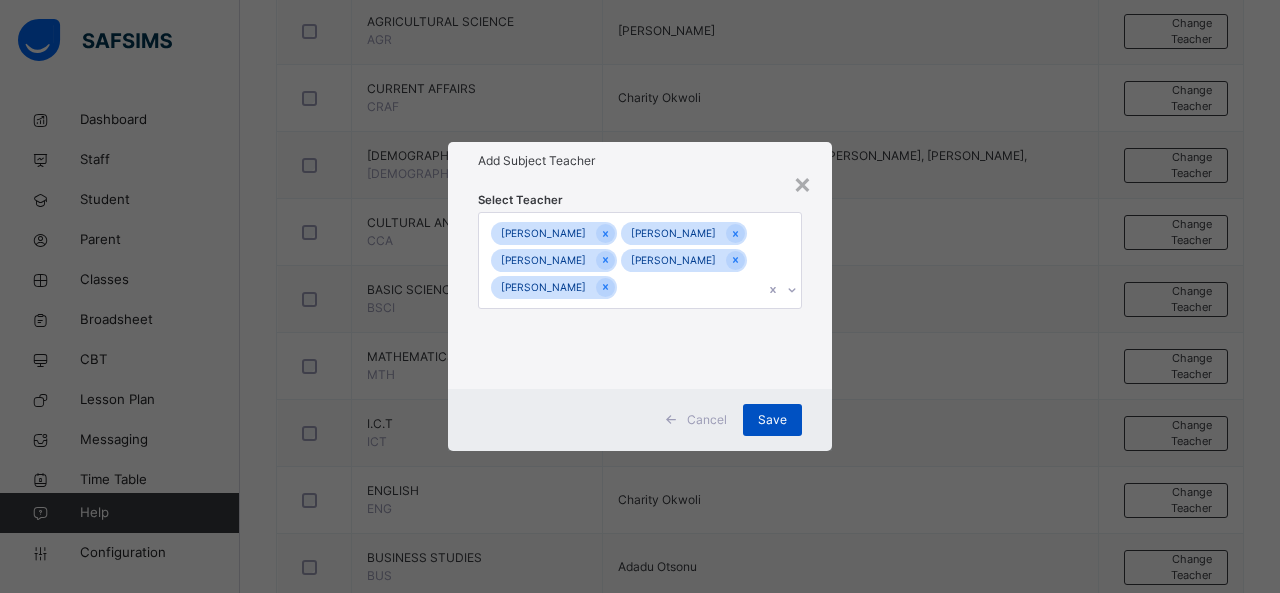 click on "Save" at bounding box center (772, 420) 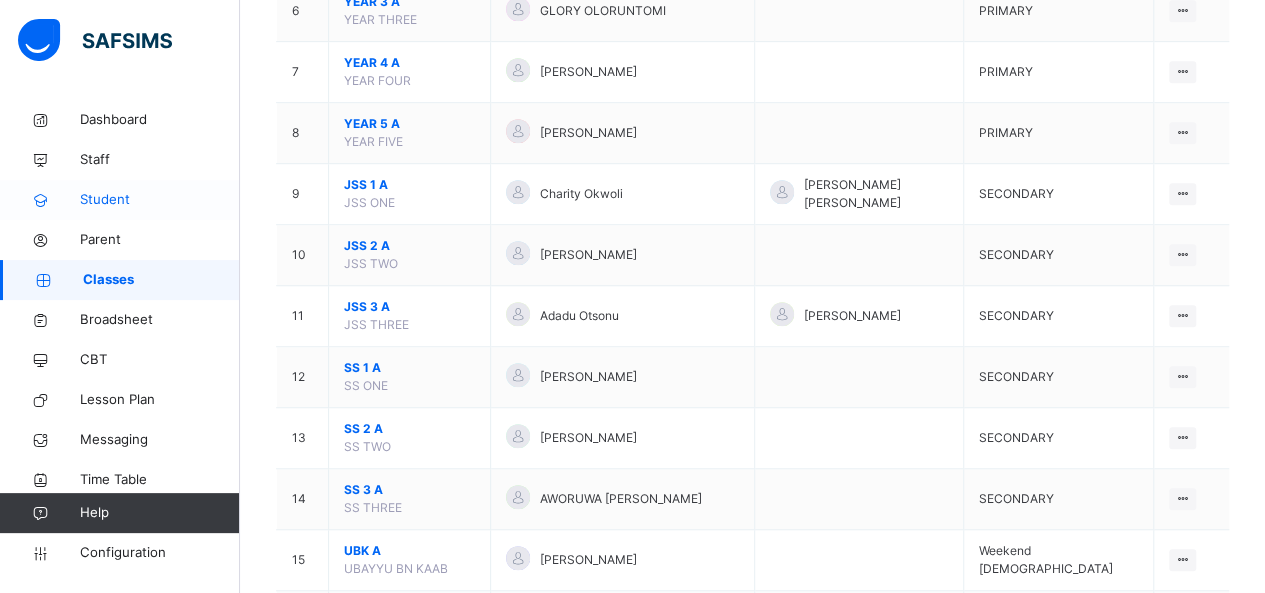 scroll, scrollTop: 565, scrollLeft: 0, axis: vertical 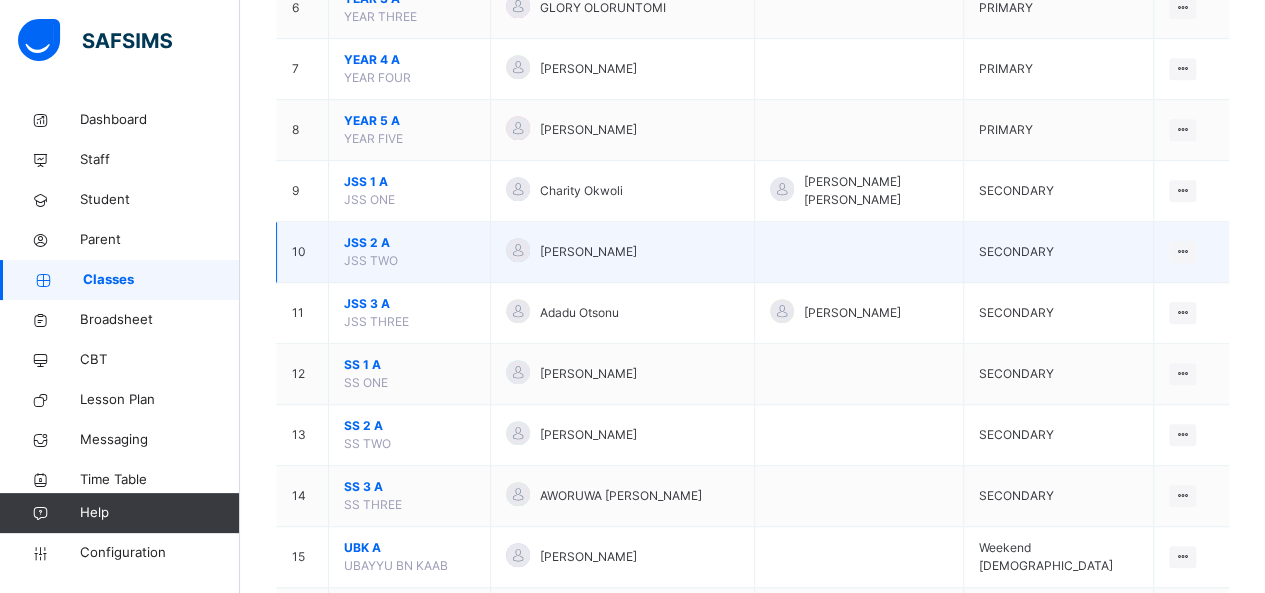 click on "JSS 2   A" at bounding box center (409, 243) 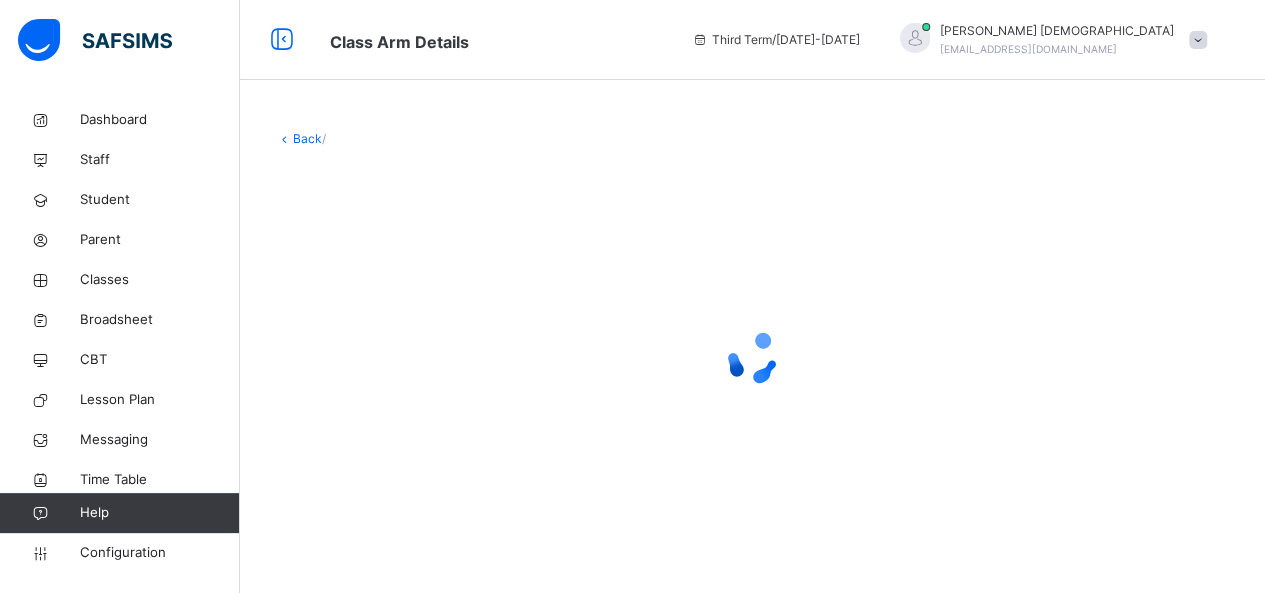 scroll, scrollTop: 0, scrollLeft: 0, axis: both 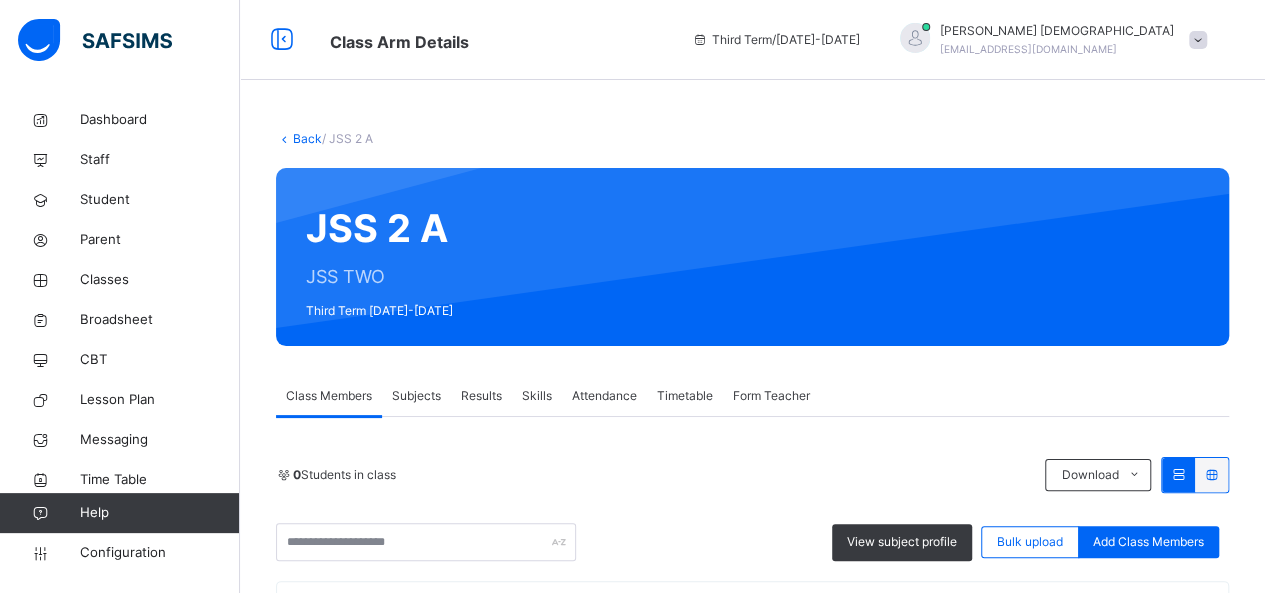drag, startPoint x: 368, startPoint y: 243, endPoint x: 406, endPoint y: 395, distance: 156.67801 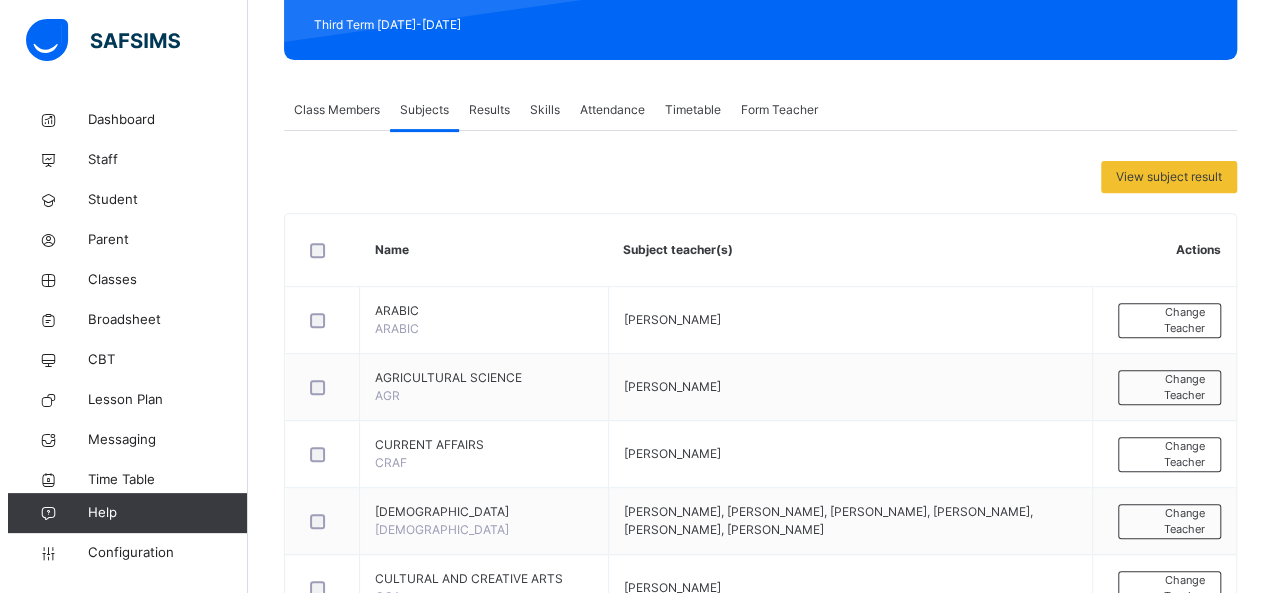 scroll, scrollTop: 434, scrollLeft: 0, axis: vertical 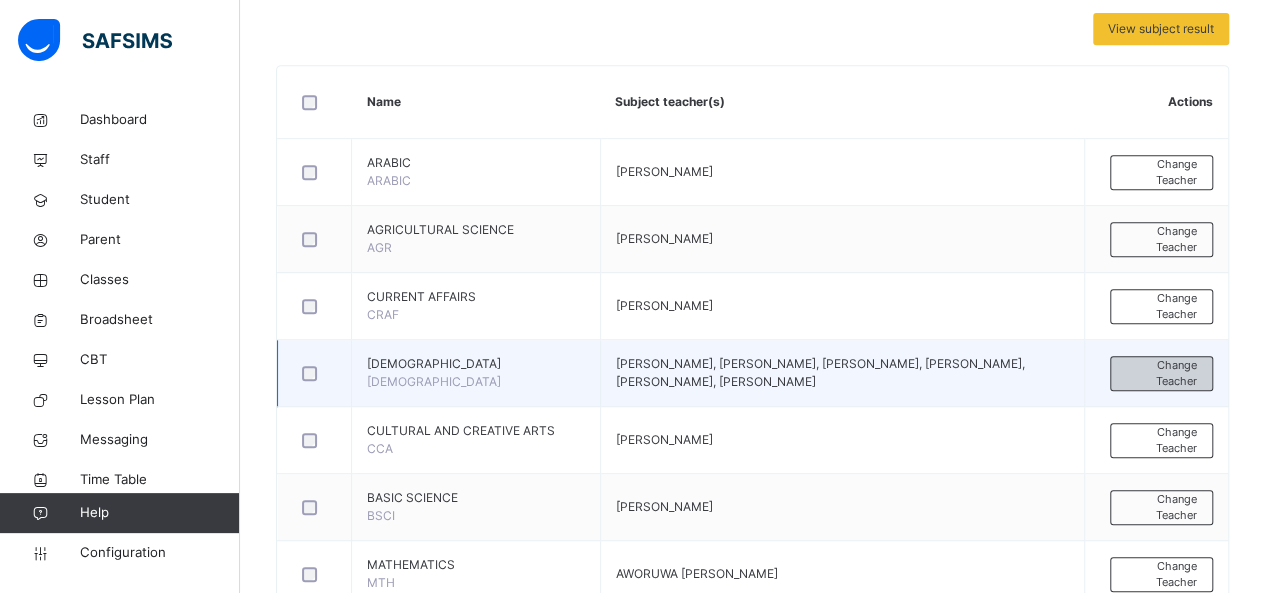 click on "Change Teacher" at bounding box center [1161, 373] 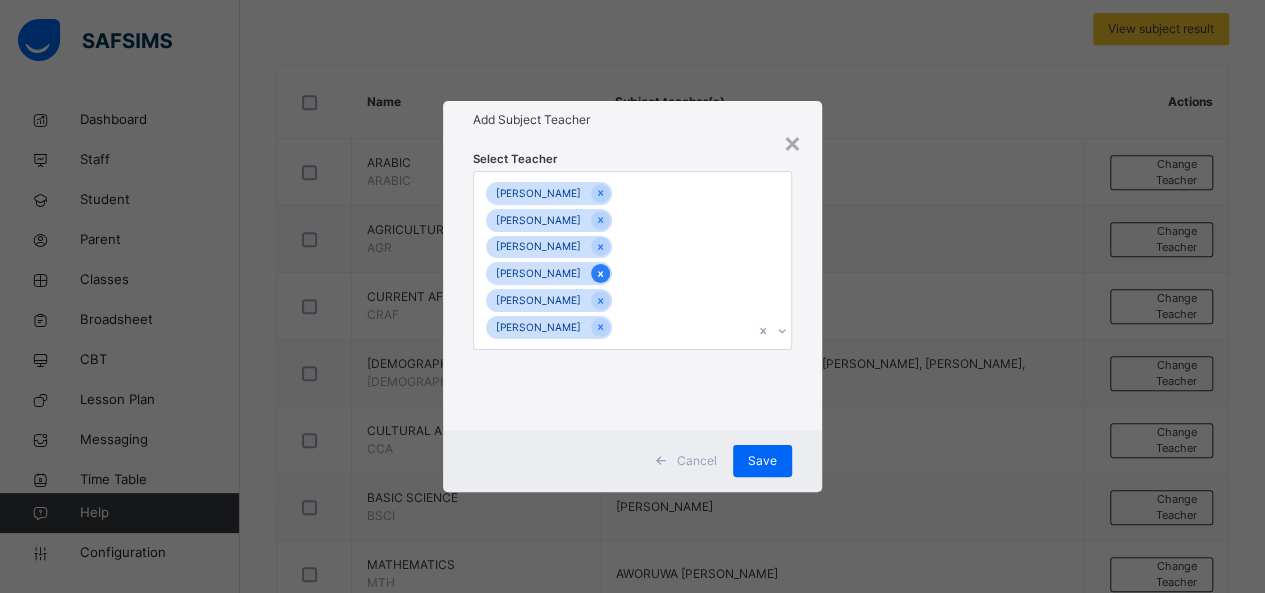 click 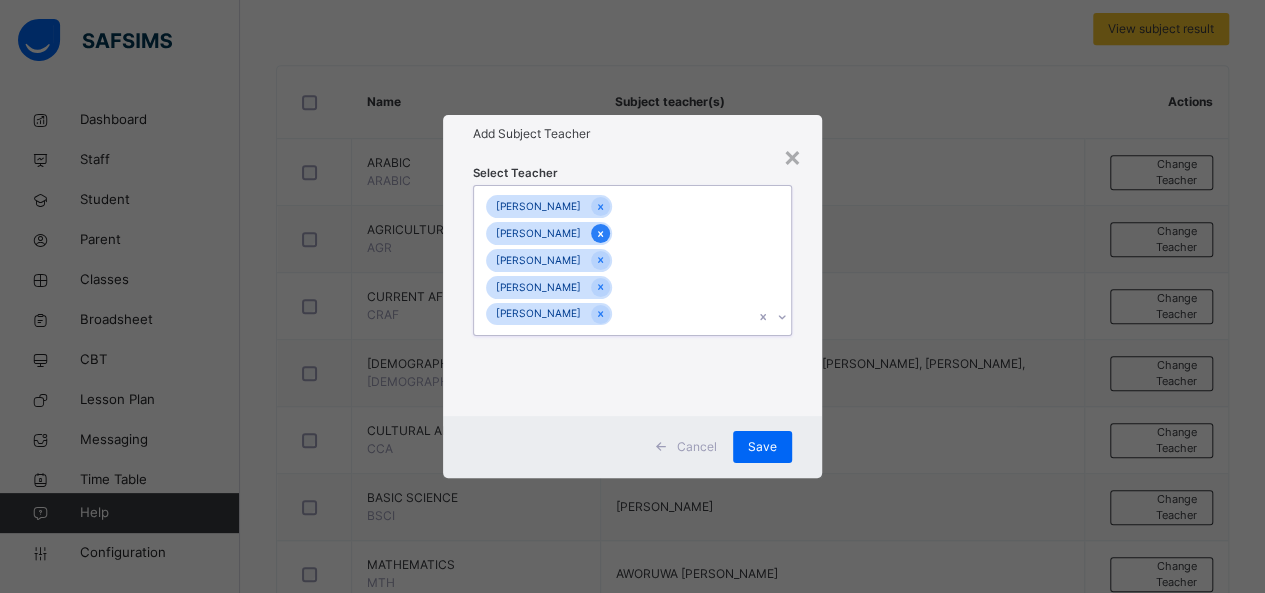 click 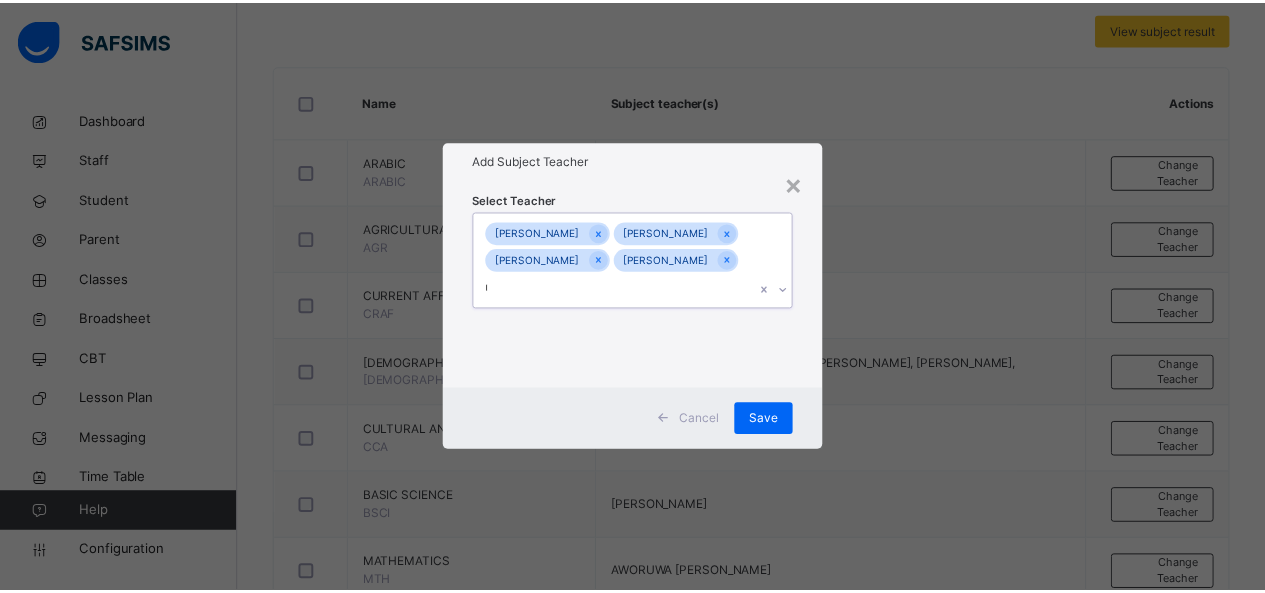 scroll, scrollTop: 0, scrollLeft: 0, axis: both 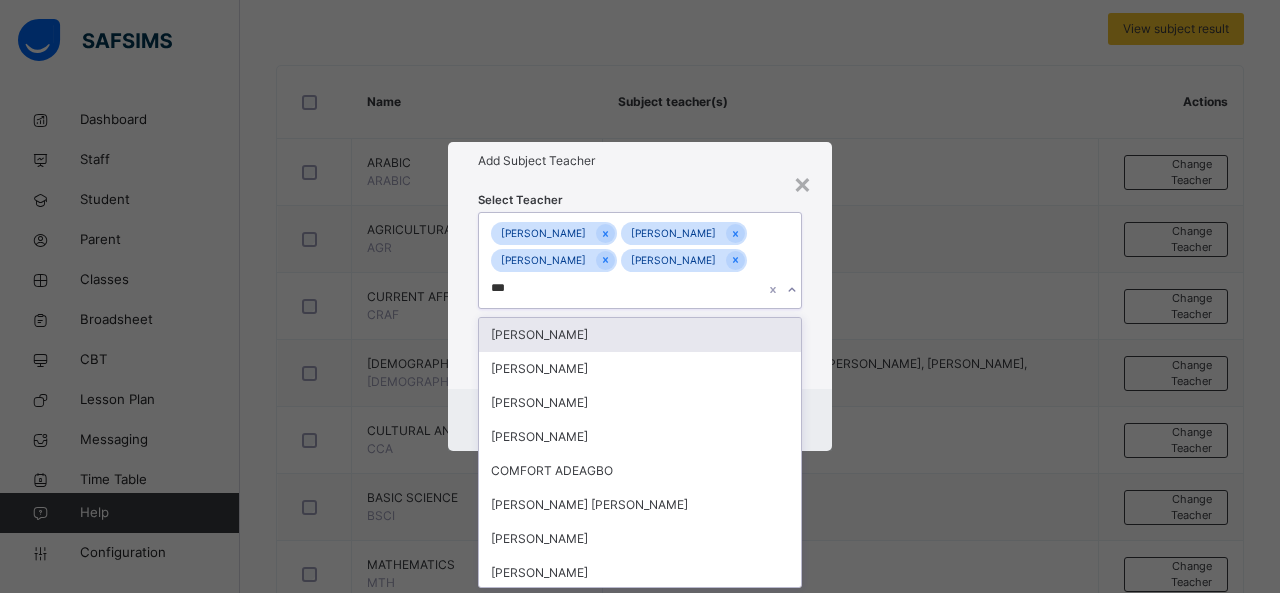 type on "****" 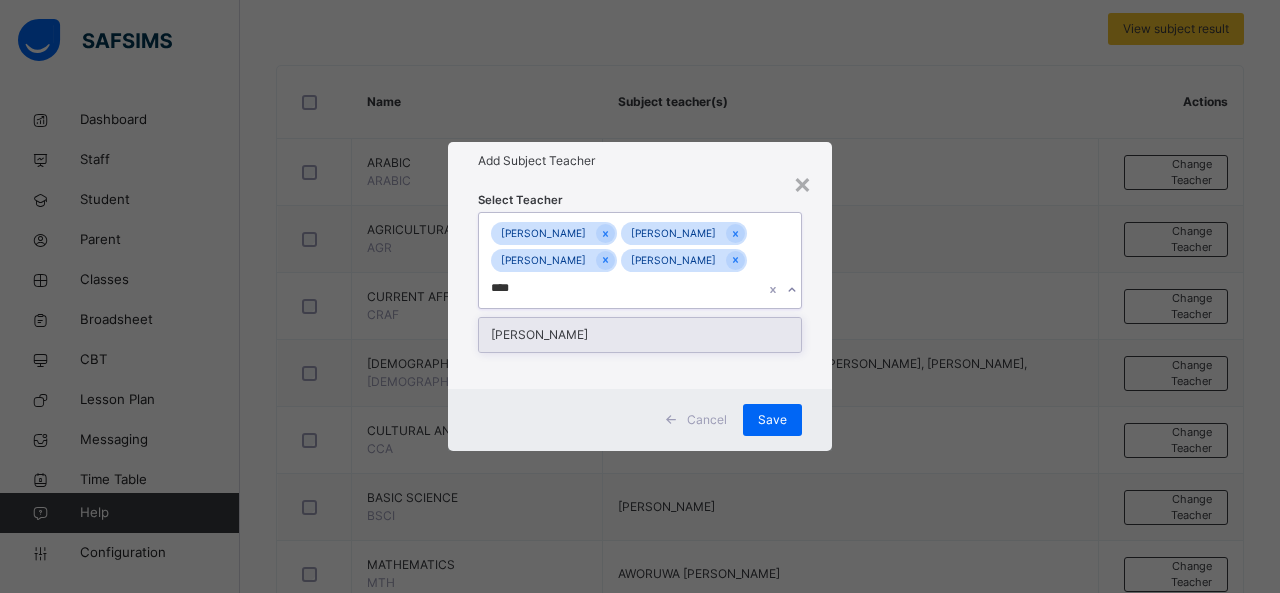 click on "[PERSON_NAME]" at bounding box center (640, 335) 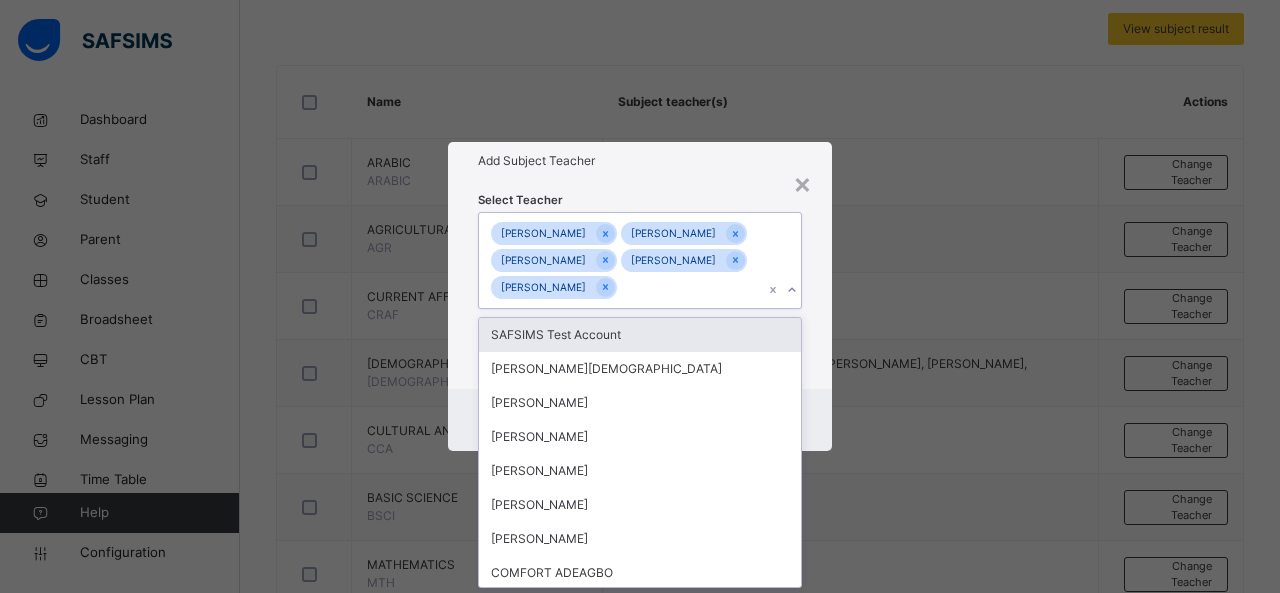 click on "× Add Subject Teacher Select Teacher   option [PERSON_NAME], selected.    option SAFSIMS  Test Account focused, 1 of 73. 68 results available. Select is focused ,type to refine list, press Down to open the menu,  press left to focus selected values [PERSON_NAME] [PERSON_NAME] Jibril [PERSON_NAME] [PERSON_NAME]  [PERSON_NAME] SAFSIMS  Test Account [PERSON_NAME] AUWAL [PERSON_NAME] SULEIMAN [PERSON_NAME] [PERSON_NAME] [PERSON_NAME] [PERSON_NAME] COMFORT  [PERSON_NAME] [PERSON_NAME] [PERSON_NAME] [PERSON_NAME] DADURUM  P [PERSON_NAME] GLORY  OLORUNTOMI [PERSON_NAME] NANDUL [PERSON_NAME] NIMGIL AWORUWA  [PERSON_NAME]  aminu Support  Team [PERSON_NAME] jezhi [PERSON_NAME] Technical  Support [PERSON_NAME] Abdulhamid  [PERSON_NAME]  [PERSON_NAME]  [PERSON_NAME]  Abolaj [PERSON_NAME] Support  SAFSIMS [PERSON_NAME] Oumouru Yusuf  Djamila [PERSON_NAME] [PERSON_NAME] [PERSON_NAME] [PERSON_NAME] [PERSON_NAME]  Danazum [PERSON_NAME] [PERSON_NAME] [PERSON_NAME] [PERSON_NAME] [PERSON_NAME]  [PERSON_NAME]" at bounding box center [640, 296] 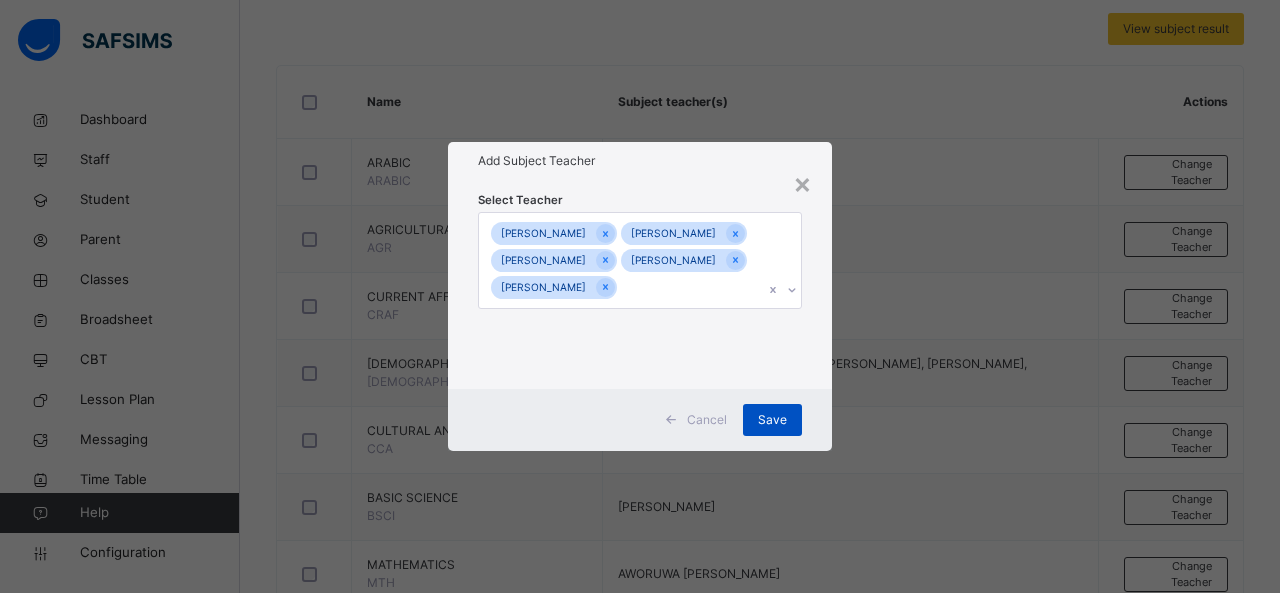 click on "Save" at bounding box center [772, 420] 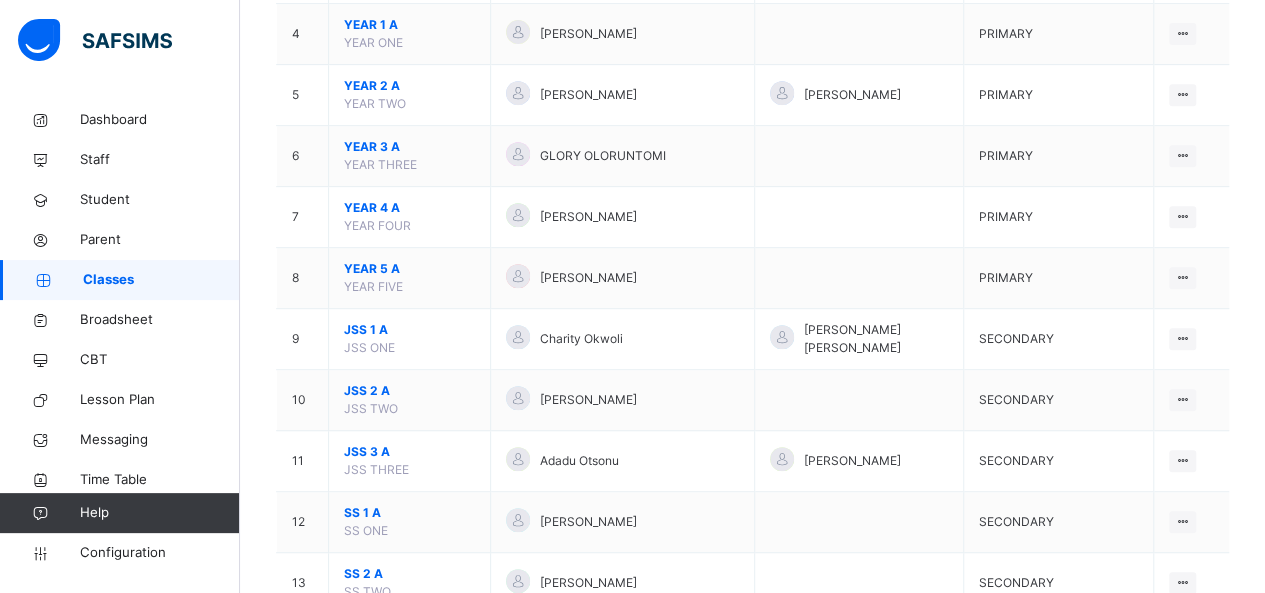 scroll, scrollTop: 418, scrollLeft: 0, axis: vertical 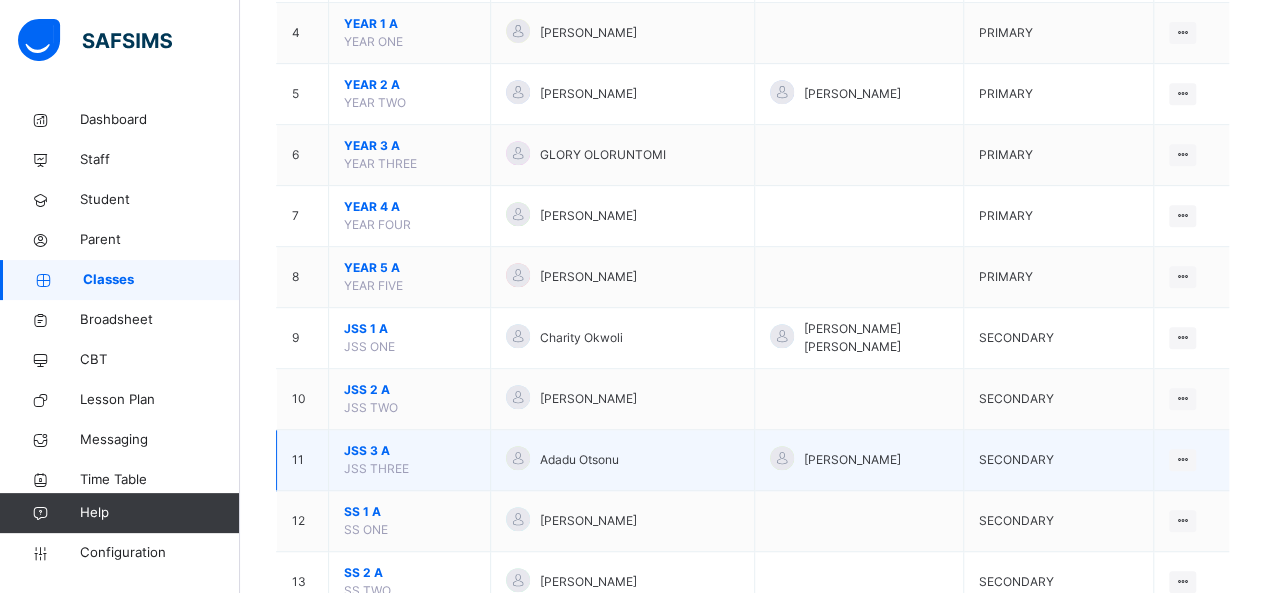 click on "JSS 3   A" at bounding box center (409, 451) 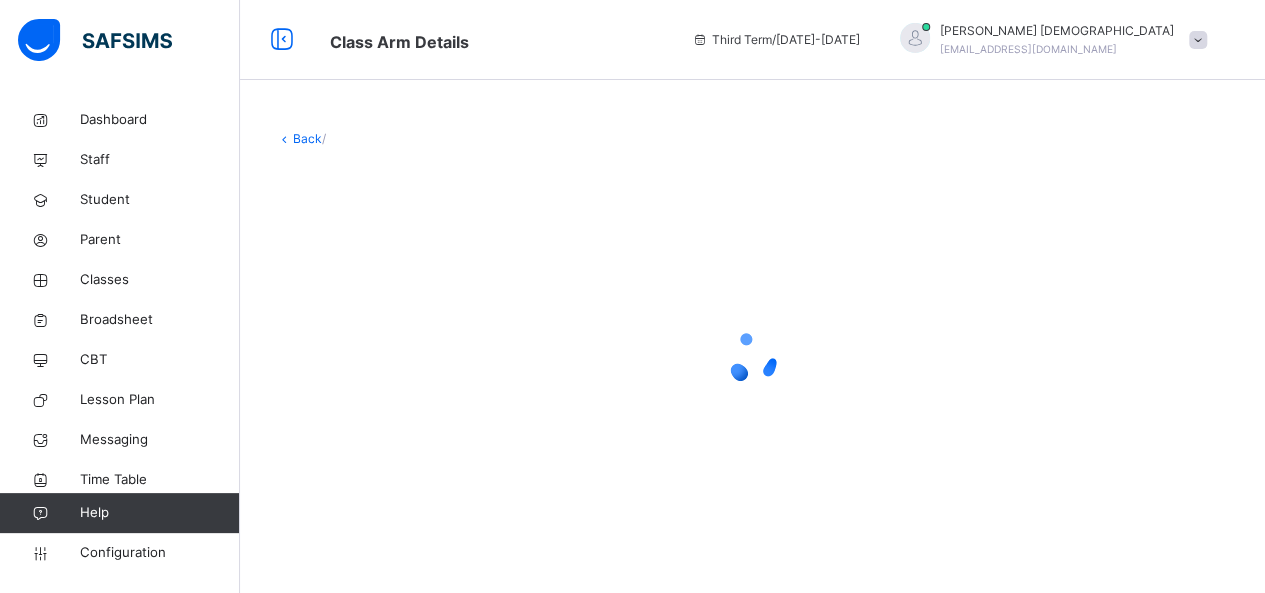 scroll, scrollTop: 0, scrollLeft: 0, axis: both 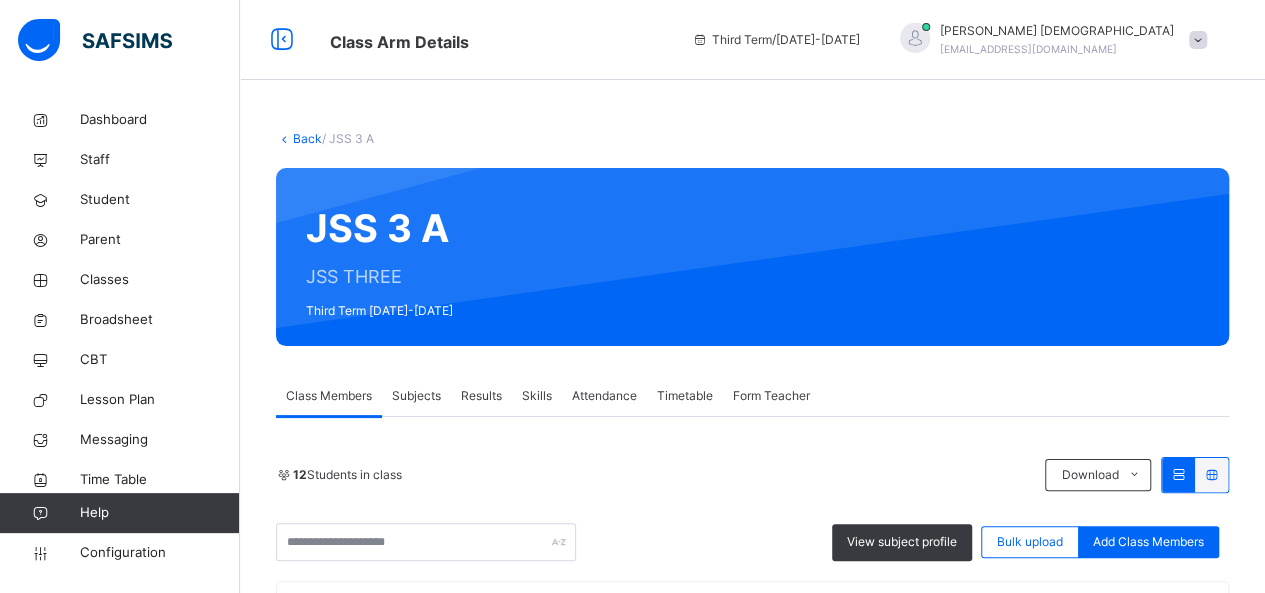click on "Subjects" at bounding box center [416, 396] 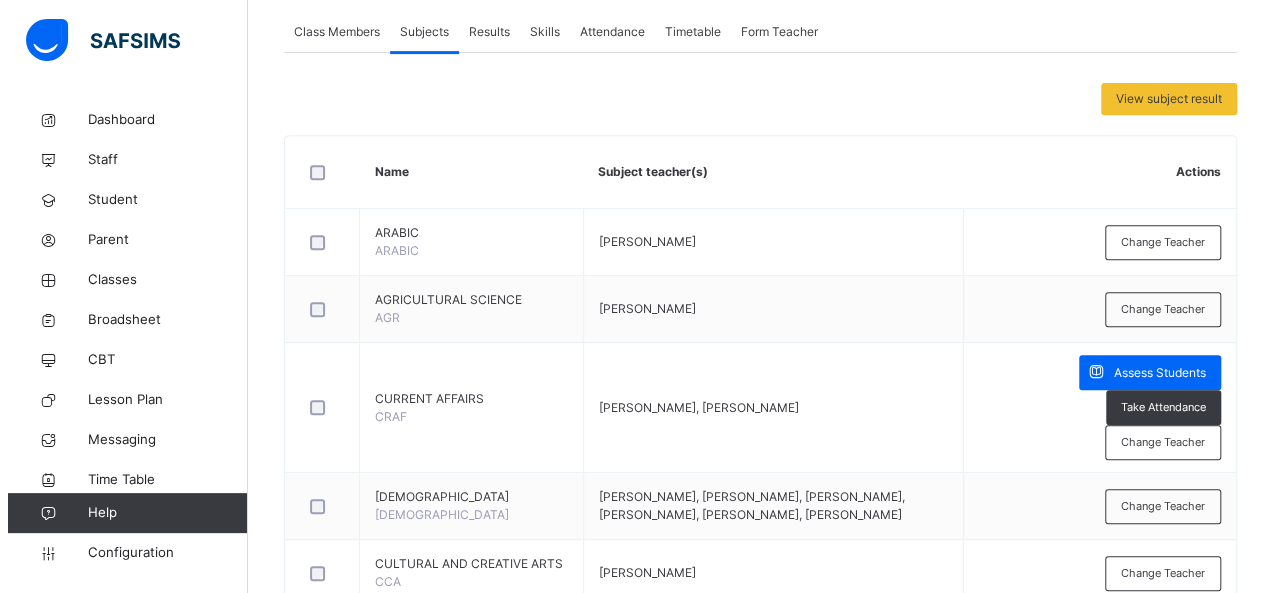 scroll, scrollTop: 365, scrollLeft: 0, axis: vertical 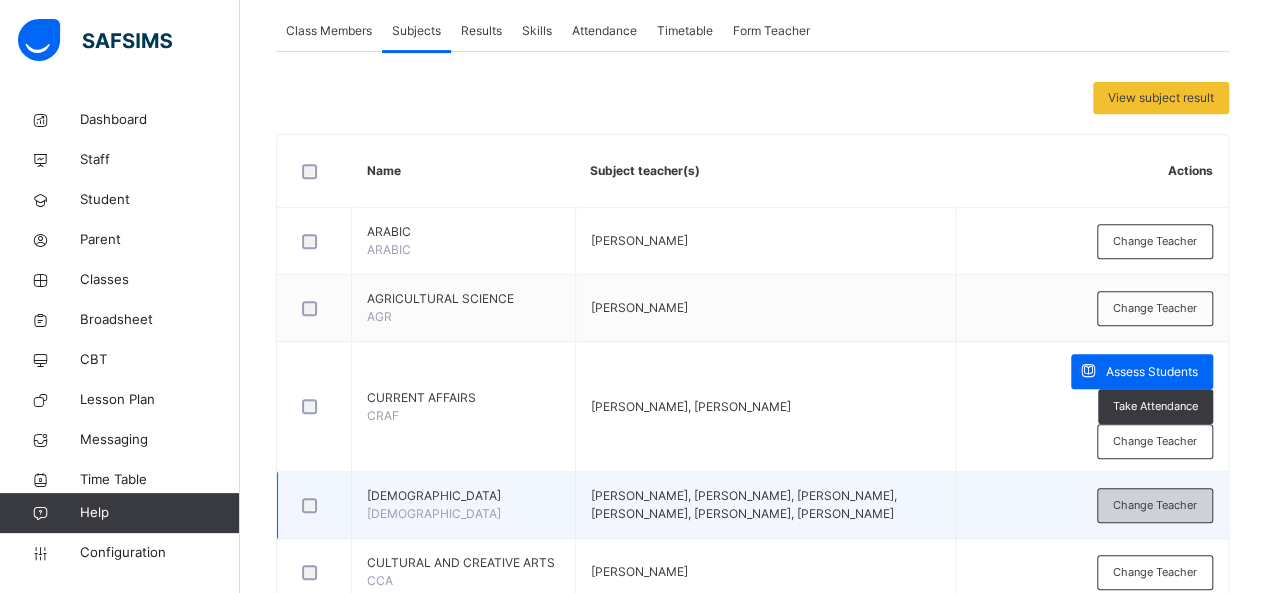 click on "Change Teacher" at bounding box center [1155, 505] 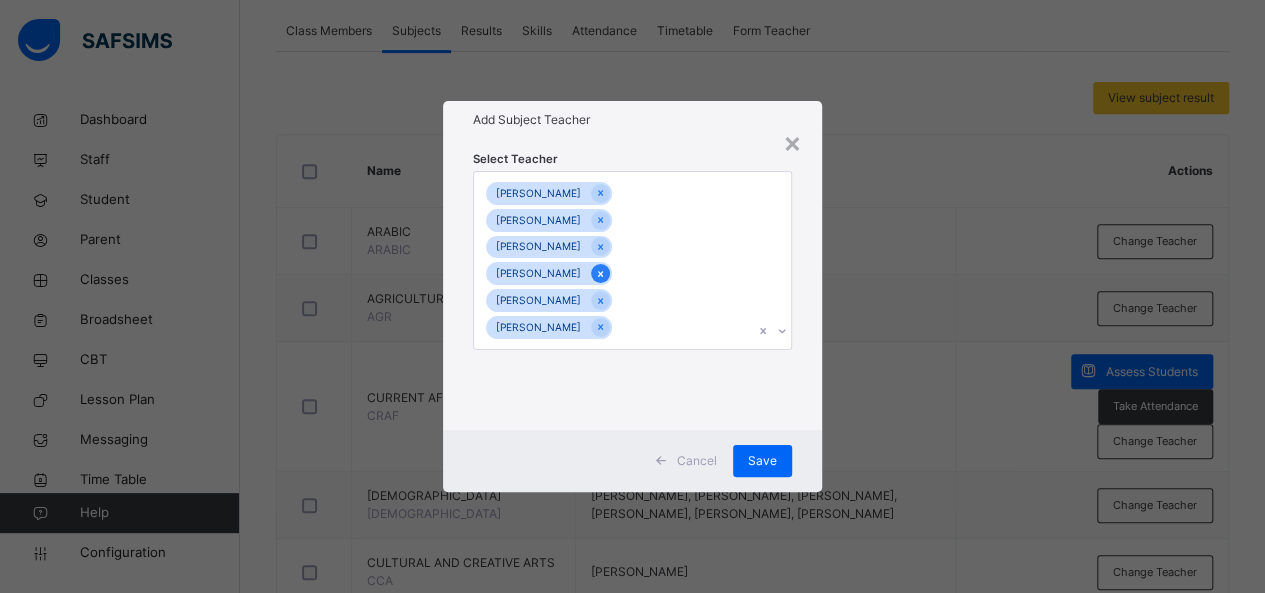 click 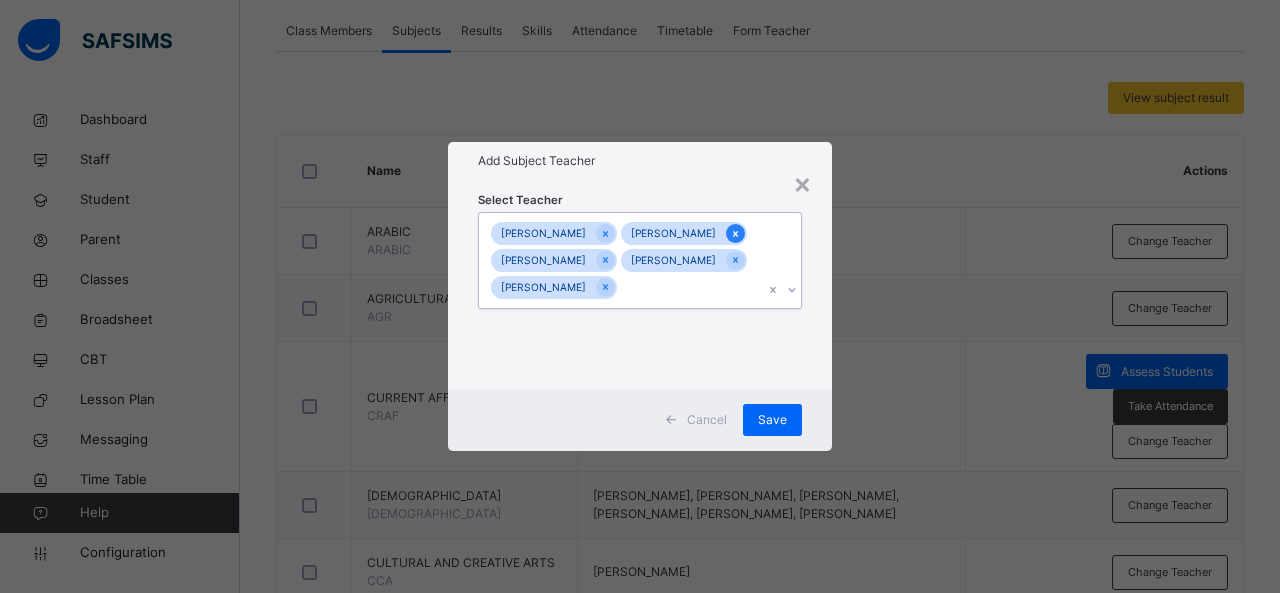 click 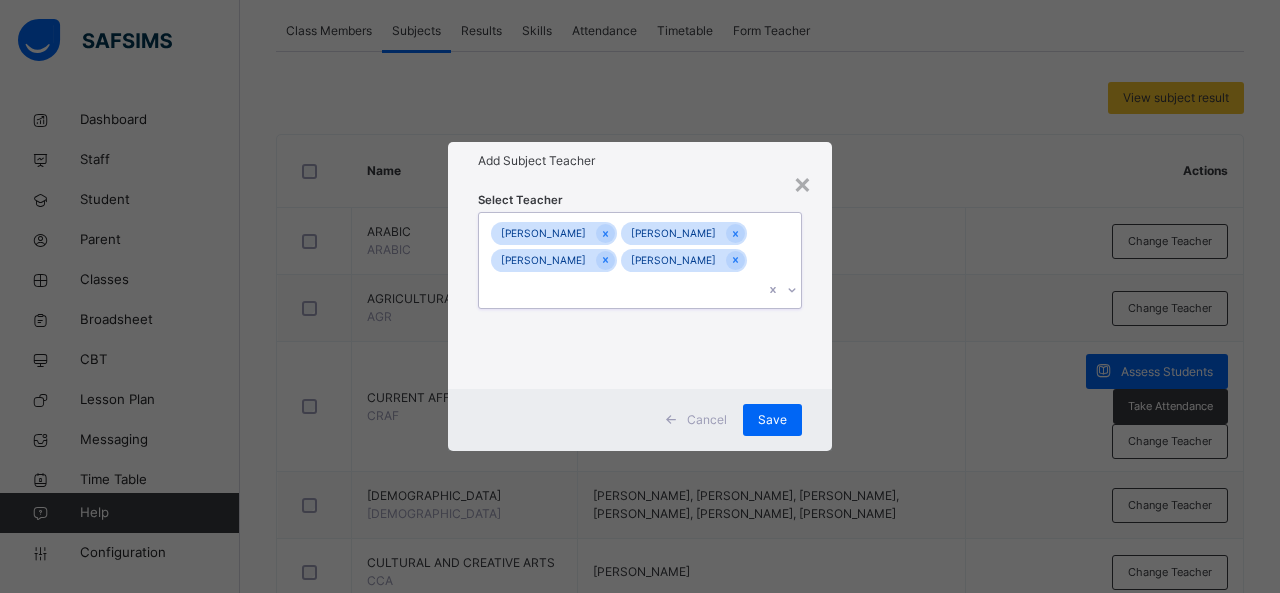 click on "[PERSON_NAME] [PERSON_NAME] Jibril [PERSON_NAME] [PERSON_NAME]" at bounding box center (621, 261) 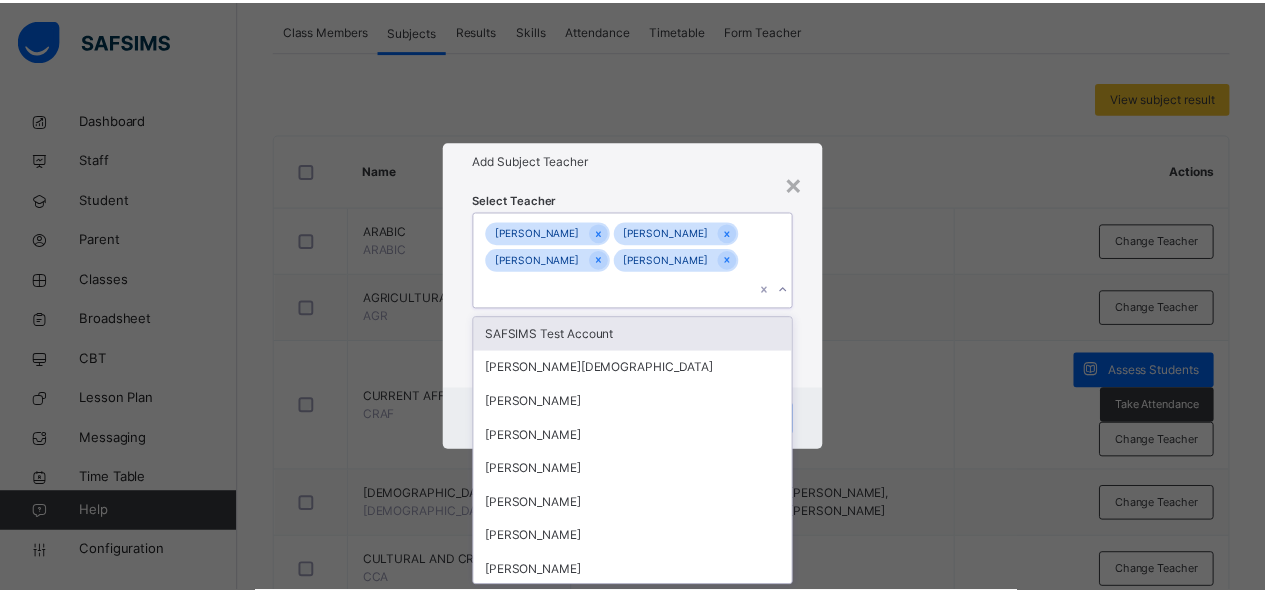 scroll, scrollTop: 0, scrollLeft: 0, axis: both 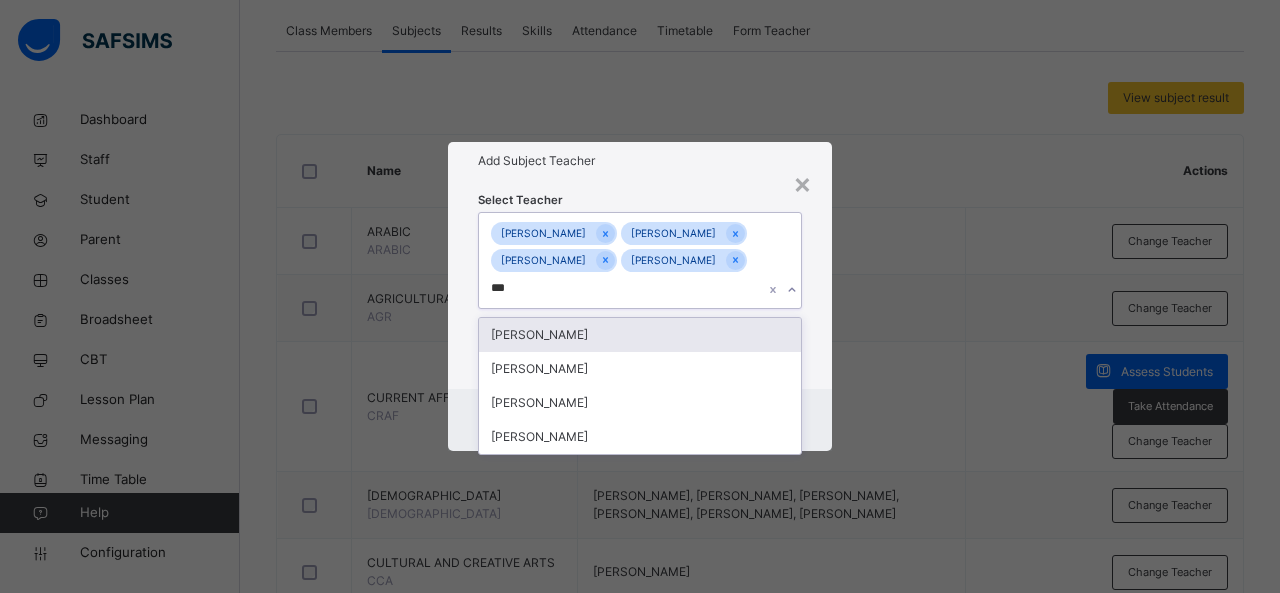 type on "****" 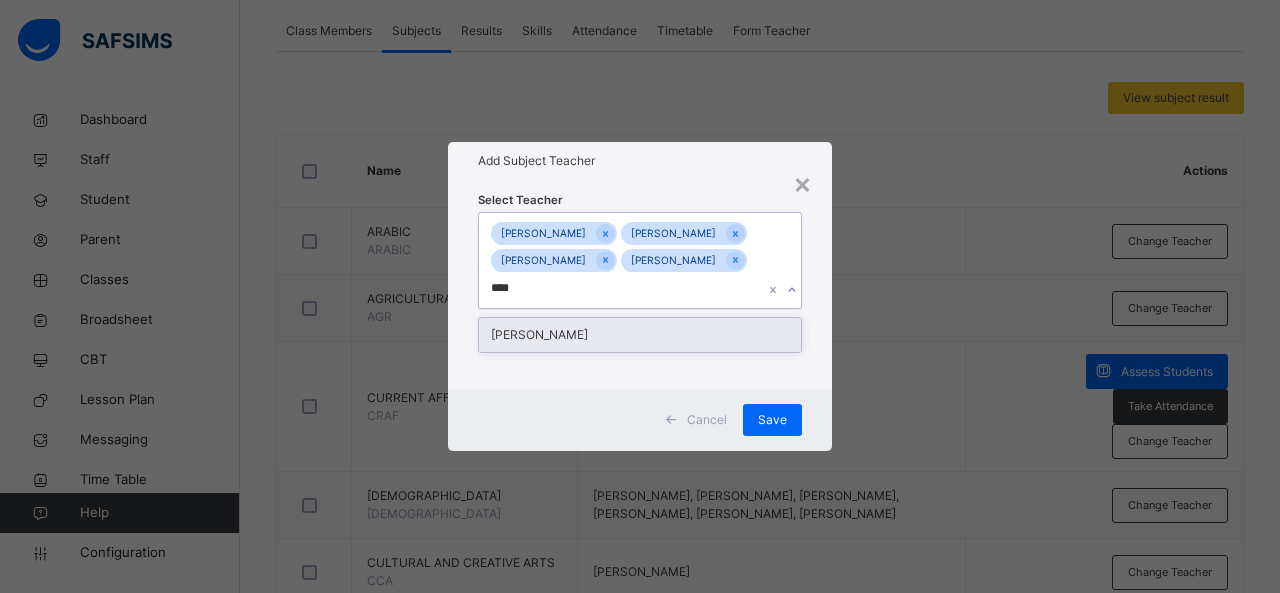 click on "[PERSON_NAME]" at bounding box center (640, 335) 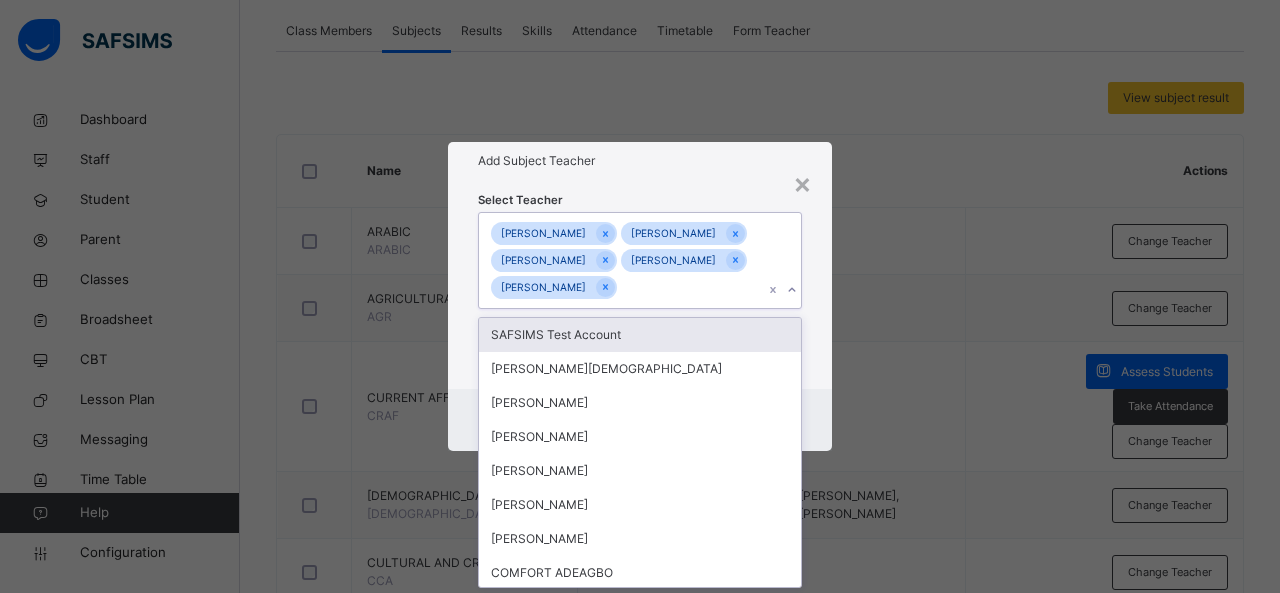 click on "× Add Subject Teacher Select Teacher   option [PERSON_NAME], selected.    option SAFSIMS  Test Account focused, 1 of 73. 68 results available. Use Up and Down to choose options, press Enter to select the currently focused option, press Escape to exit the menu, press Tab to select the option and exit the menu. [PERSON_NAME] [PERSON_NAME] Jibril [PERSON_NAME] [PERSON_NAME]  [PERSON_NAME] SAFSIMS  Test Account [PERSON_NAME] AUWAL [PERSON_NAME] SULEIMAN [PERSON_NAME] [PERSON_NAME] [PERSON_NAME] [PERSON_NAME] COMFORT  [PERSON_NAME] [PERSON_NAME] [PERSON_NAME] [PERSON_NAME] DADURUM  P [PERSON_NAME] [PERSON_NAME] NANDUL [PERSON_NAME] NIMGIL AWORUWA  [PERSON_NAME]  aminu Support  Team [PERSON_NAME] jezhi [PERSON_NAME] Technical  Support [PERSON_NAME] Abdulhamid  [PERSON_NAME]  [PERSON_NAME]  [PERSON_NAME]  Abolaj [PERSON_NAME] Support  SAFSIMS [PERSON_NAME] Oumouru Yusuf  Djamila [PERSON_NAME] [PERSON_NAME] [PERSON_NAME] [PERSON_NAME] [PERSON_NAME]  Danazum [PERSON_NAME] [PERSON_NAME]" at bounding box center (640, 296) 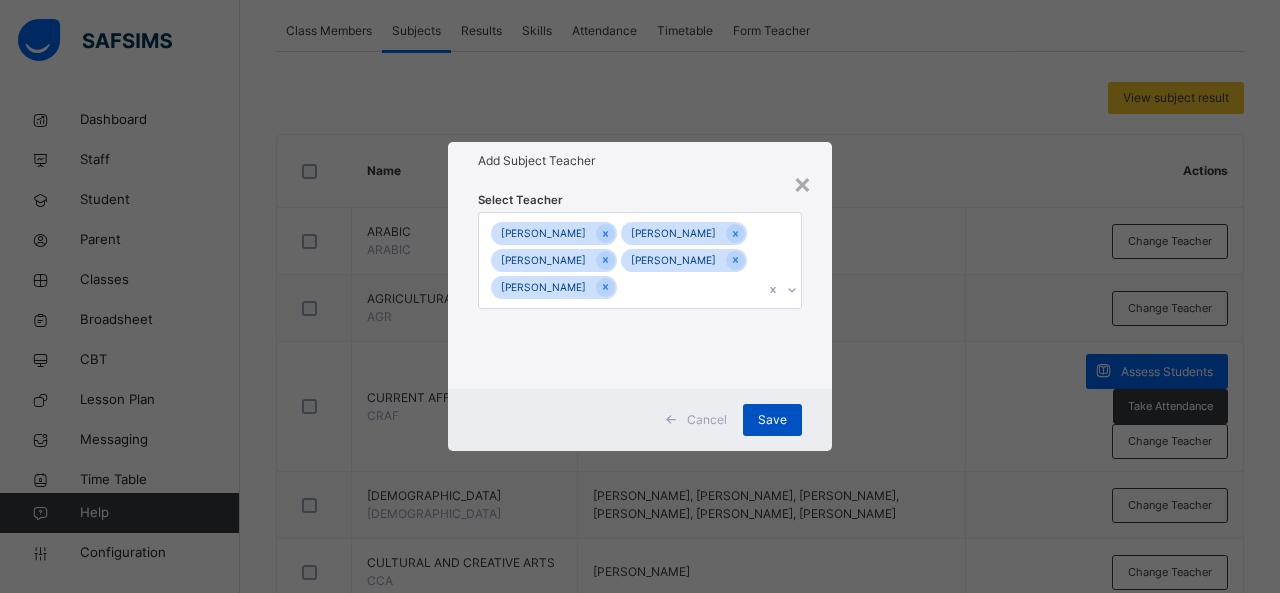 click on "Save" at bounding box center [772, 420] 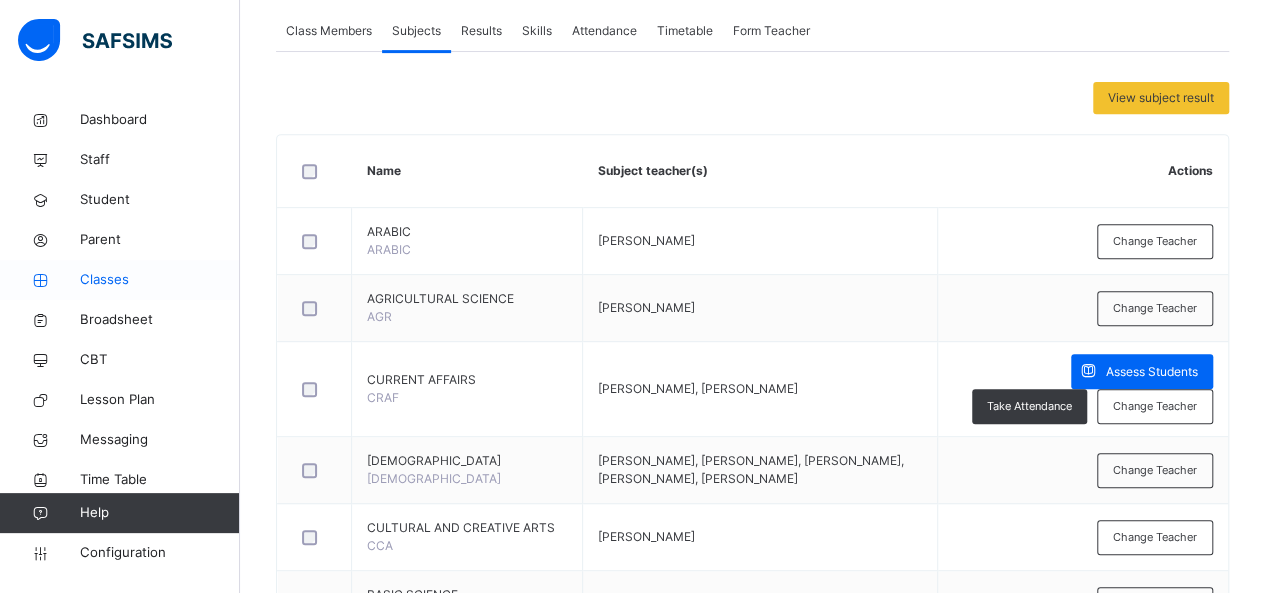 click on "Classes" at bounding box center (160, 280) 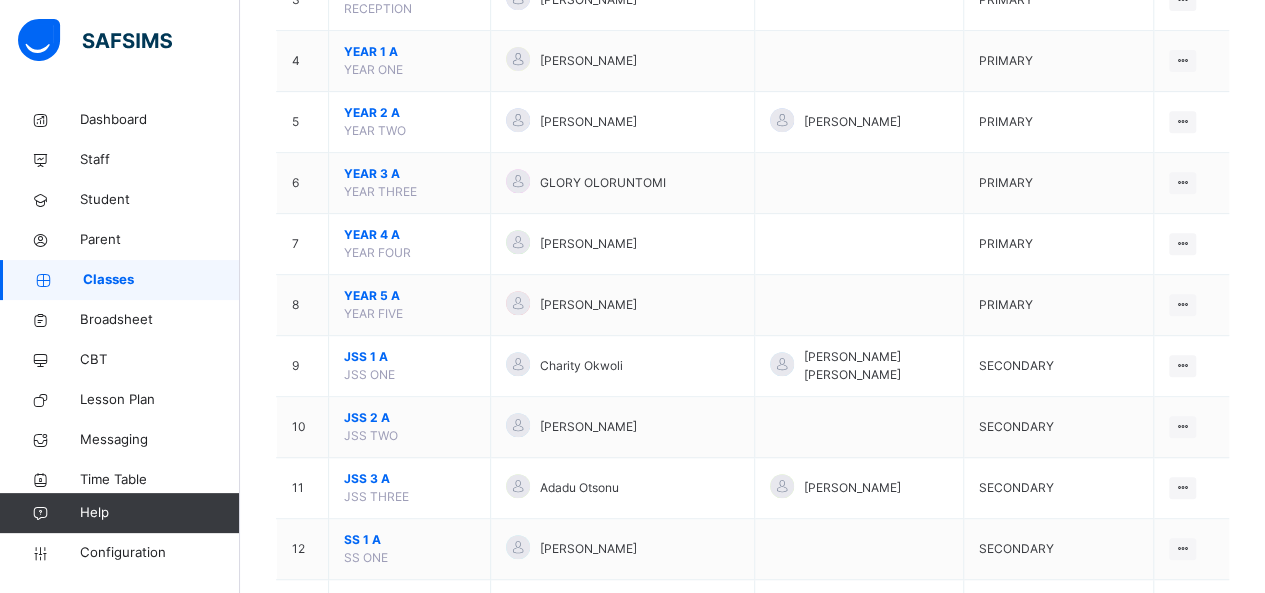 scroll, scrollTop: 390, scrollLeft: 0, axis: vertical 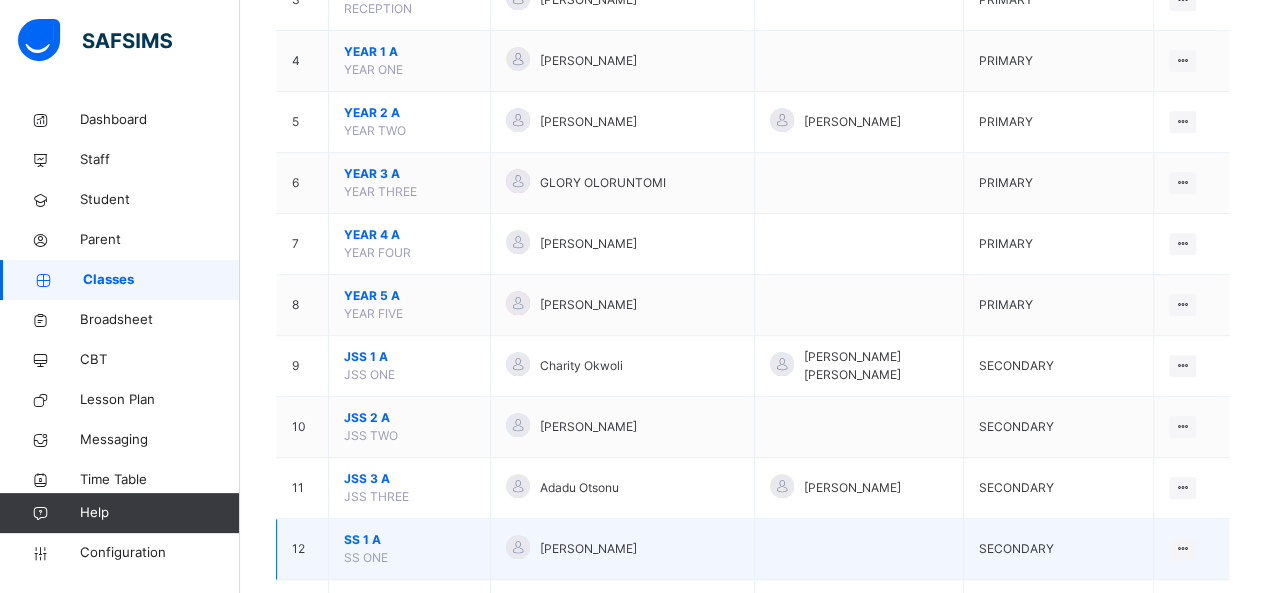 click on "SS 1   A" at bounding box center (409, 540) 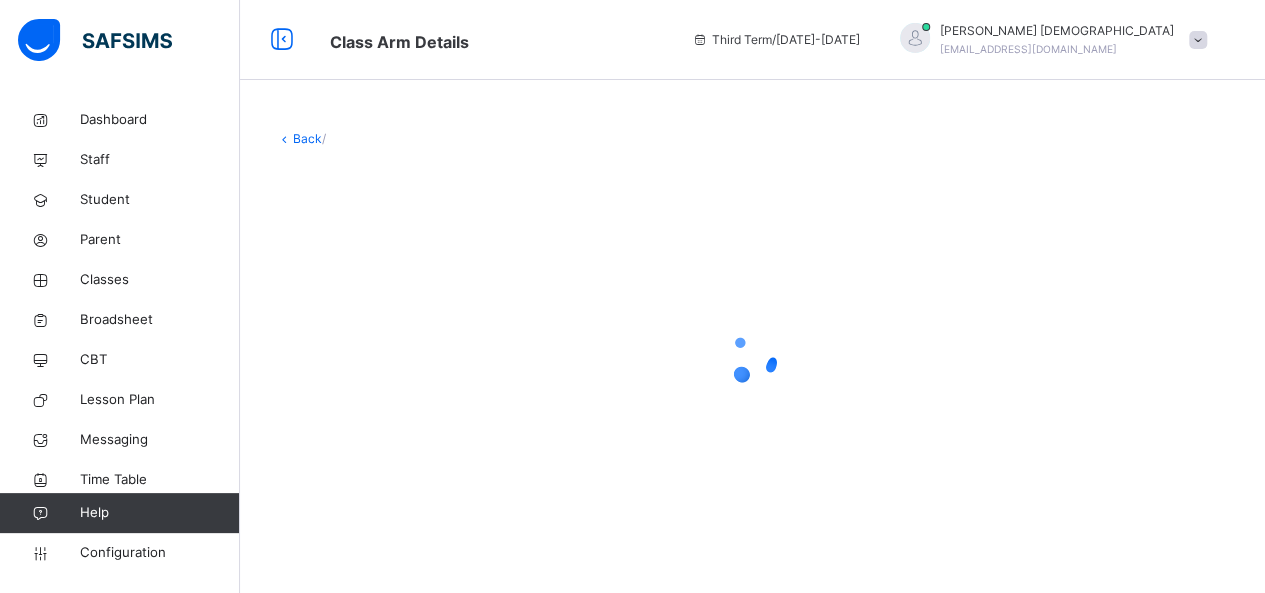 scroll, scrollTop: 0, scrollLeft: 0, axis: both 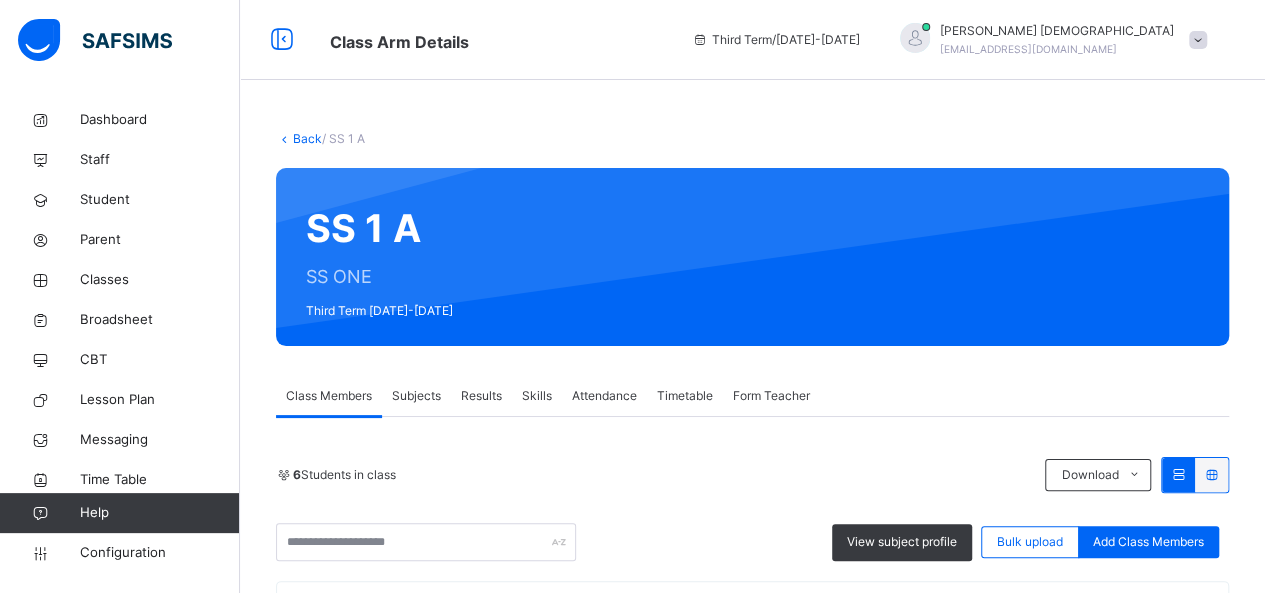 click on "Subjects" at bounding box center (416, 396) 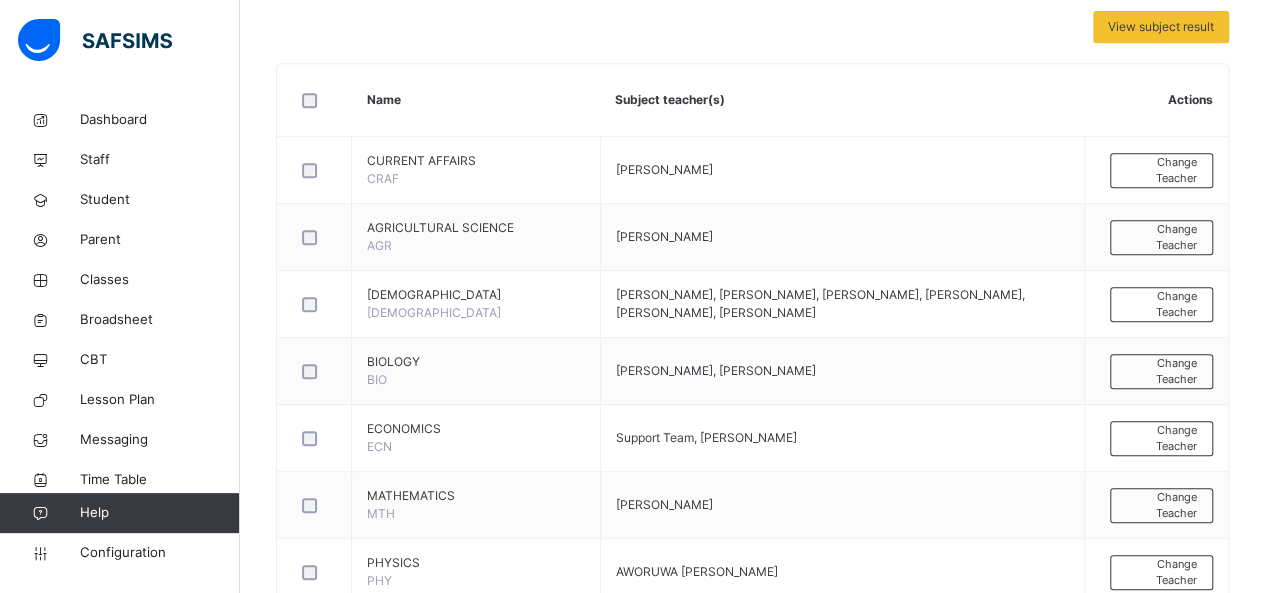 scroll, scrollTop: 440, scrollLeft: 0, axis: vertical 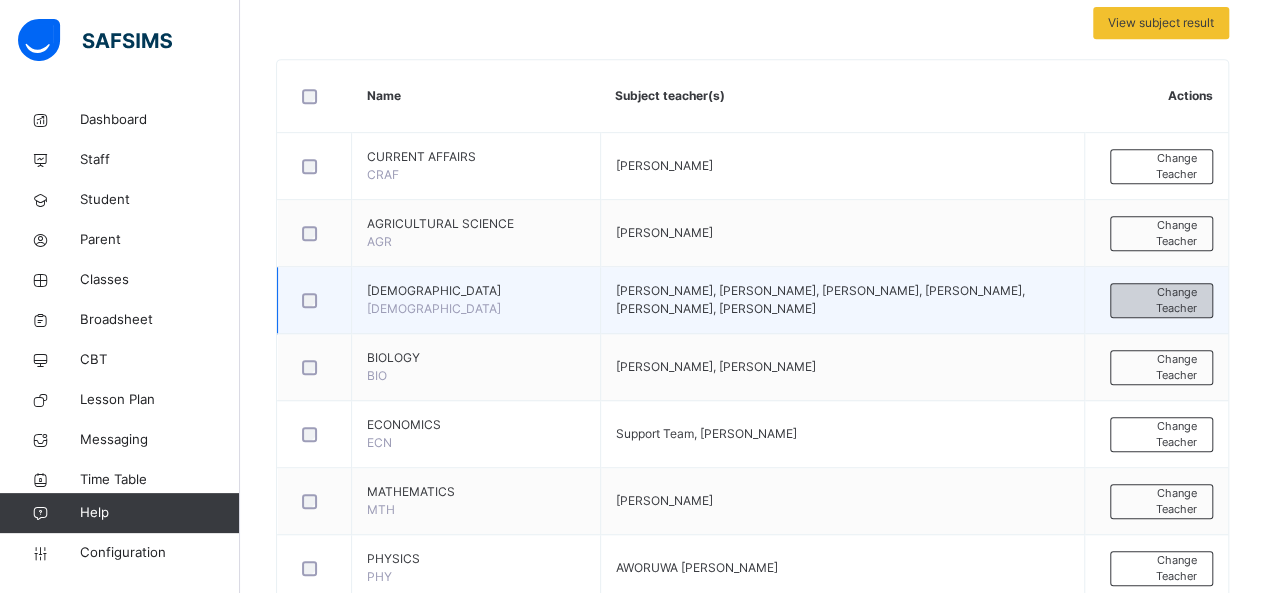 click on "Change Teacher" at bounding box center (1161, 300) 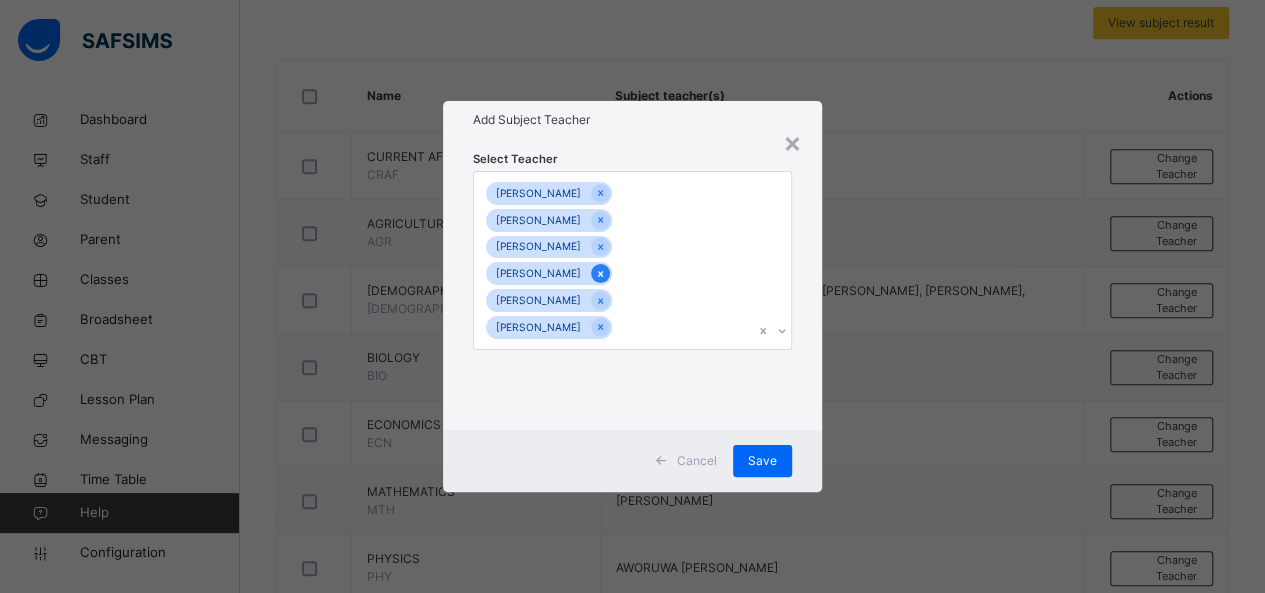 click 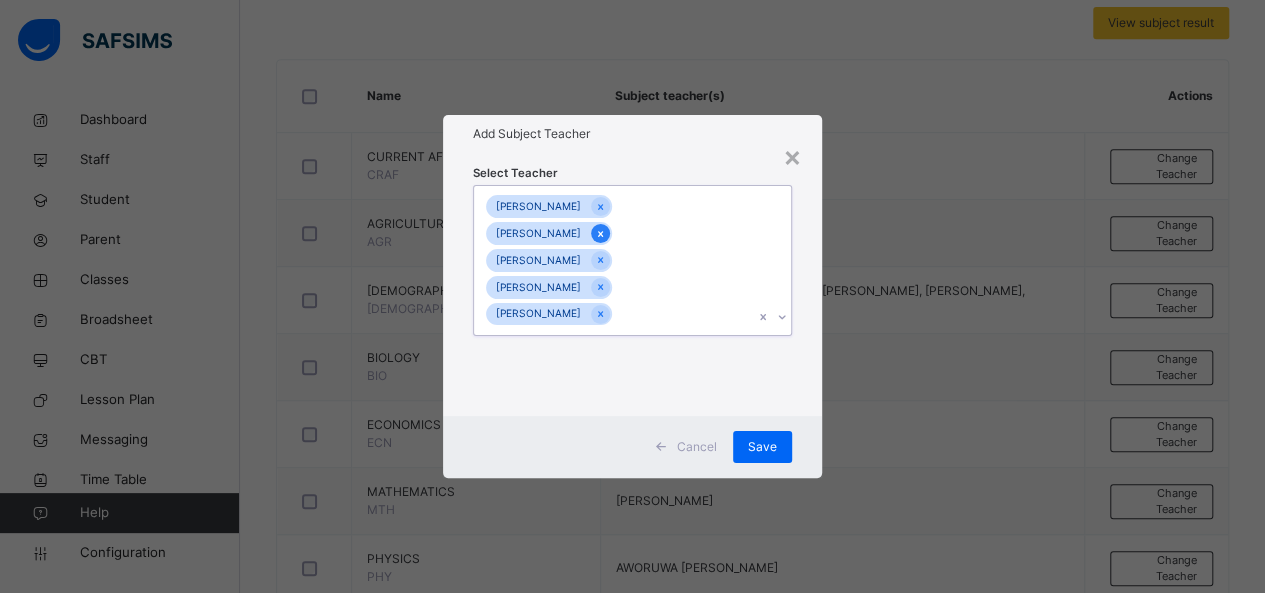 click 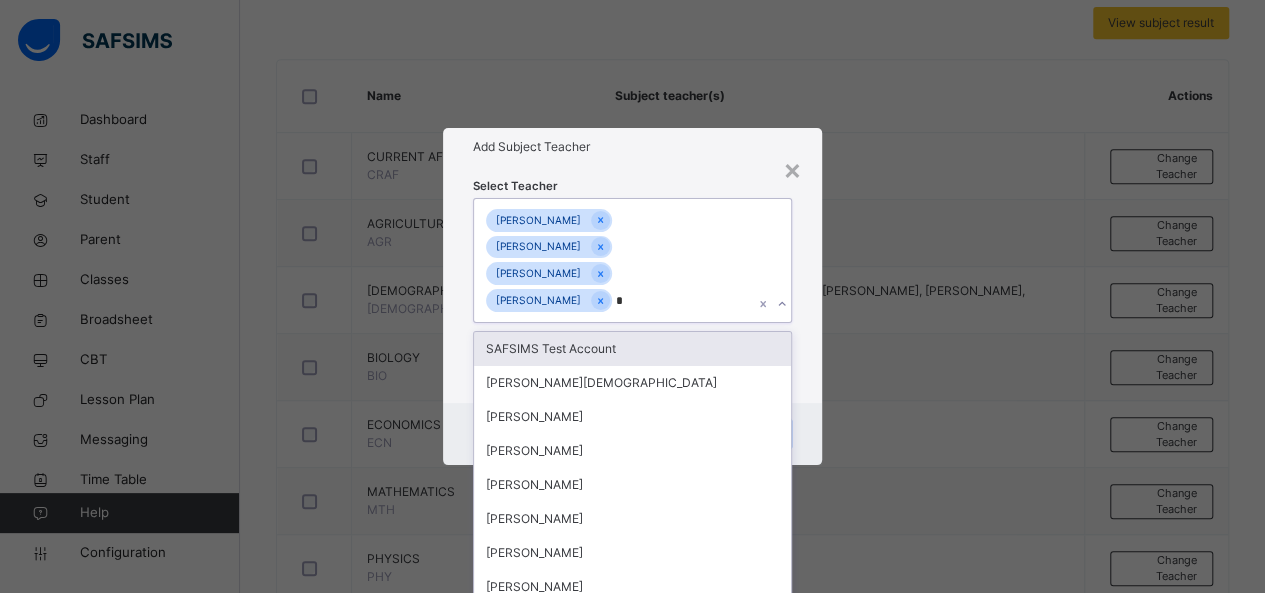 scroll, scrollTop: 0, scrollLeft: 0, axis: both 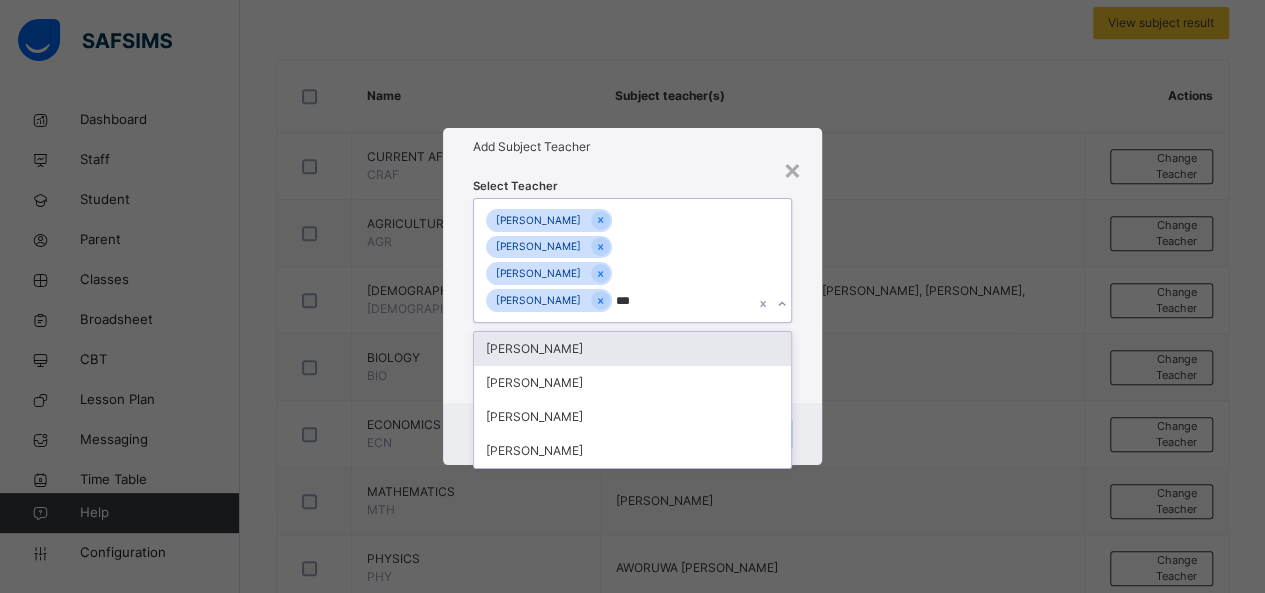 type on "****" 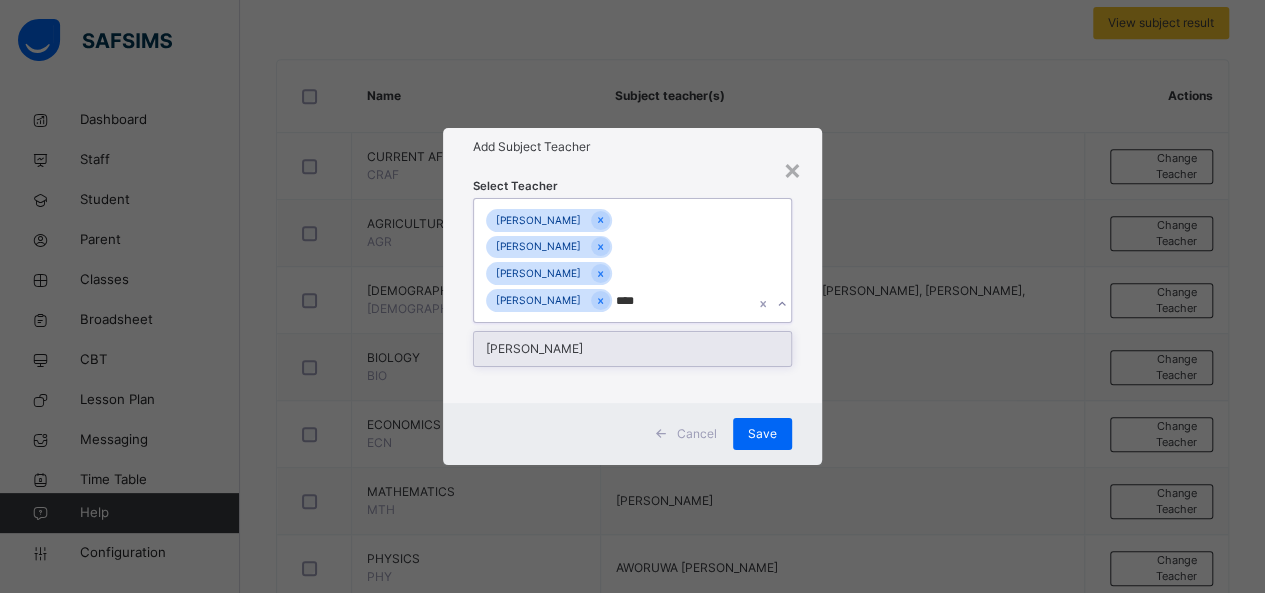 click on "[PERSON_NAME]" at bounding box center [633, 349] 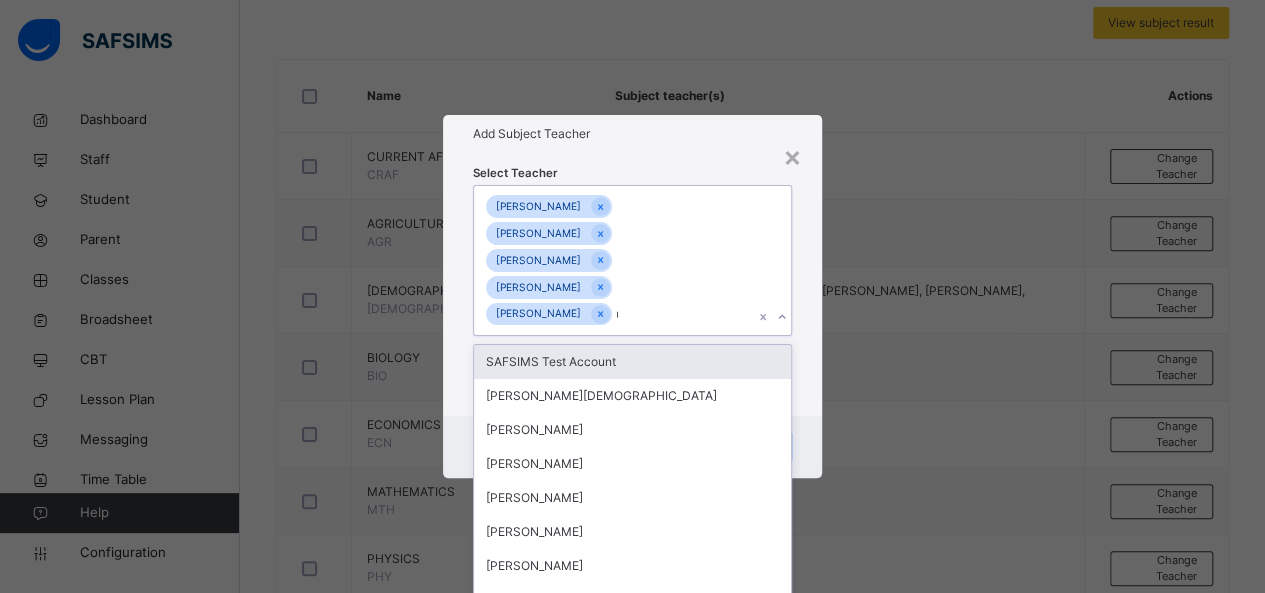 type 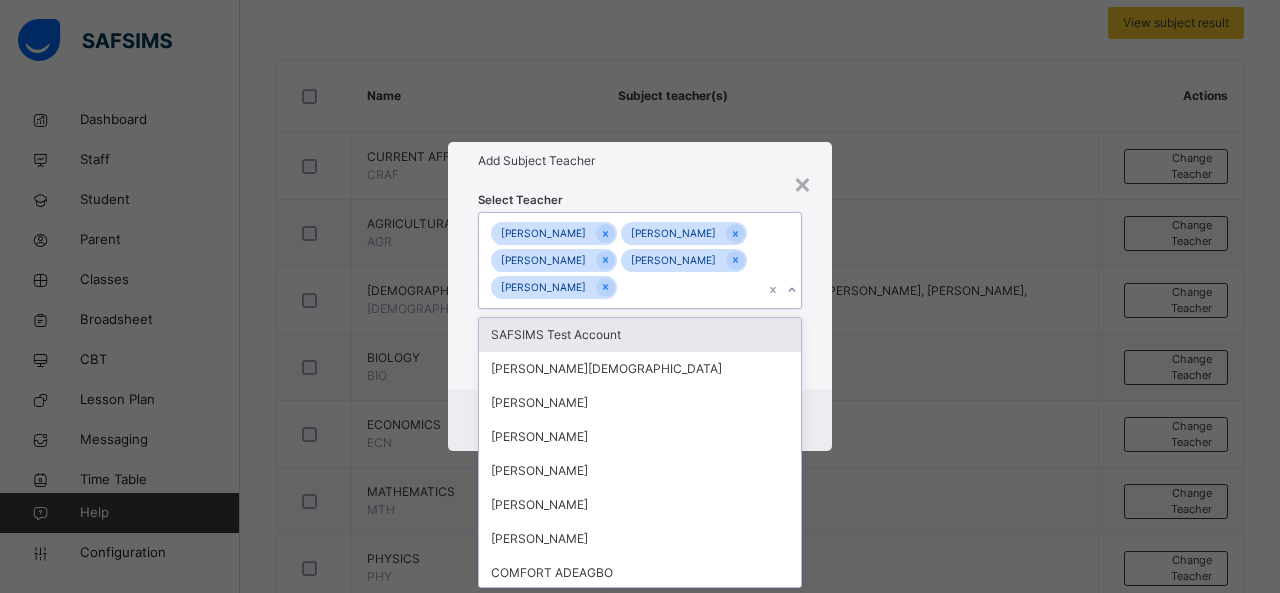 click on "× Add Subject Teacher Select Teacher   option [PERSON_NAME], selected.    option SAFSIMS  Test Account focused, 1 of 73. 68 results available. Select is focused ,type to refine list, press Down to open the menu,  press left to focus selected values [PERSON_NAME] [PERSON_NAME] Jibril [PERSON_NAME] [PERSON_NAME]  [PERSON_NAME] SAFSIMS  Test Account [PERSON_NAME] AUWAL [PERSON_NAME] SULEIMAN [PERSON_NAME] [PERSON_NAME] [PERSON_NAME] [PERSON_NAME] COMFORT  [PERSON_NAME] [PERSON_NAME] [PERSON_NAME] [PERSON_NAME] DADURUM  P [PERSON_NAME] GLORY  OLORUNTOMI [PERSON_NAME] NANDUL [PERSON_NAME] NIMGIL AWORUWA  [PERSON_NAME]  aminu Support  Team [PERSON_NAME] jezhi [PERSON_NAME] Technical  Support [PERSON_NAME] Abdulhamid  [PERSON_NAME]  [PERSON_NAME]  [PERSON_NAME]  Abolaj [PERSON_NAME] Support  SAFSIMS [PERSON_NAME] Oumouru Yusuf  Djamila [PERSON_NAME] [PERSON_NAME] [PERSON_NAME] [PERSON_NAME] [PERSON_NAME]  Danazum [PERSON_NAME] [PERSON_NAME] [PERSON_NAME] [PERSON_NAME] [PERSON_NAME]  [PERSON_NAME]" at bounding box center [640, 296] 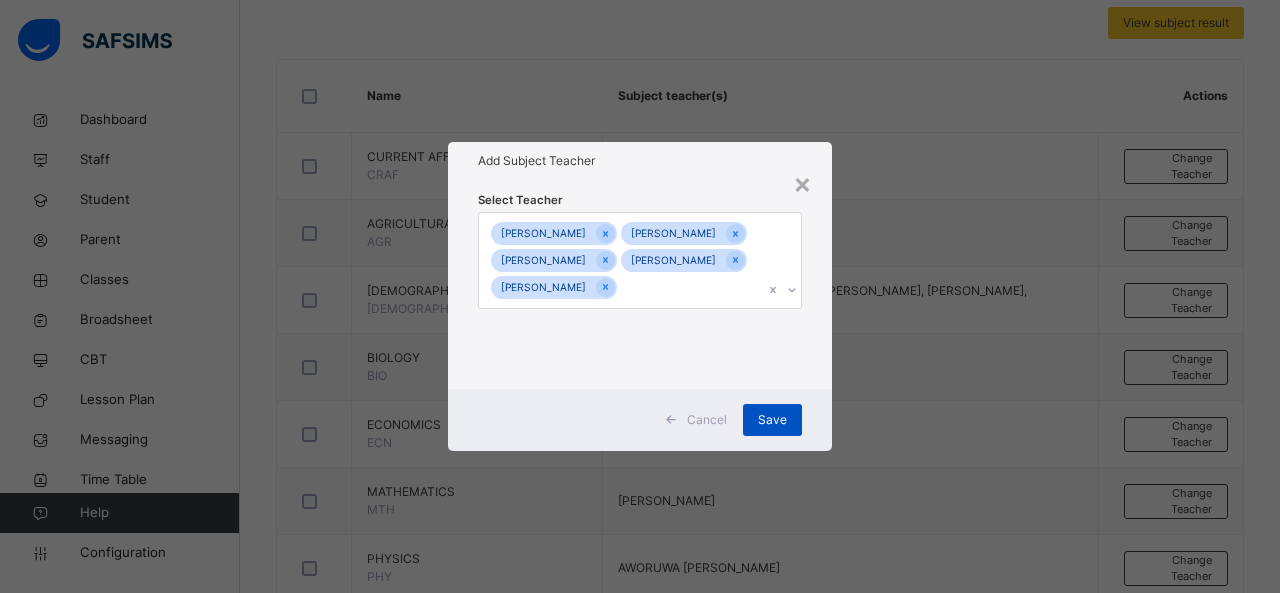 click on "Save" at bounding box center (772, 420) 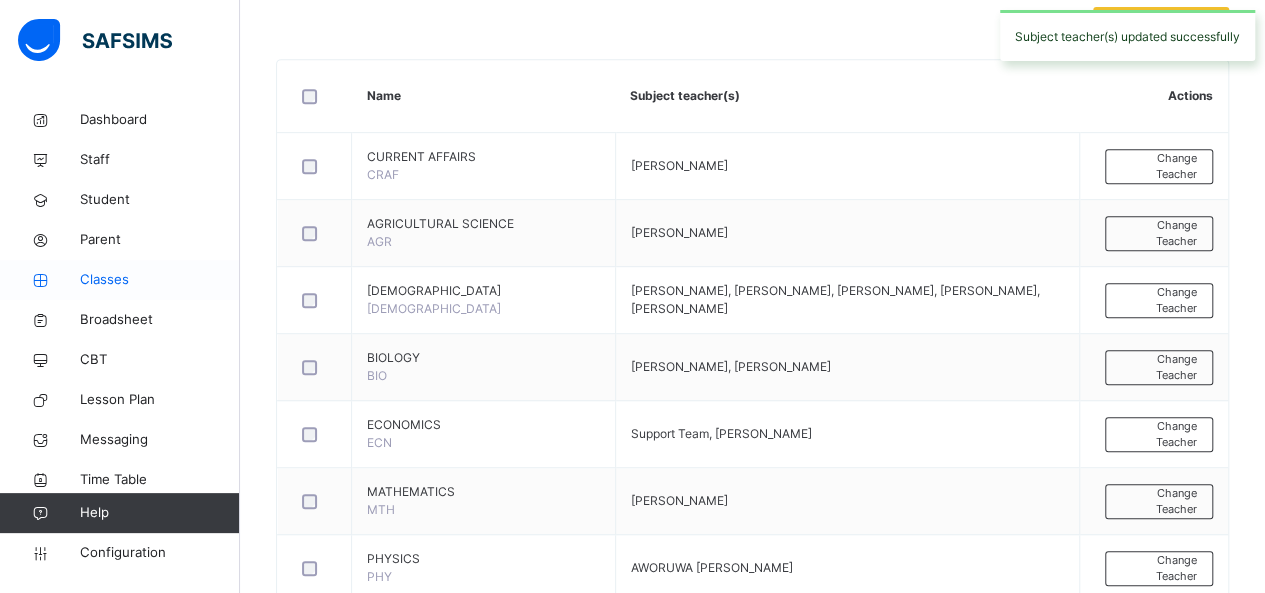 click on "Classes" at bounding box center [160, 280] 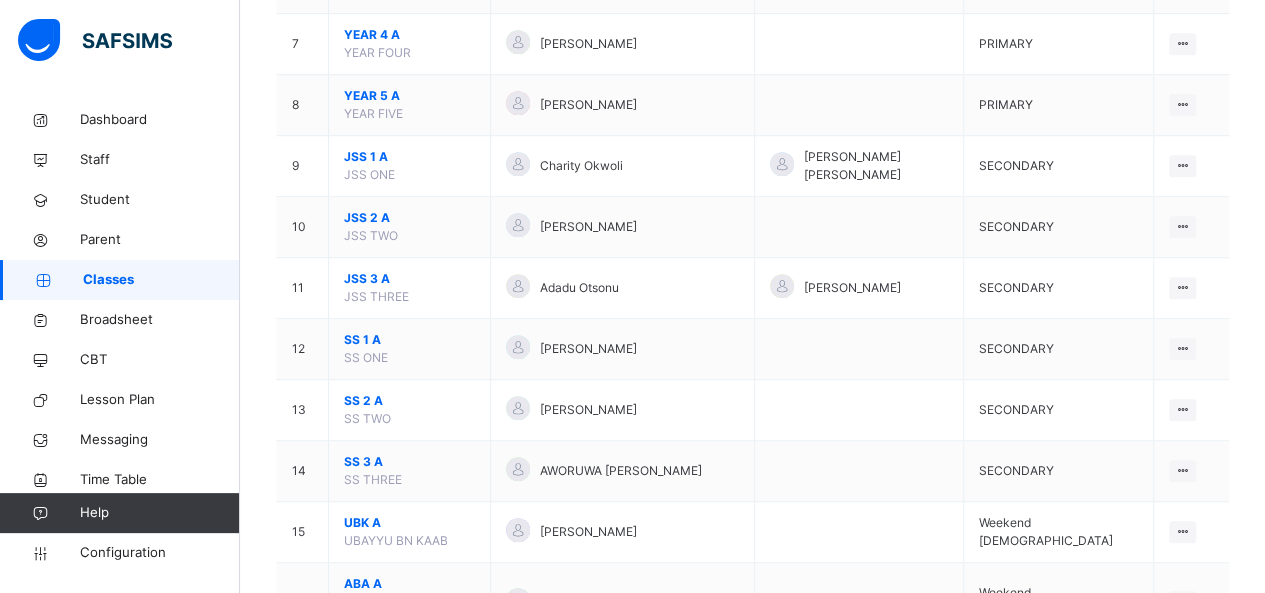 scroll, scrollTop: 594, scrollLeft: 0, axis: vertical 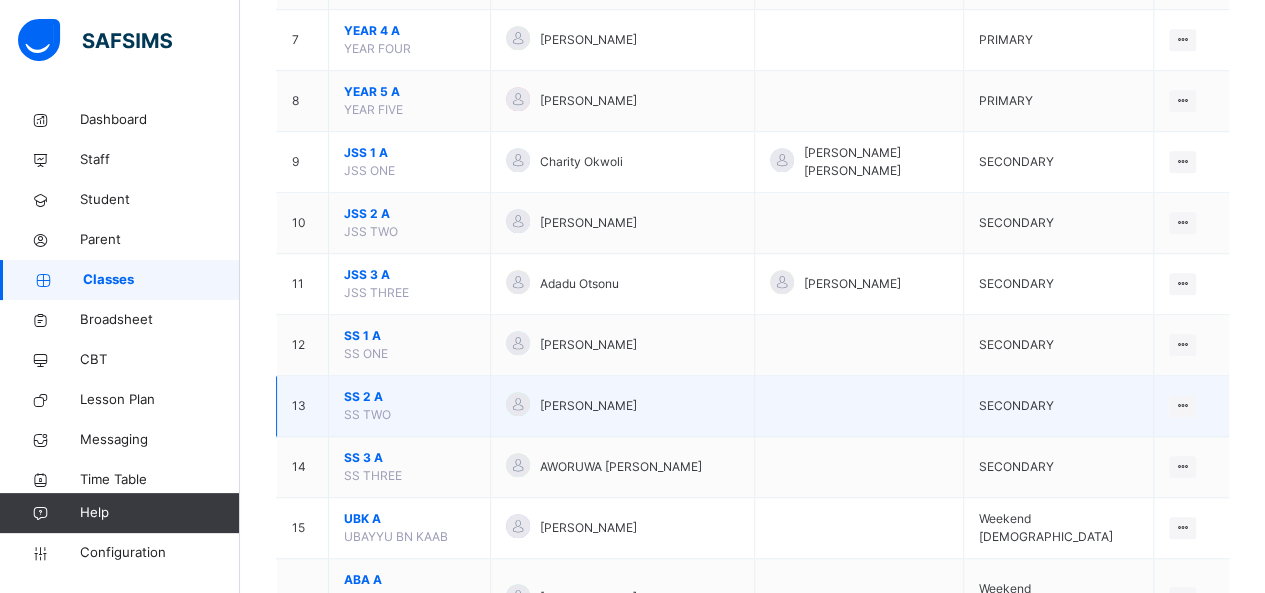 click on "SS 2   A" at bounding box center (409, 397) 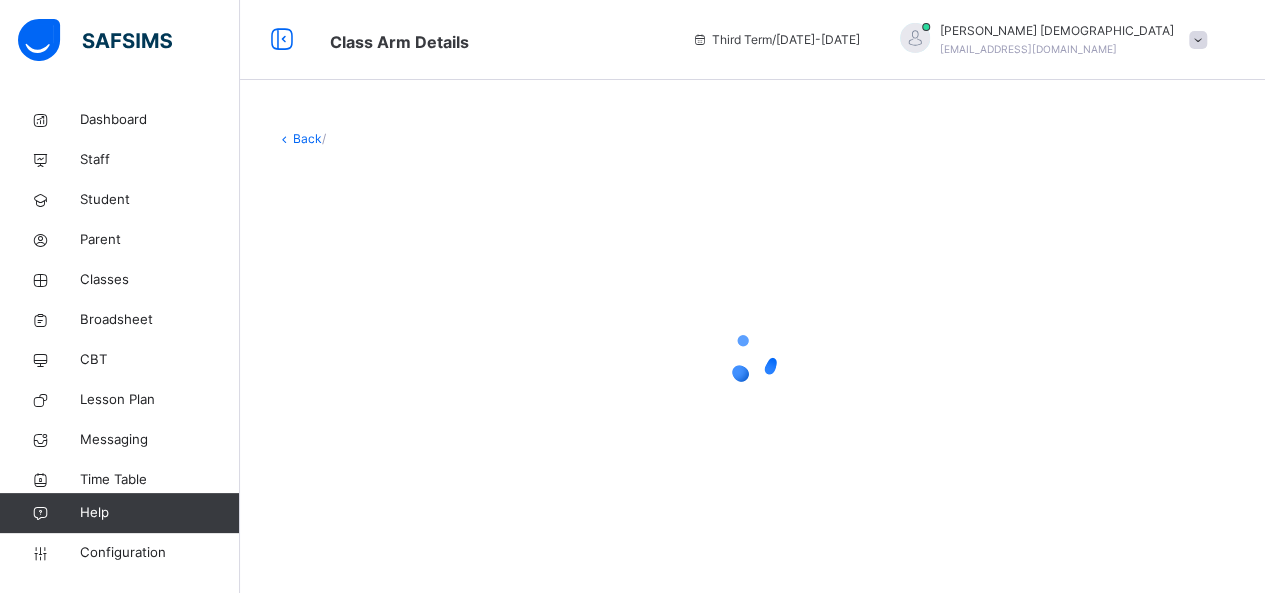 scroll, scrollTop: 0, scrollLeft: 0, axis: both 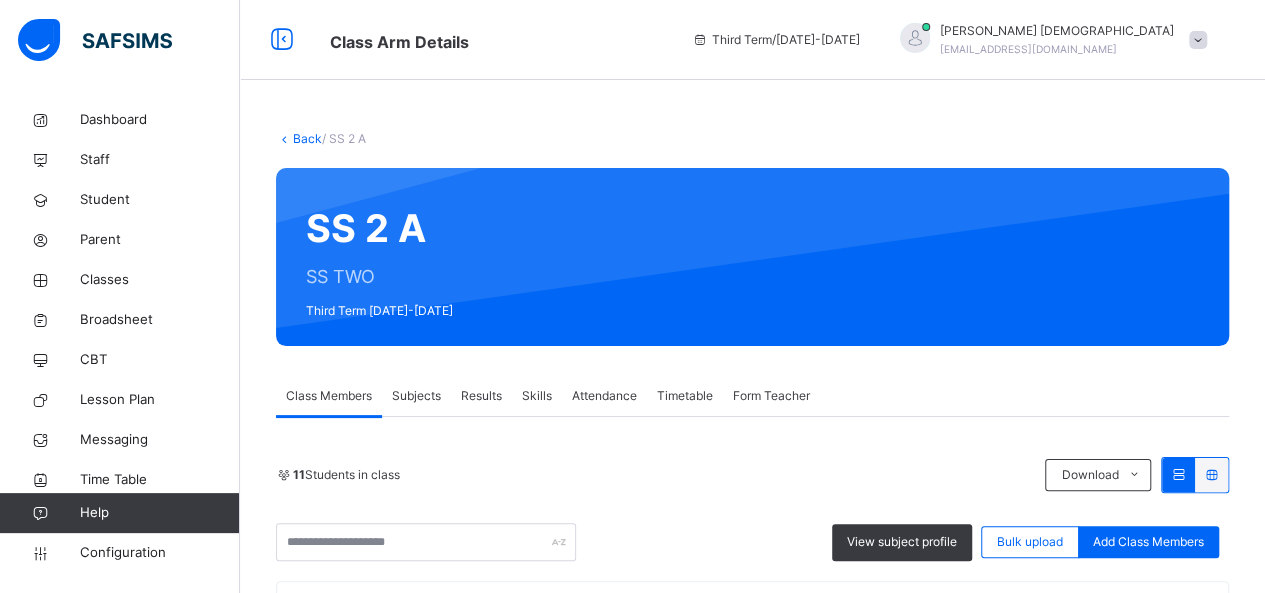 click on "Subjects" at bounding box center [416, 396] 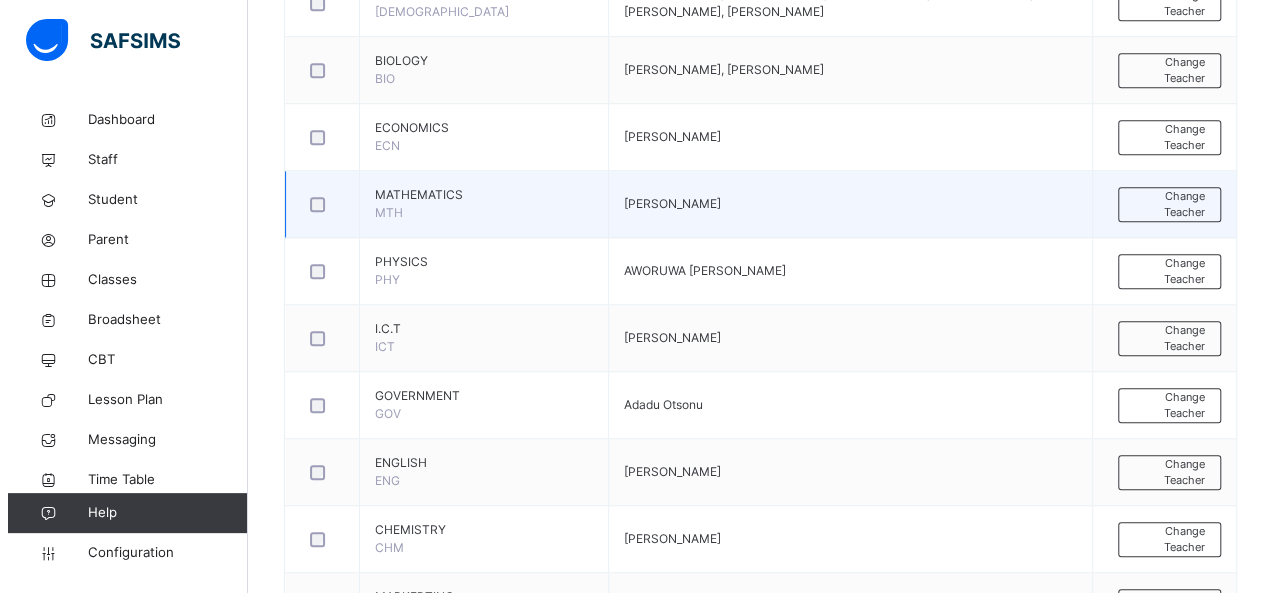 scroll, scrollTop: 523, scrollLeft: 0, axis: vertical 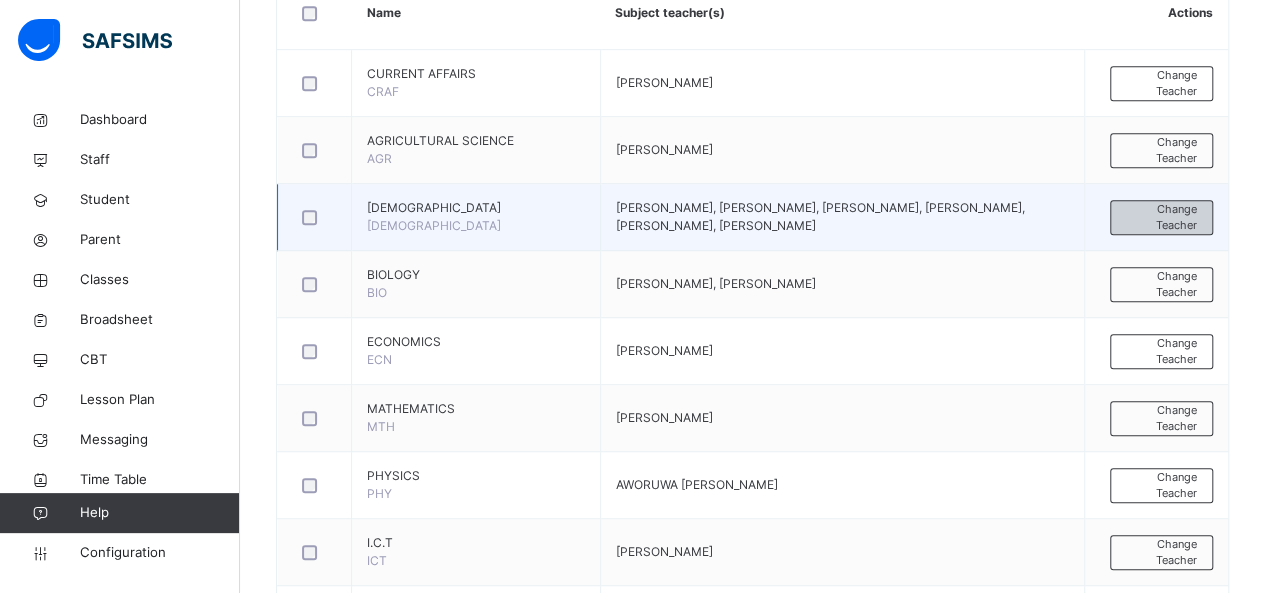 click on "Change Teacher" at bounding box center (1161, 217) 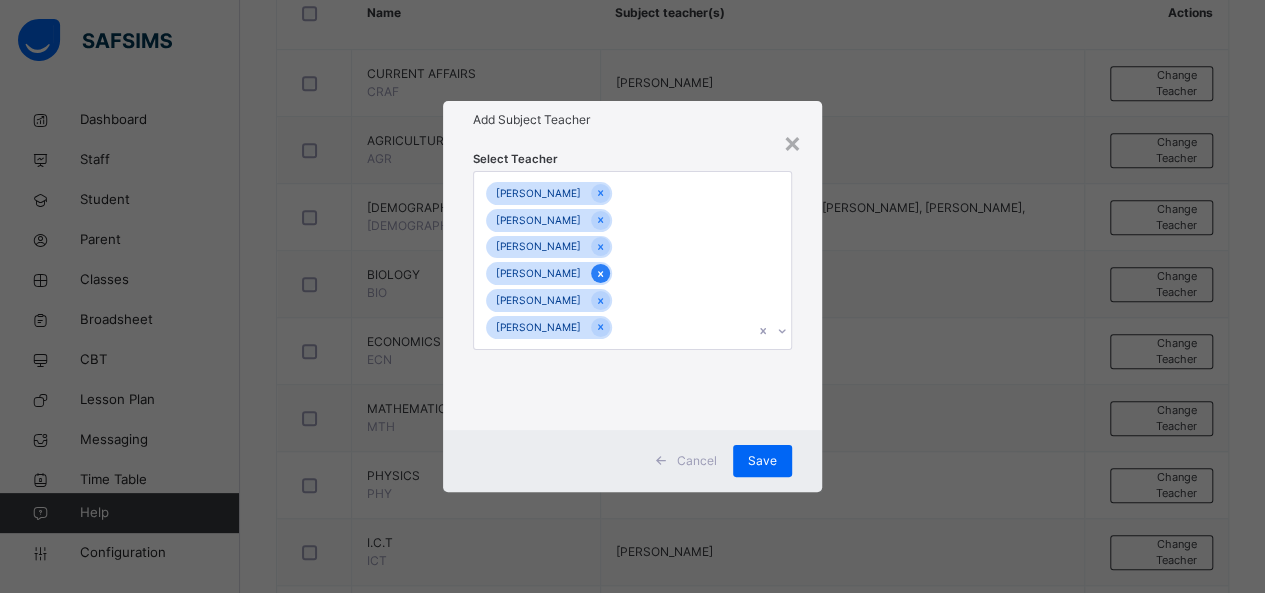 click 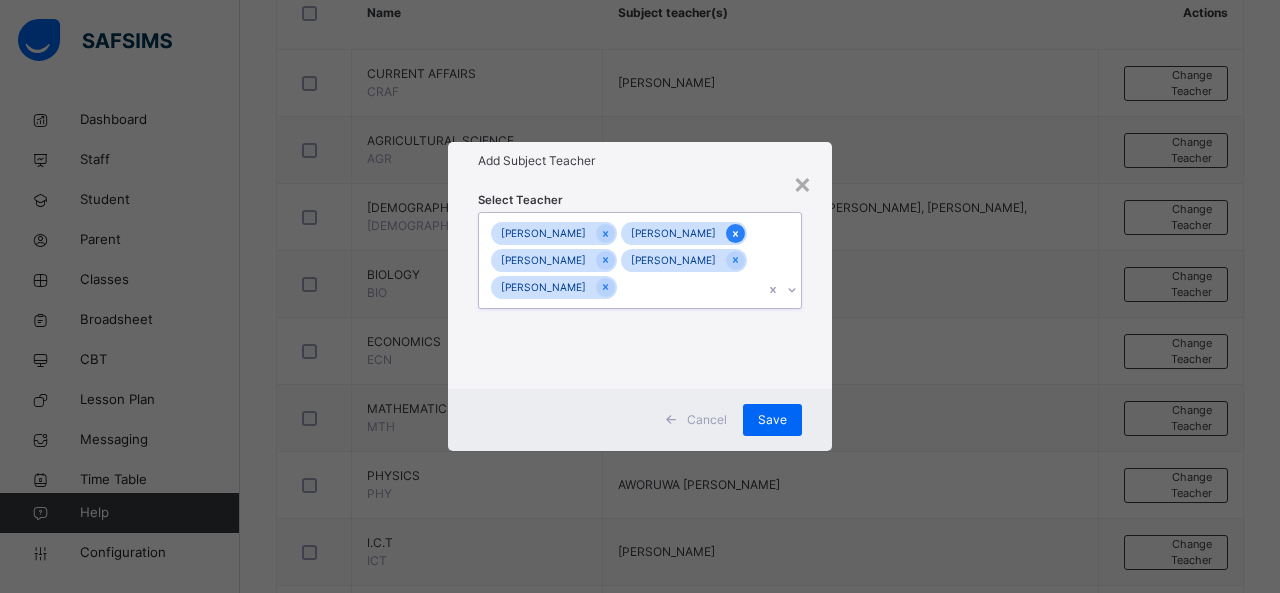 click 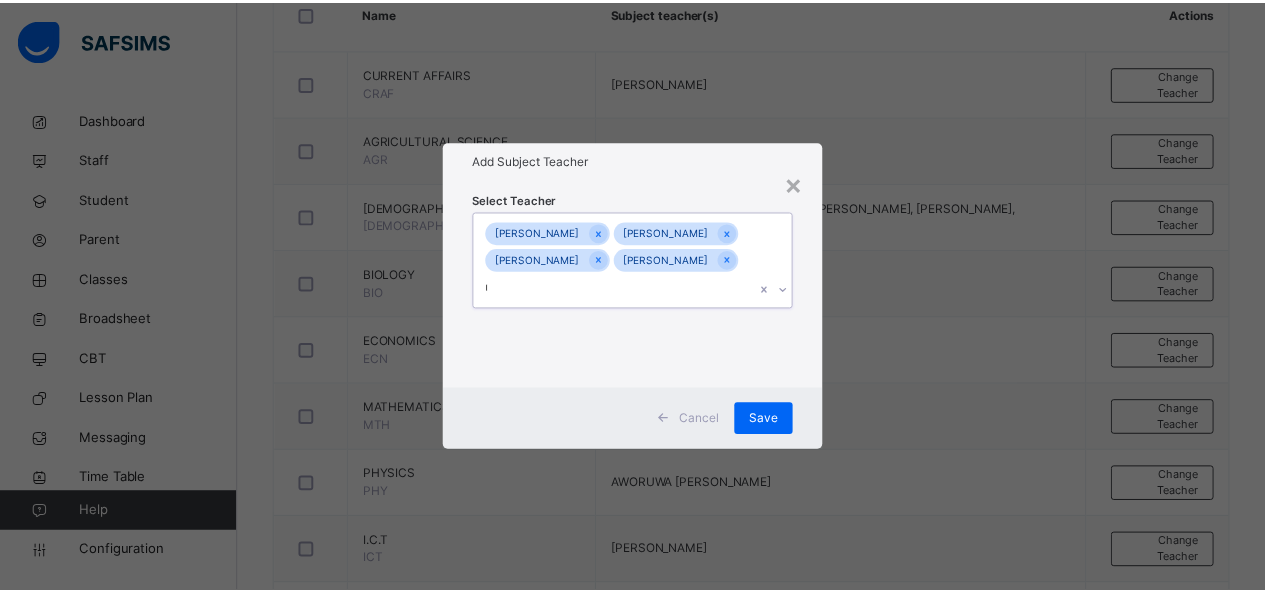 scroll, scrollTop: 0, scrollLeft: 0, axis: both 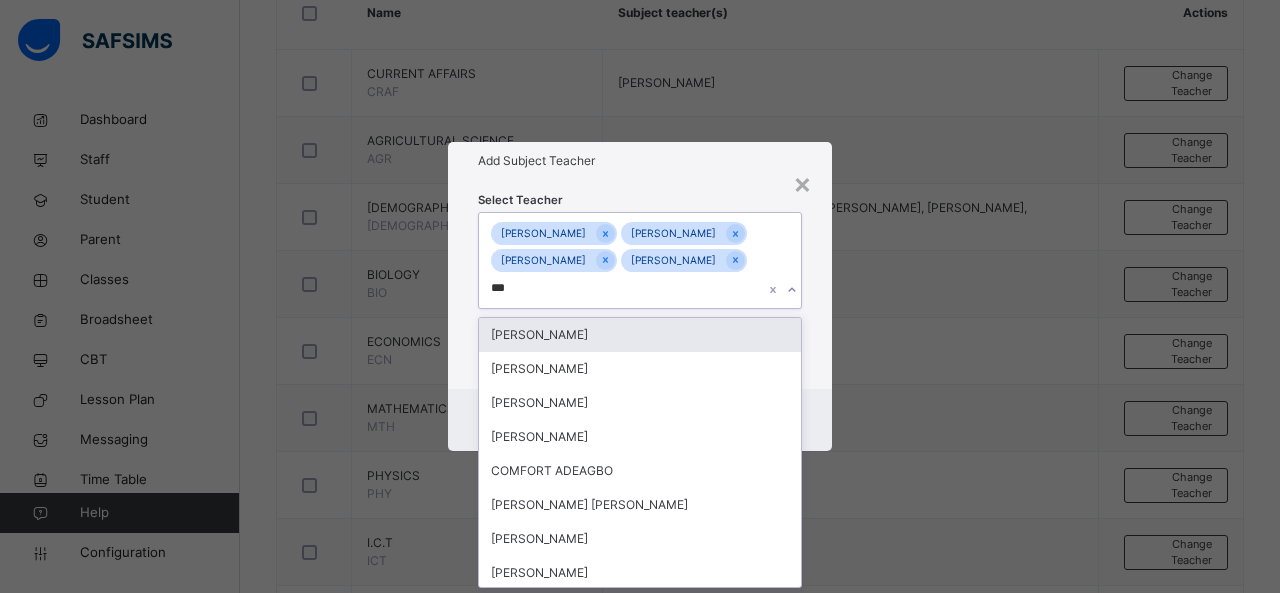 type on "****" 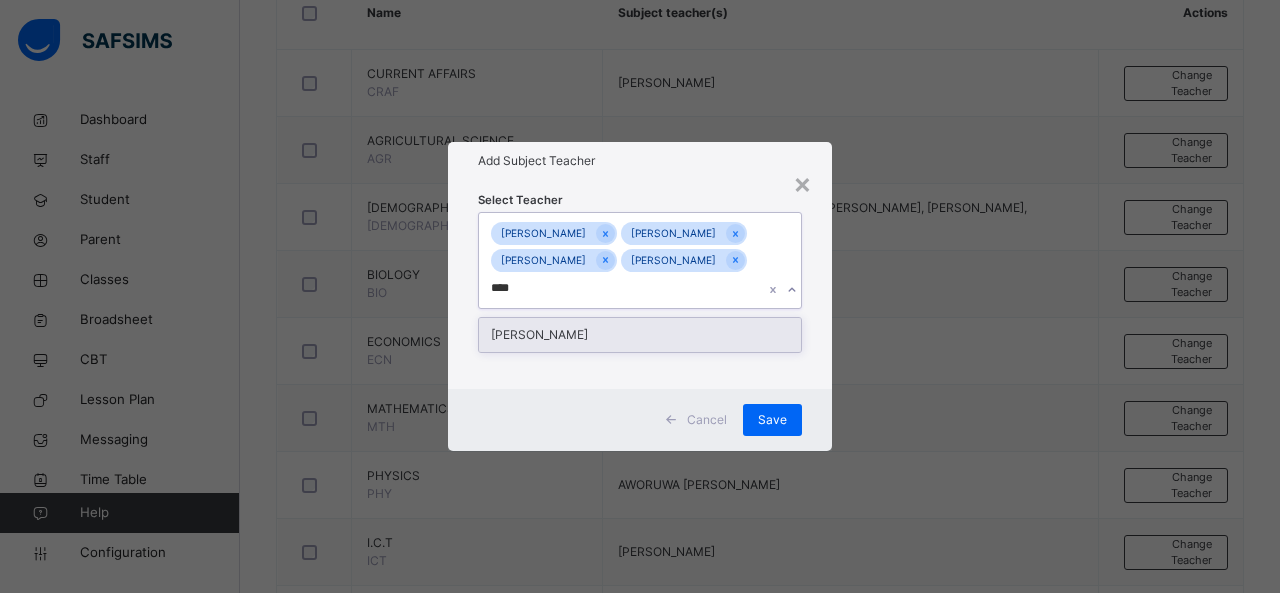 click on "[PERSON_NAME]" at bounding box center (640, 335) 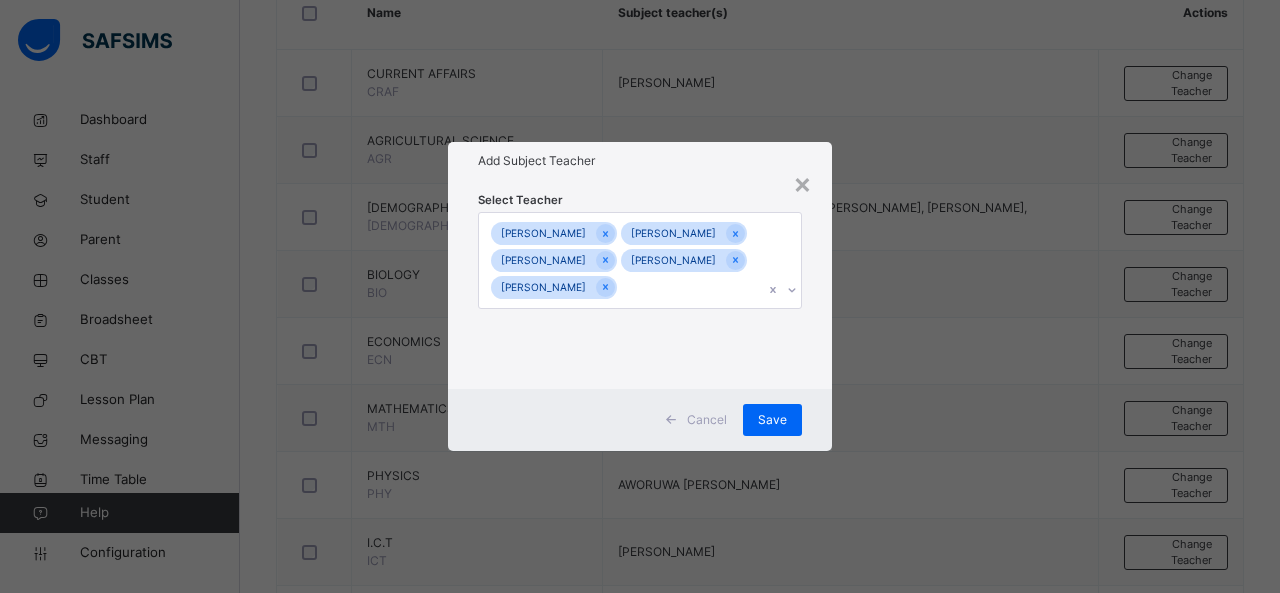 click on "× Add Subject Teacher Select Teacher [PERSON_NAME] [PERSON_NAME] Jibril [PERSON_NAME] [PERSON_NAME]  [PERSON_NAME] Cancel Save" at bounding box center [640, 296] 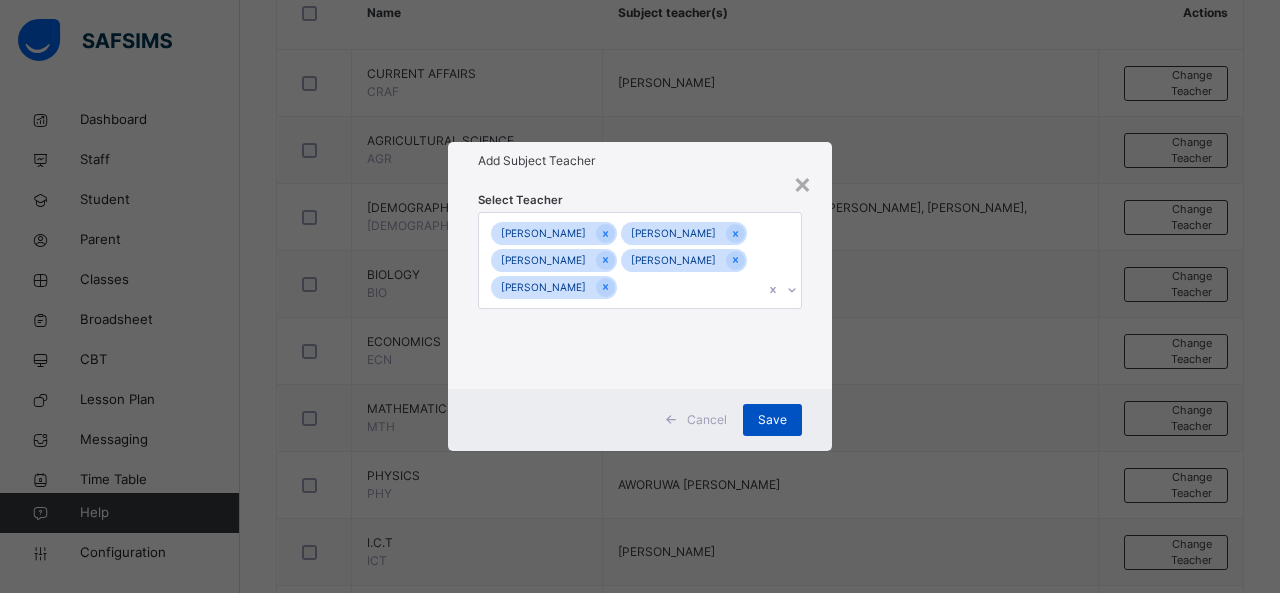 click on "Save" at bounding box center [772, 420] 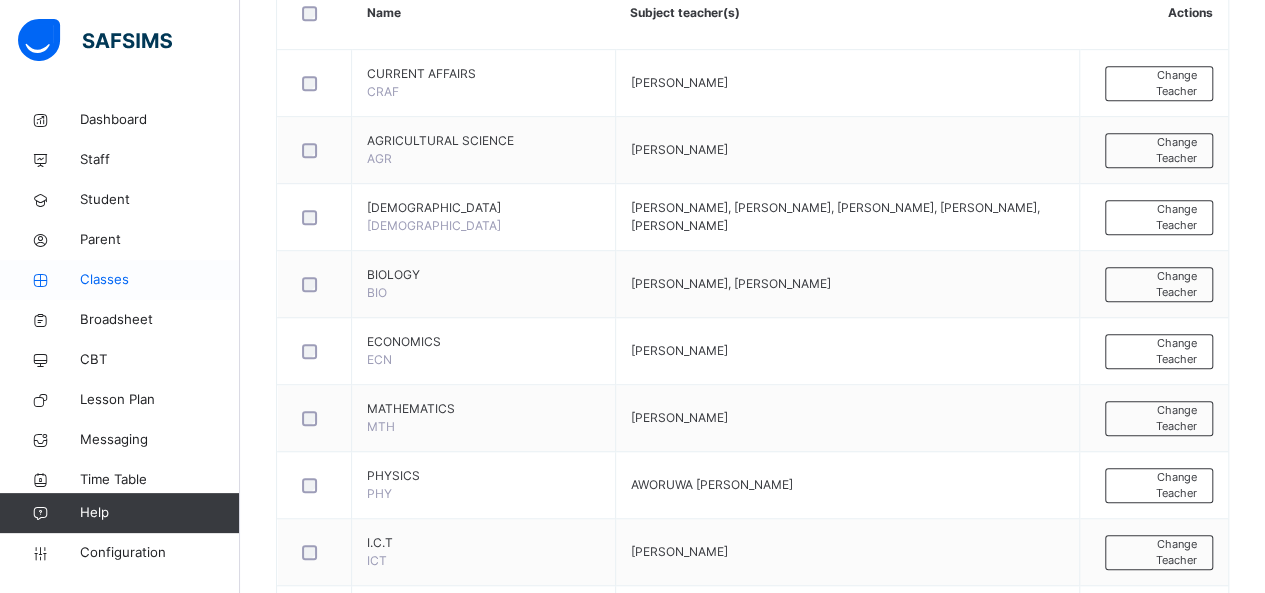 click on "Classes" at bounding box center (160, 280) 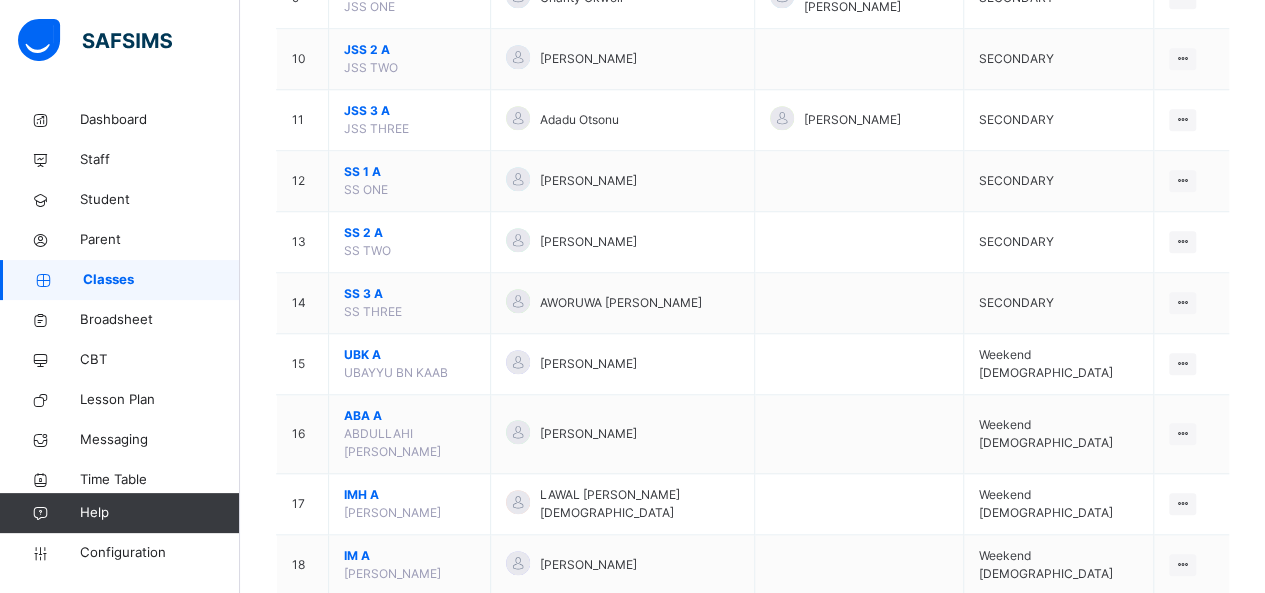 scroll, scrollTop: 762, scrollLeft: 0, axis: vertical 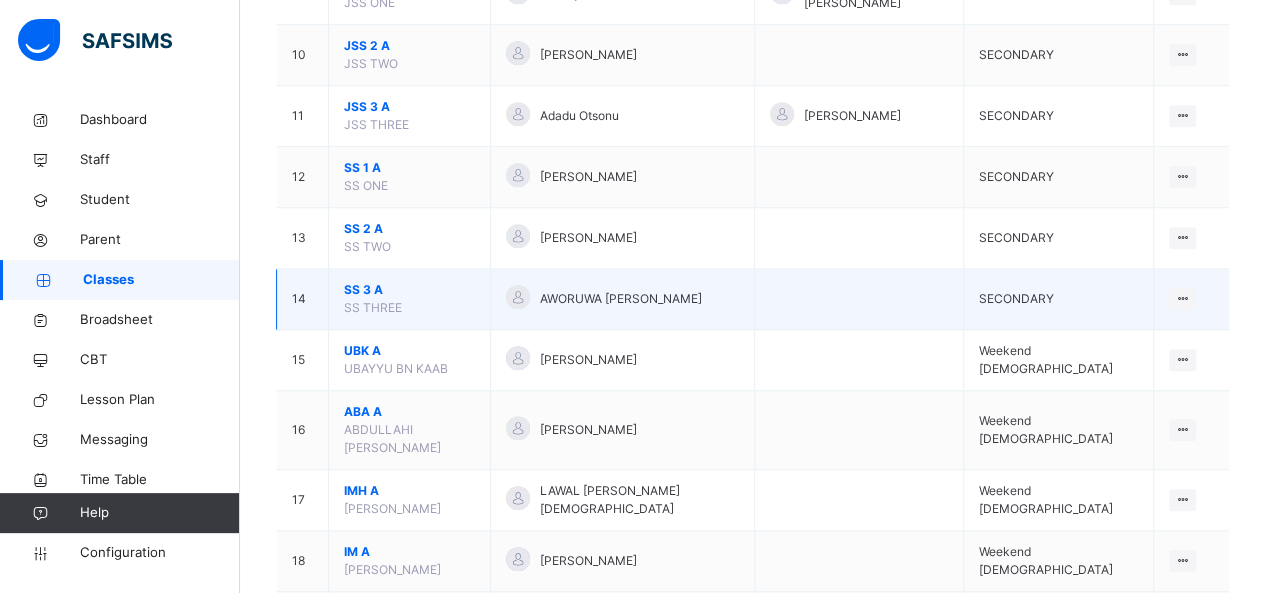 click on "SS 3   A" at bounding box center [409, 290] 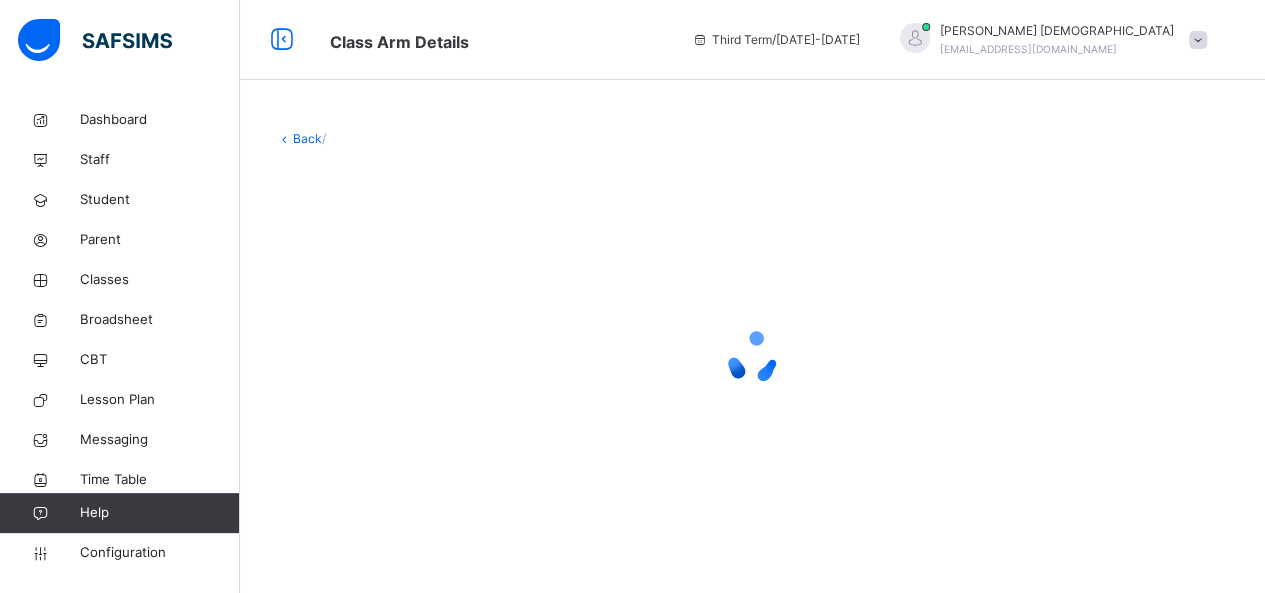 scroll, scrollTop: 0, scrollLeft: 0, axis: both 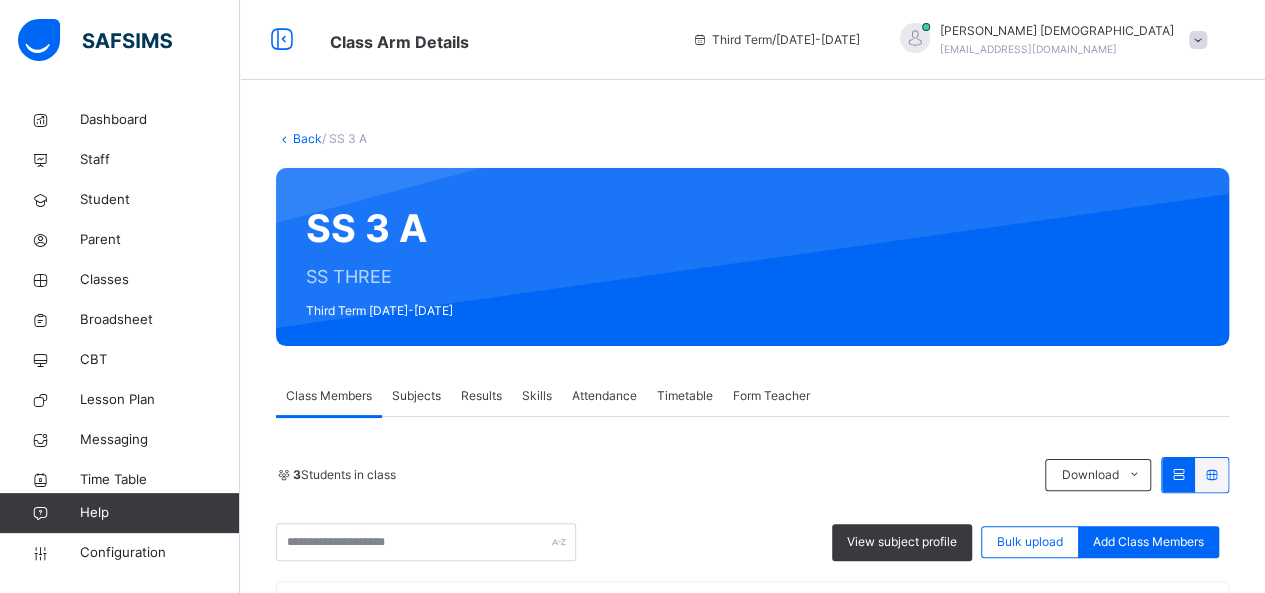 click on "Subjects" at bounding box center [416, 396] 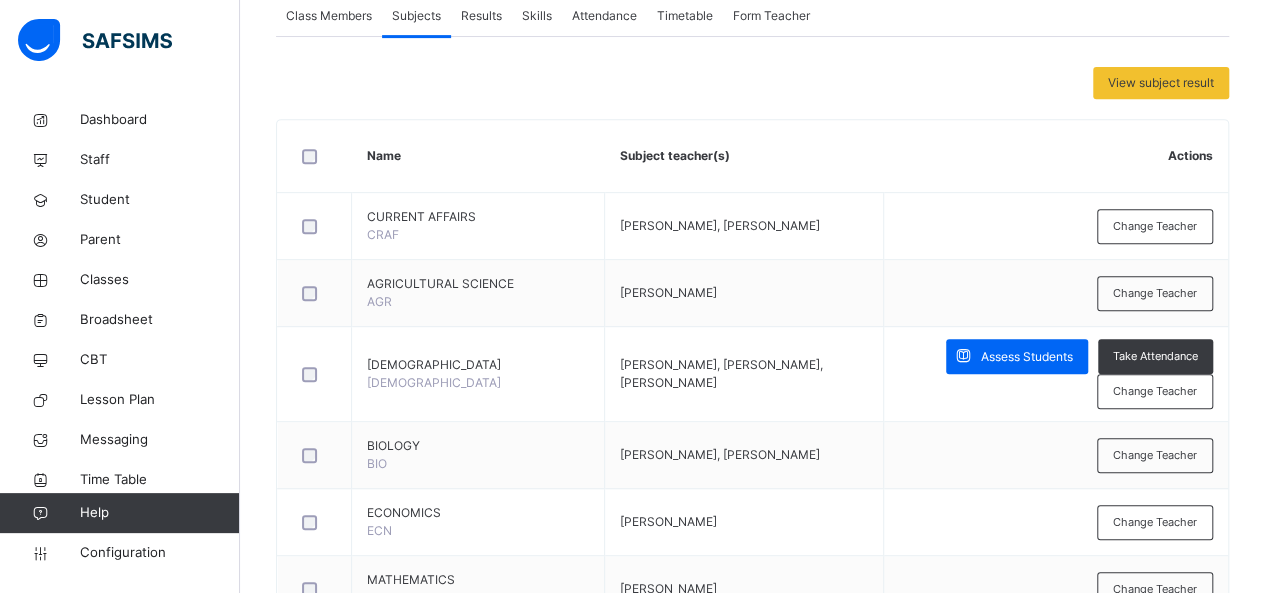 scroll, scrollTop: 386, scrollLeft: 0, axis: vertical 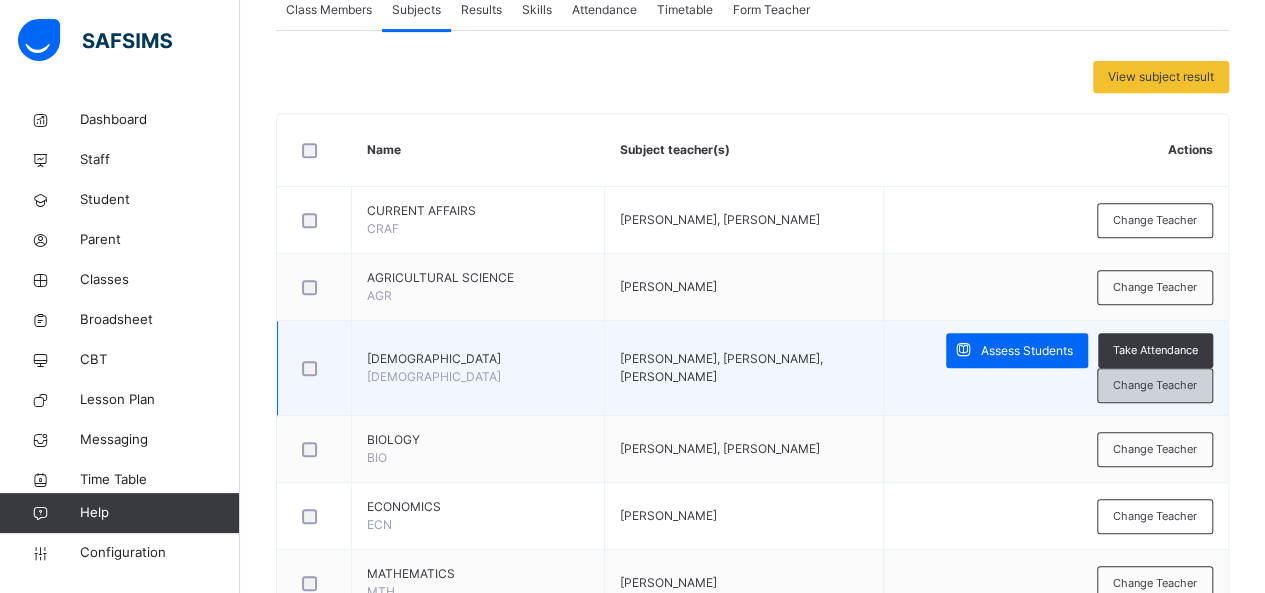 click on "Change Teacher" at bounding box center [1155, 385] 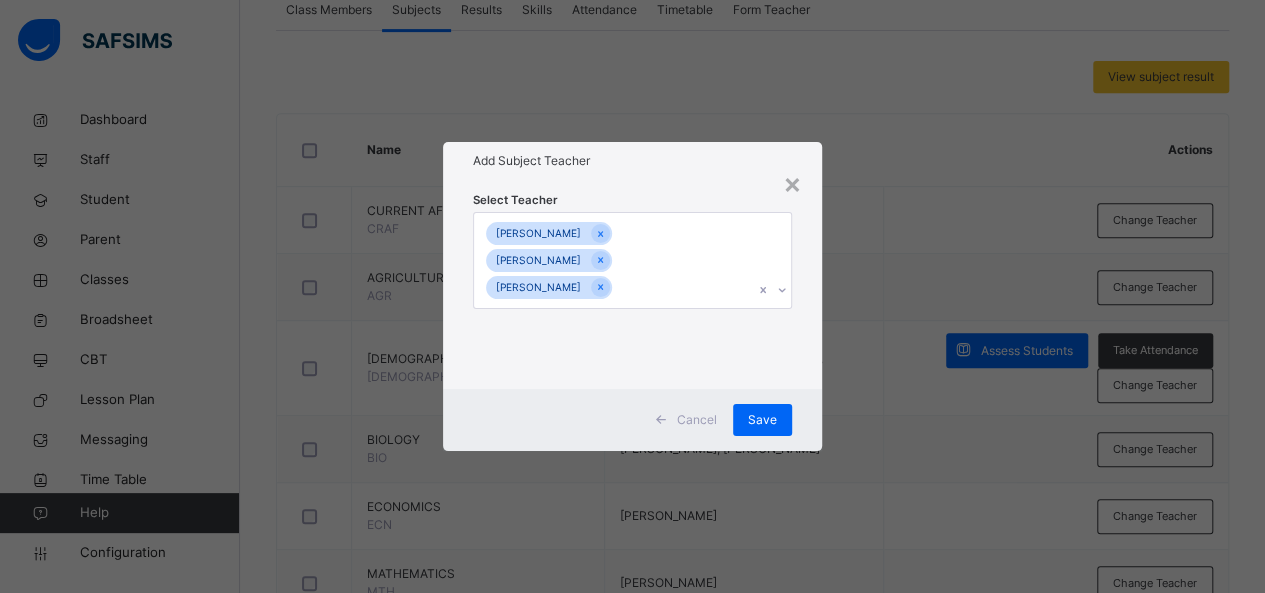 click on "[PERSON_NAME] [PERSON_NAME] [PERSON_NAME] muhammad" at bounding box center [614, 261] 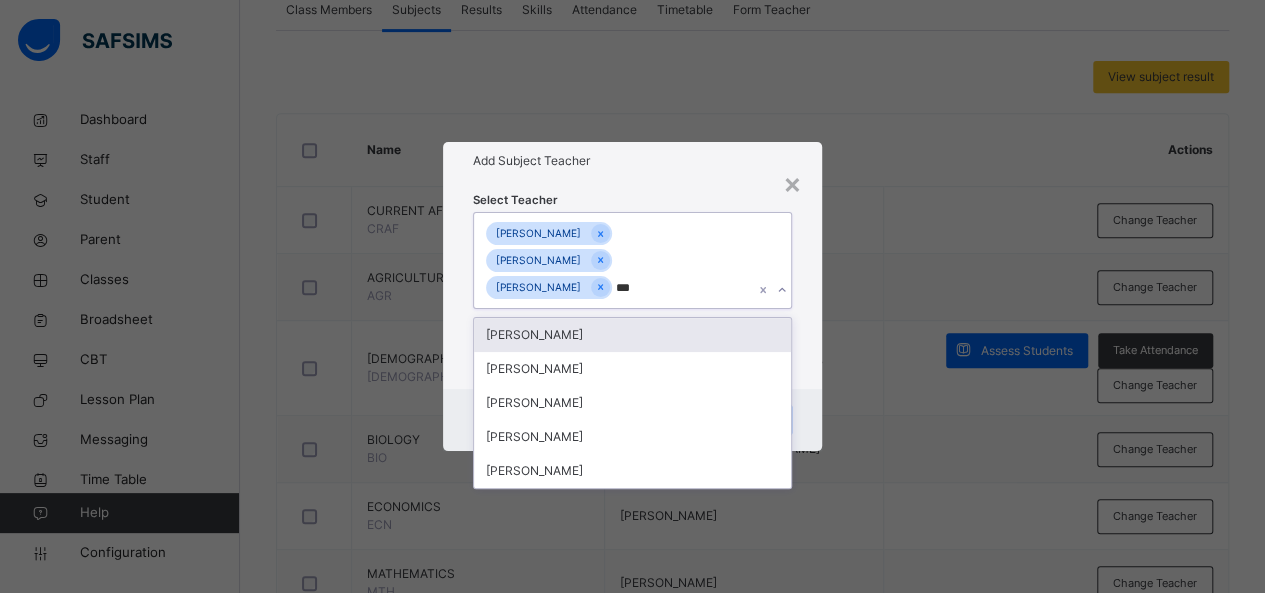 type on "****" 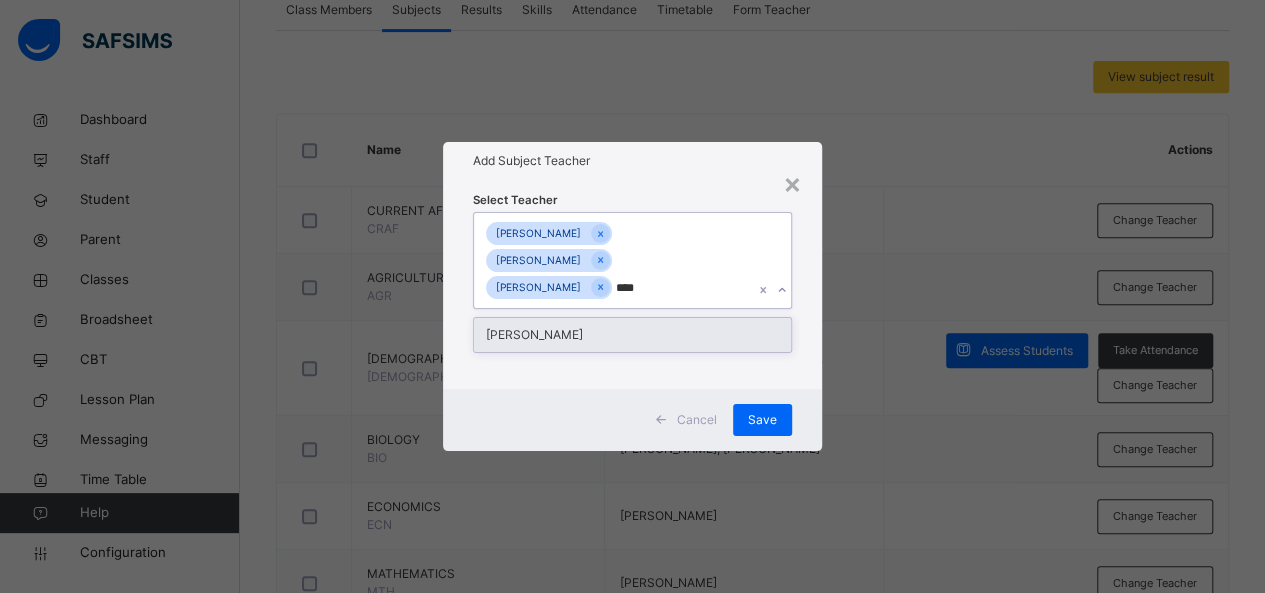 click on "[PERSON_NAME]" at bounding box center [633, 335] 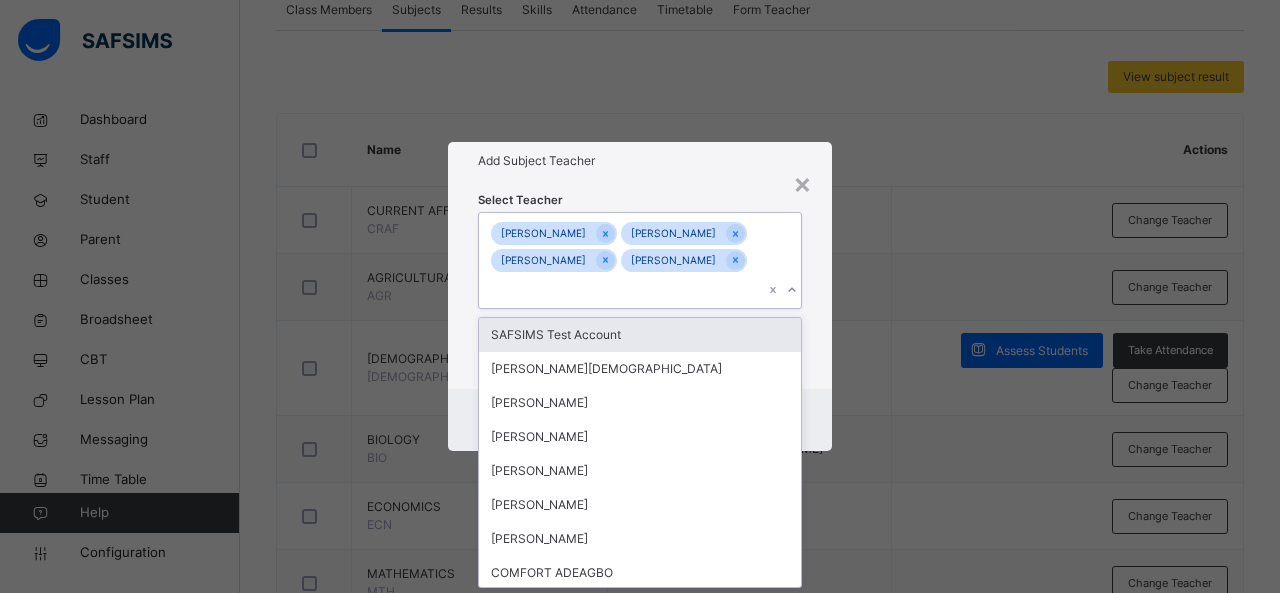 click on "× Add Subject Teacher Select Teacher   option [PERSON_NAME], selected.    option SAFSIMS  Test Account focused, 1 of 73. 69 results available. Use Up and Down to choose options, press Enter to select the currently focused option, press Escape to exit the menu, press Tab to select the option and exit the menu. [PERSON_NAME] [PERSON_NAME] [PERSON_NAME] [PERSON_NAME] O [PERSON_NAME] SAFSIMS  Test Account [PERSON_NAME] AUWAL [PERSON_NAME] SULEIMAN [PERSON_NAME] [PERSON_NAME] [PERSON_NAME] [PERSON_NAME] COMFORT  [PERSON_NAME] [PERSON_NAME] [PERSON_NAME] [PERSON_NAME] DADURUM  P [PERSON_NAME] [PERSON_NAME] NANDUL [PERSON_NAME] NIMGIL AWORUWA  [PERSON_NAME]  aminu Support  Team [PERSON_NAME] jezhi [PERSON_NAME] Technical  Support [PERSON_NAME] Abdulhamid  [PERSON_NAME]  [PERSON_NAME]  [PERSON_NAME]  Abolaj [PERSON_NAME] Support  SAFSIMS [PERSON_NAME] Oumouru Yusuf  Djamila [PERSON_NAME] [PERSON_NAME] [PERSON_NAME] [PERSON_NAME] [PERSON_NAME]  Danazum [PERSON_NAME] [PERSON_NAME] [PERSON_NAME]" at bounding box center (640, 296) 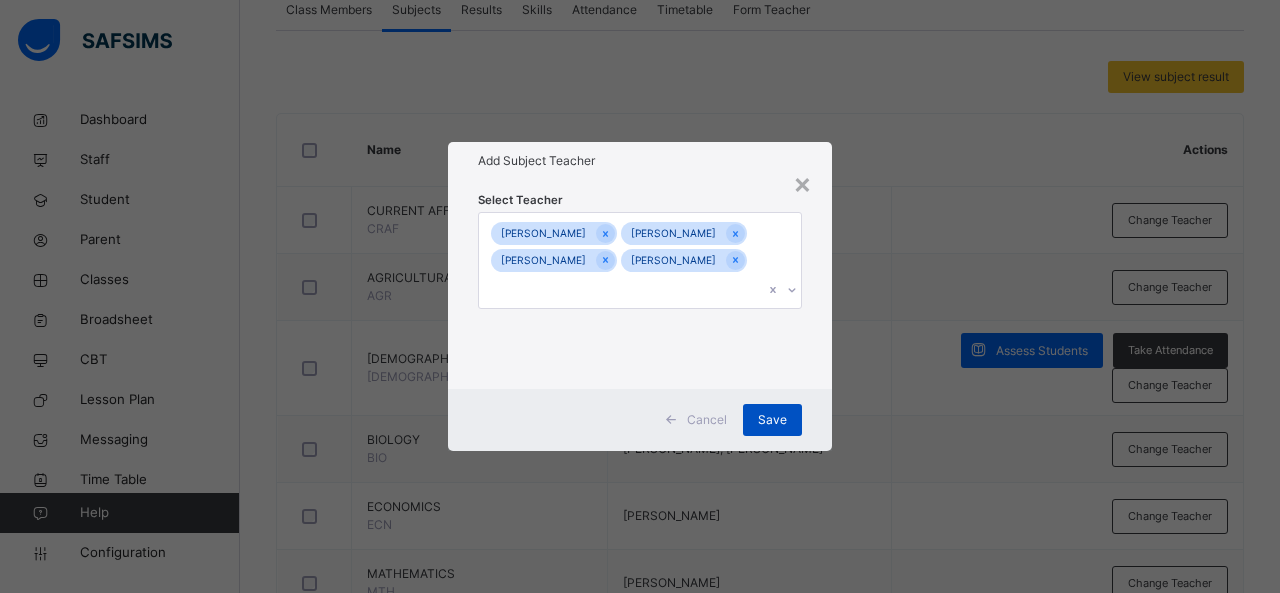 click on "Save" at bounding box center (772, 420) 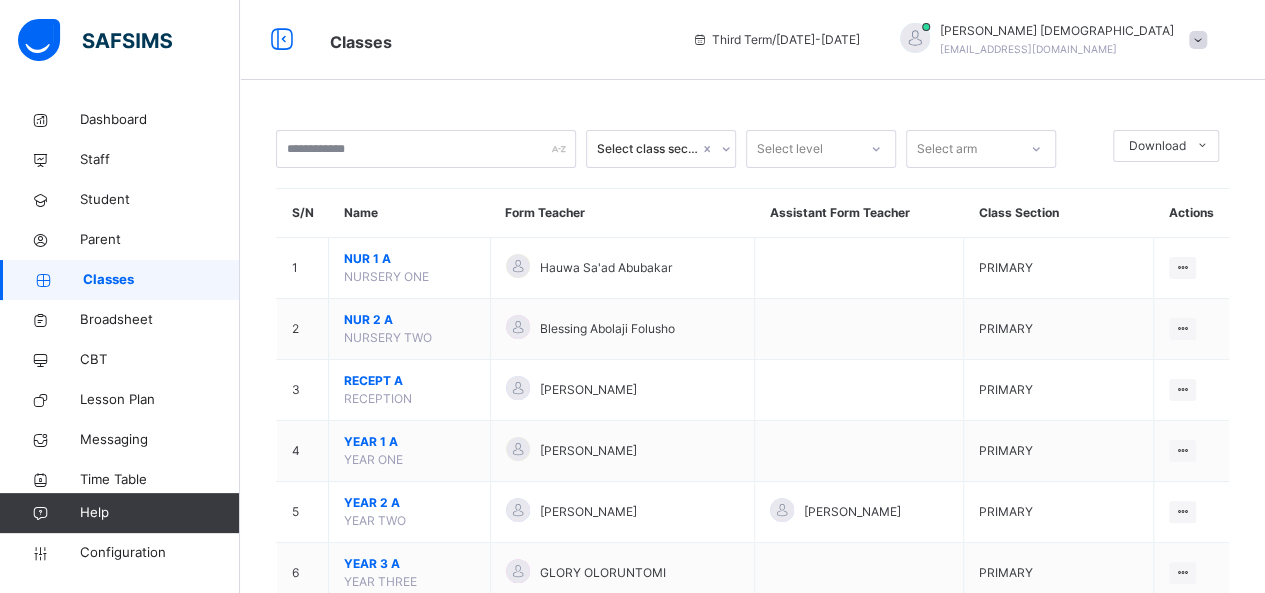 scroll, scrollTop: 518, scrollLeft: 0, axis: vertical 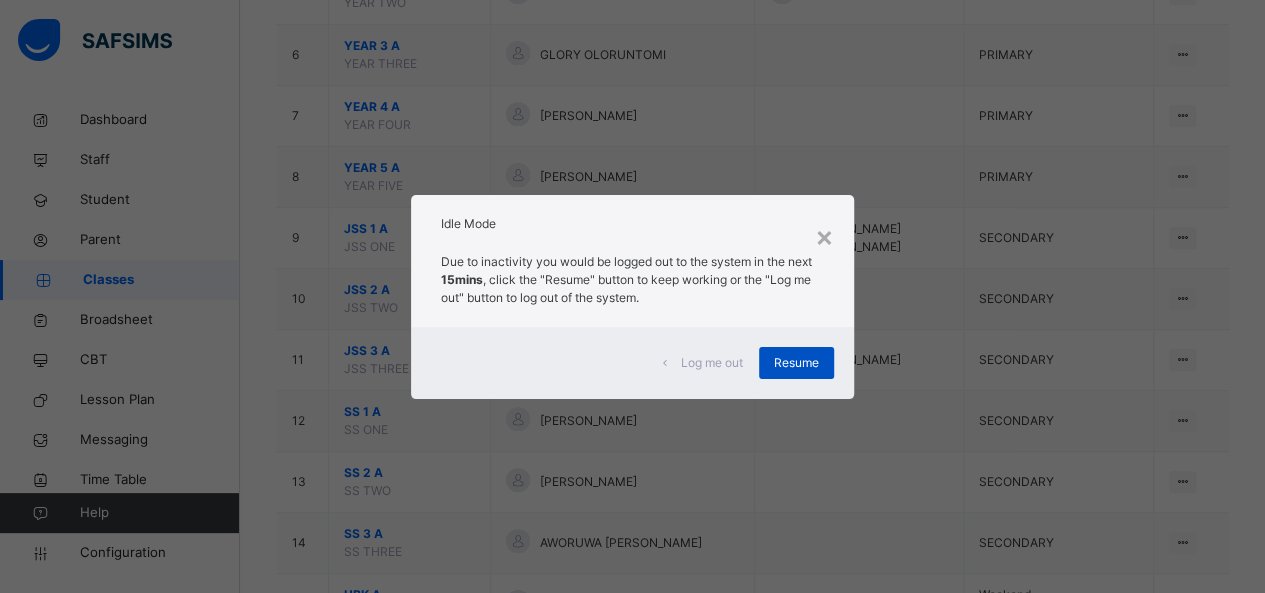 click on "Resume" at bounding box center (796, 363) 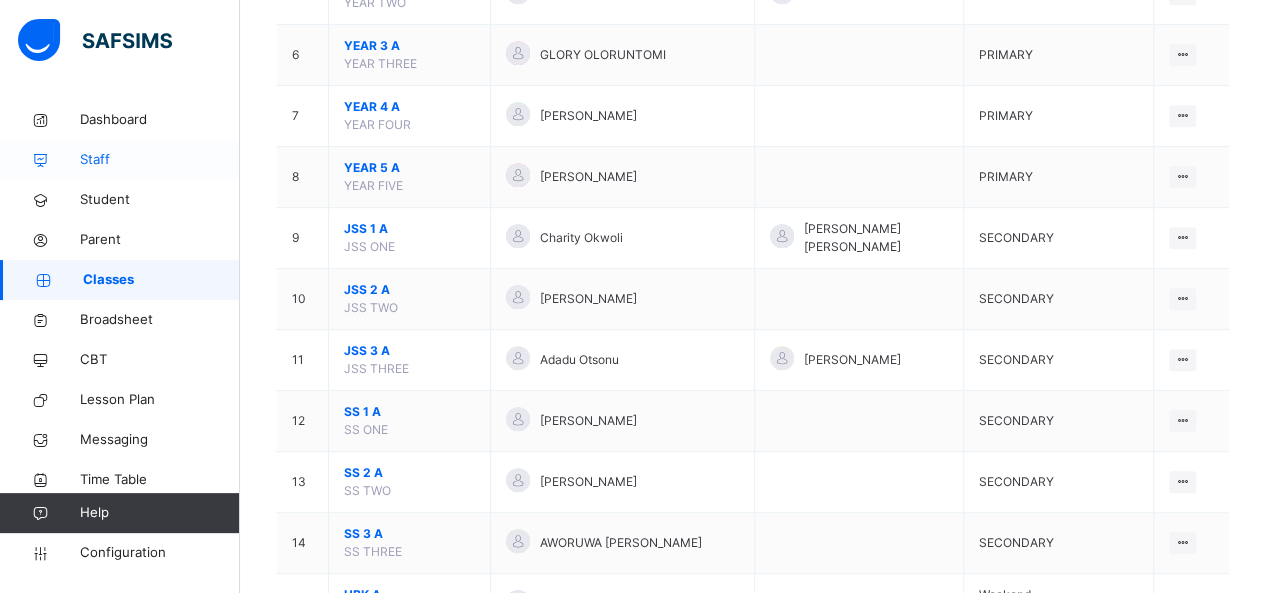 click on "Staff" at bounding box center [160, 160] 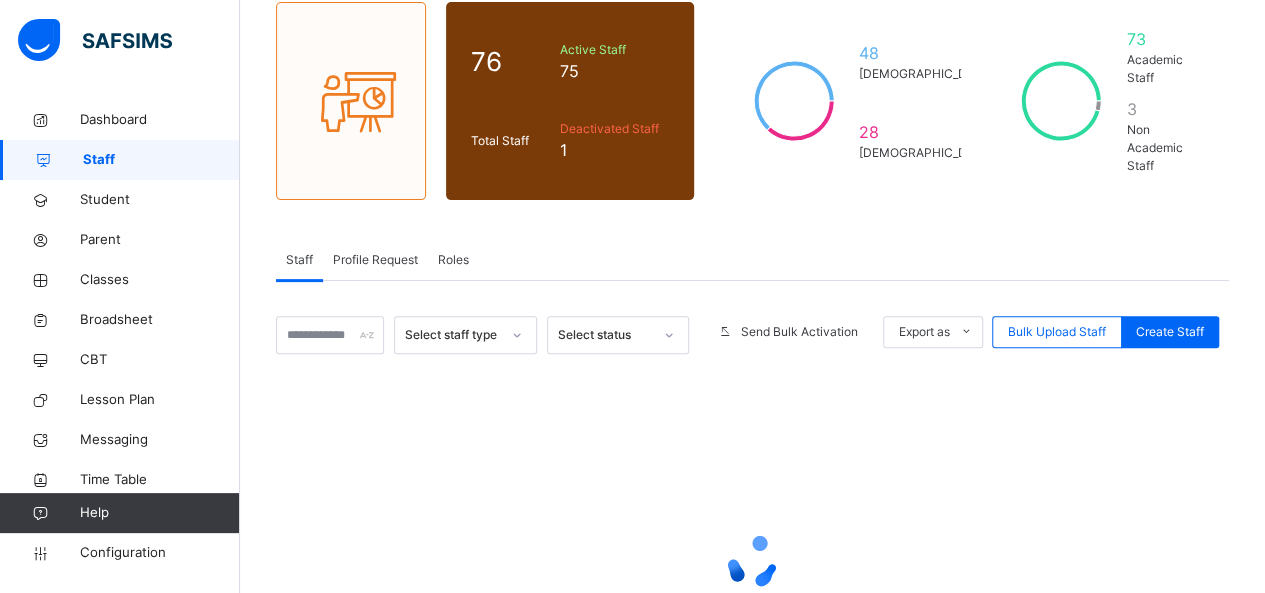 scroll, scrollTop: 196, scrollLeft: 0, axis: vertical 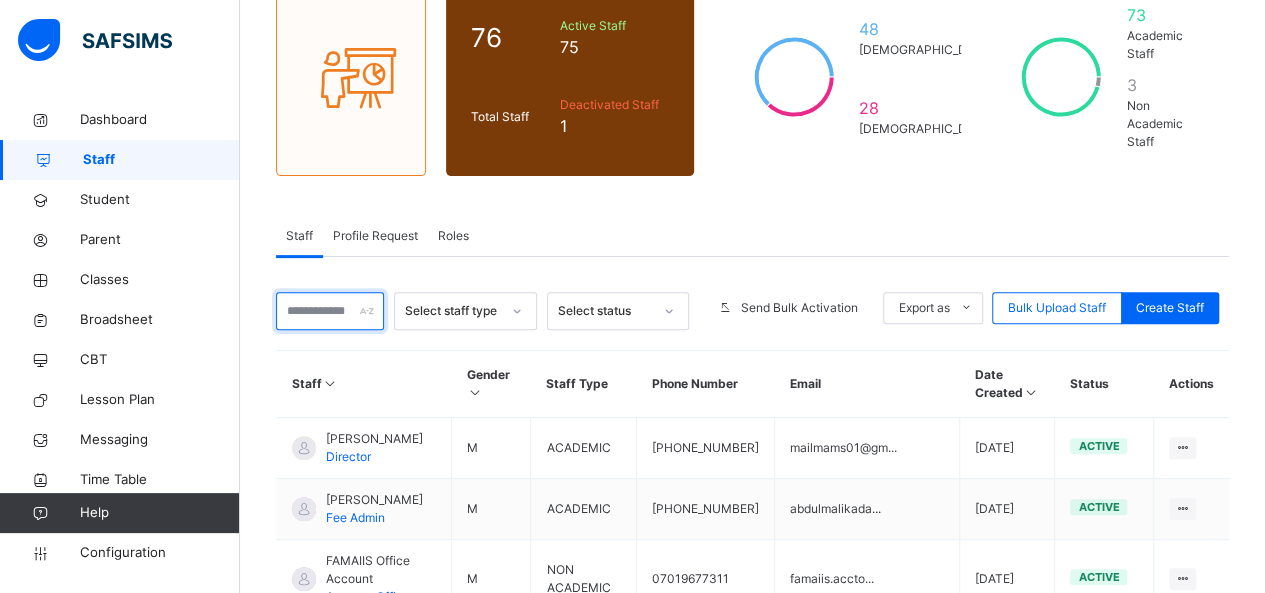 click at bounding box center (330, 311) 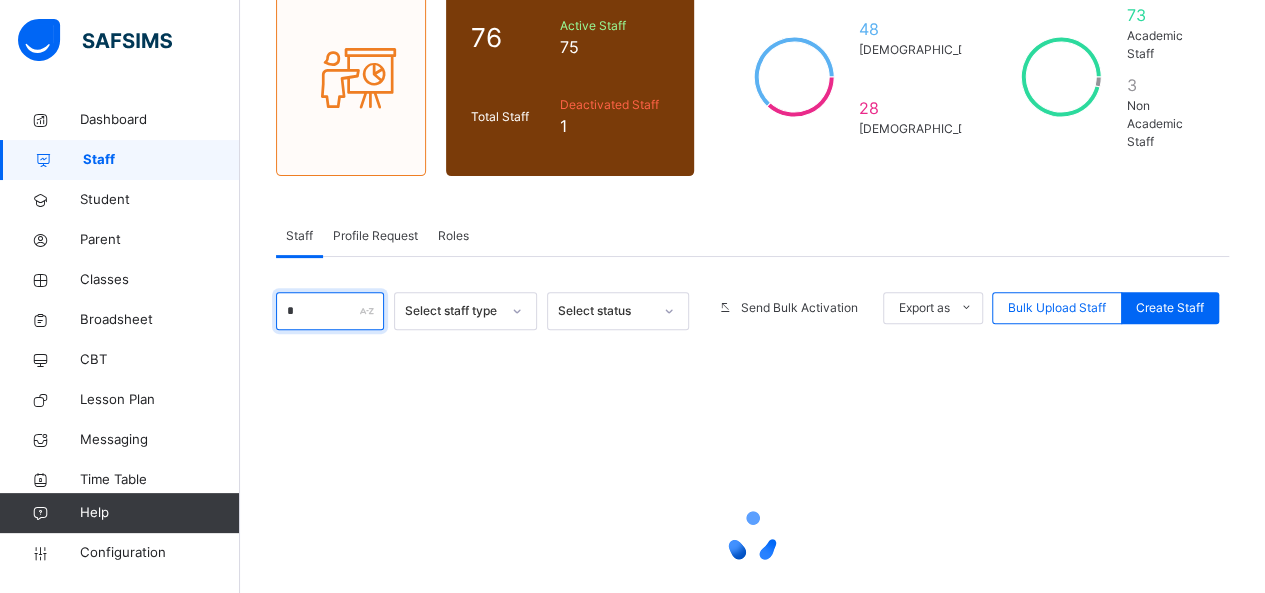 type on "**" 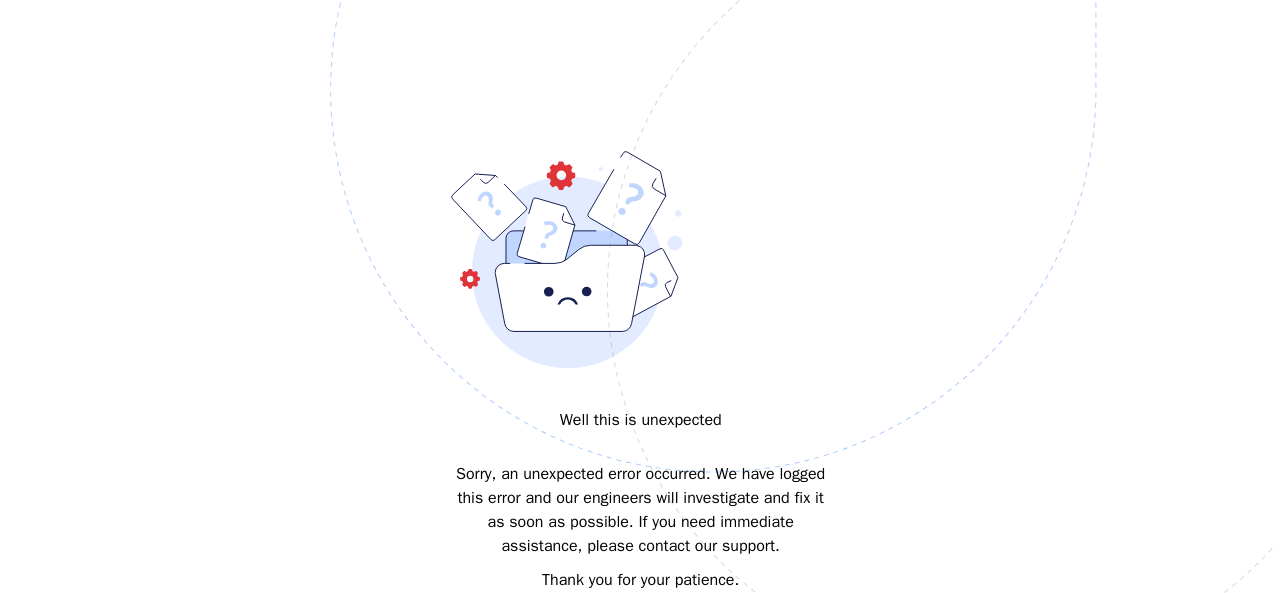 scroll, scrollTop: 0, scrollLeft: 0, axis: both 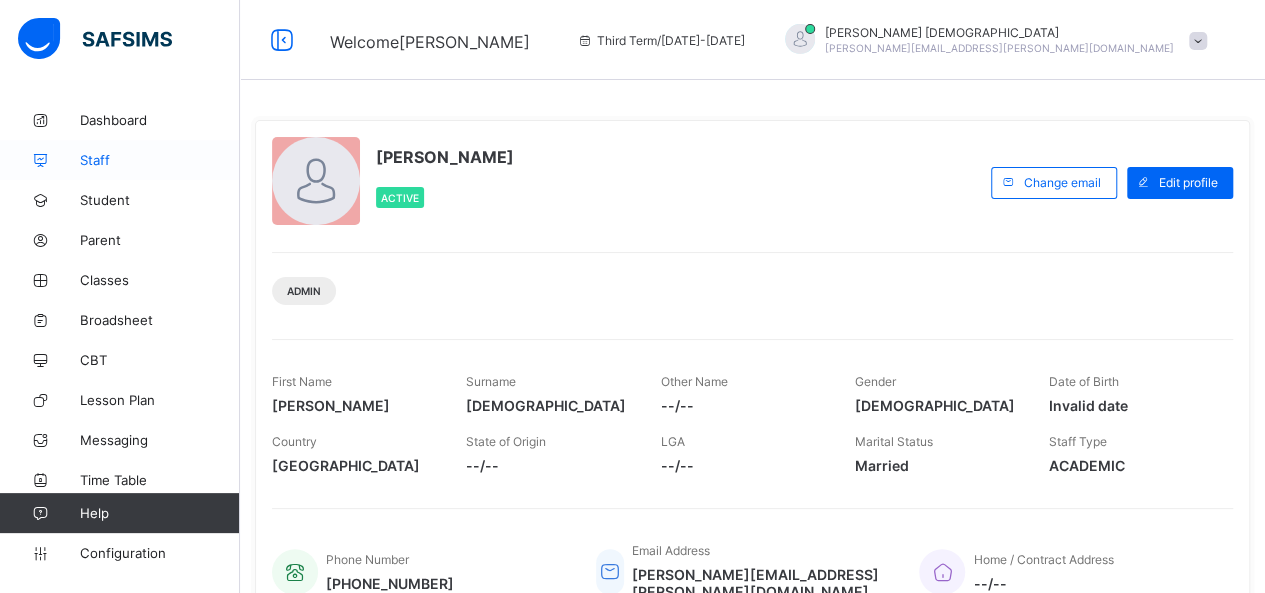 click on "Staff" at bounding box center (160, 160) 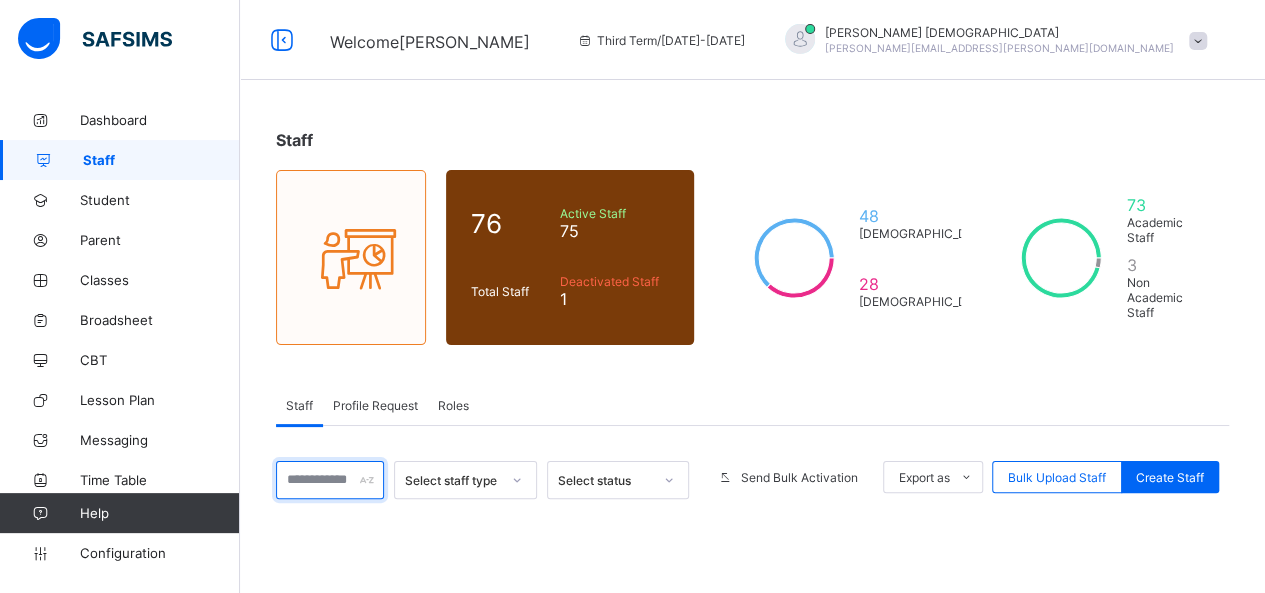 click at bounding box center [330, 480] 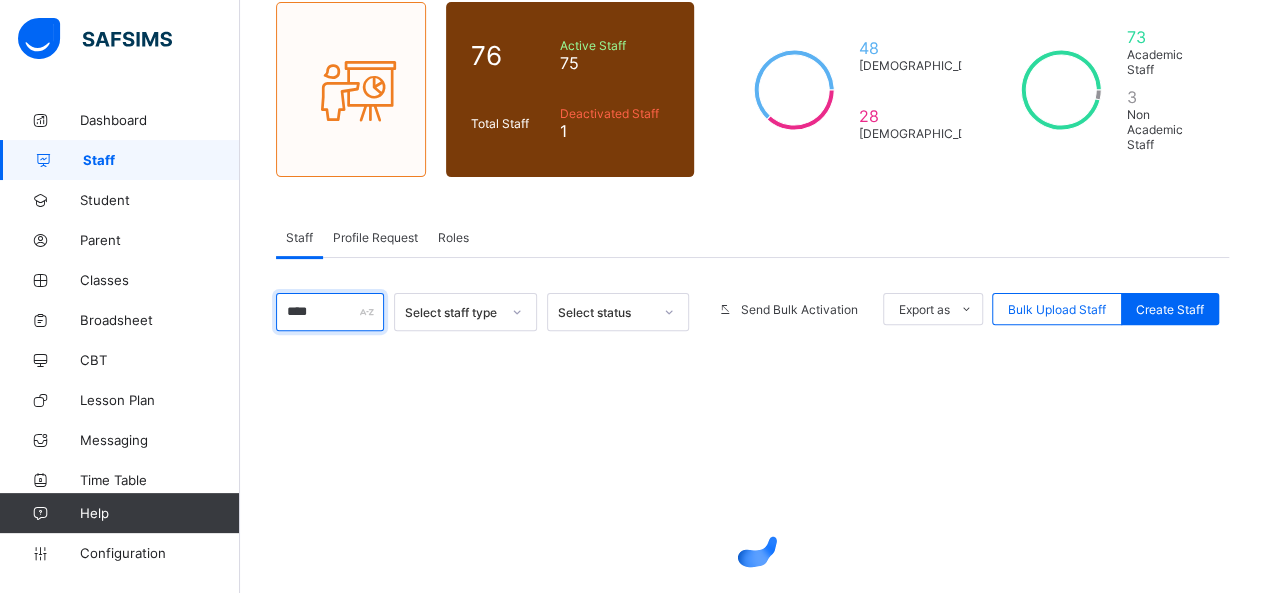 scroll, scrollTop: 190, scrollLeft: 0, axis: vertical 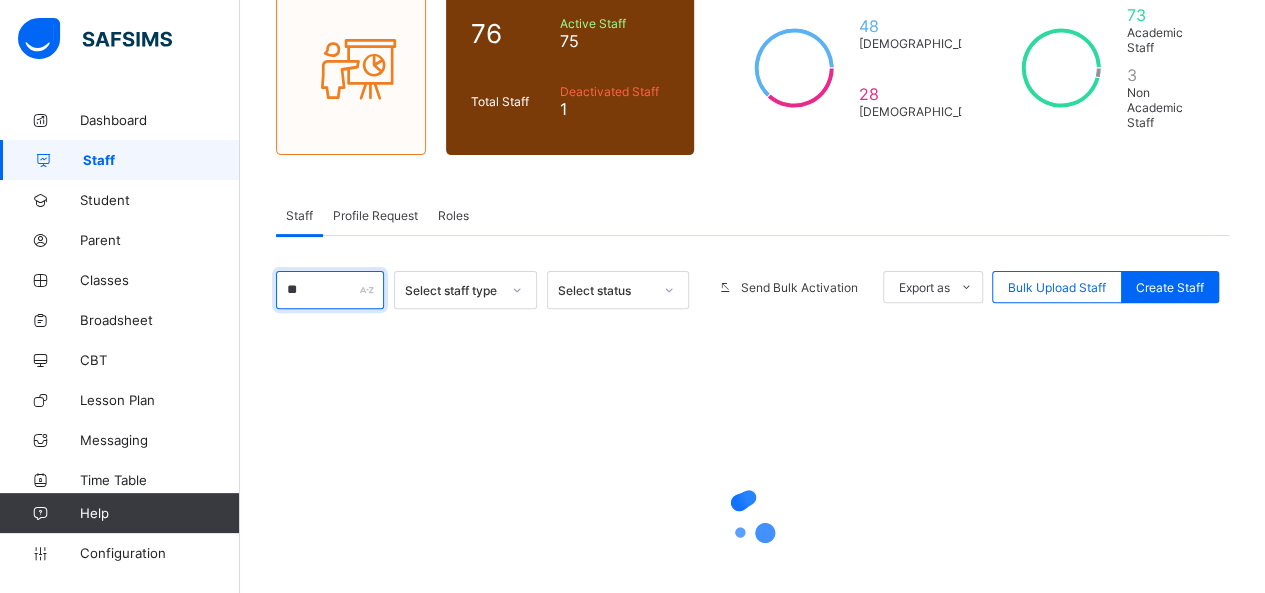 type on "*" 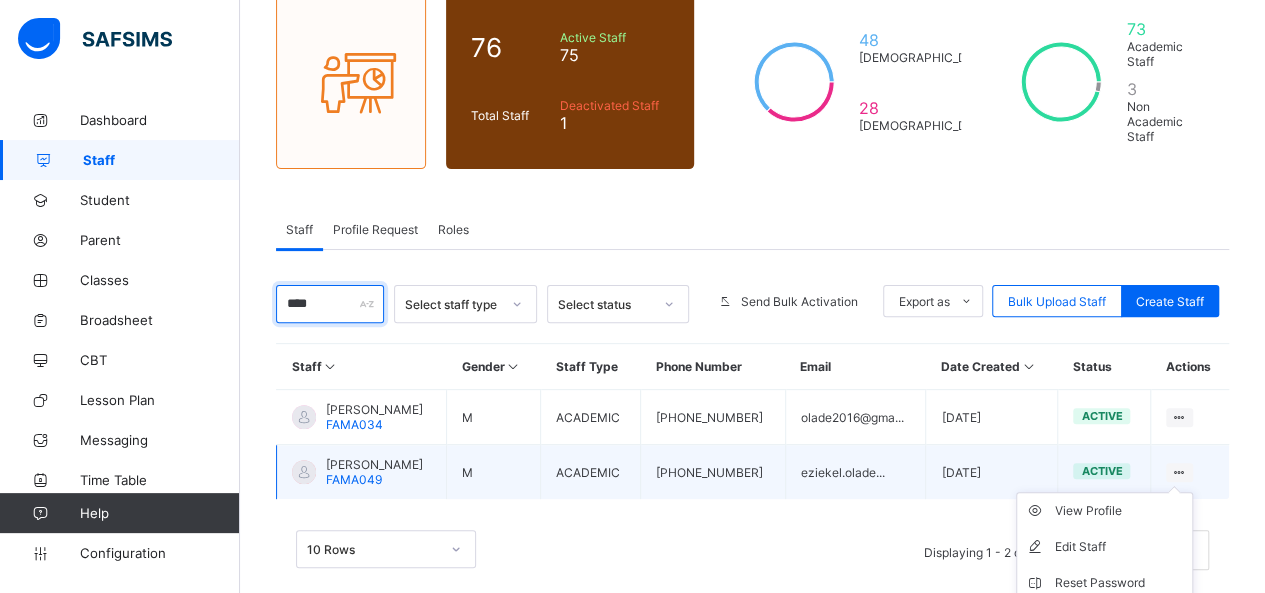 scroll, scrollTop: 190, scrollLeft: 0, axis: vertical 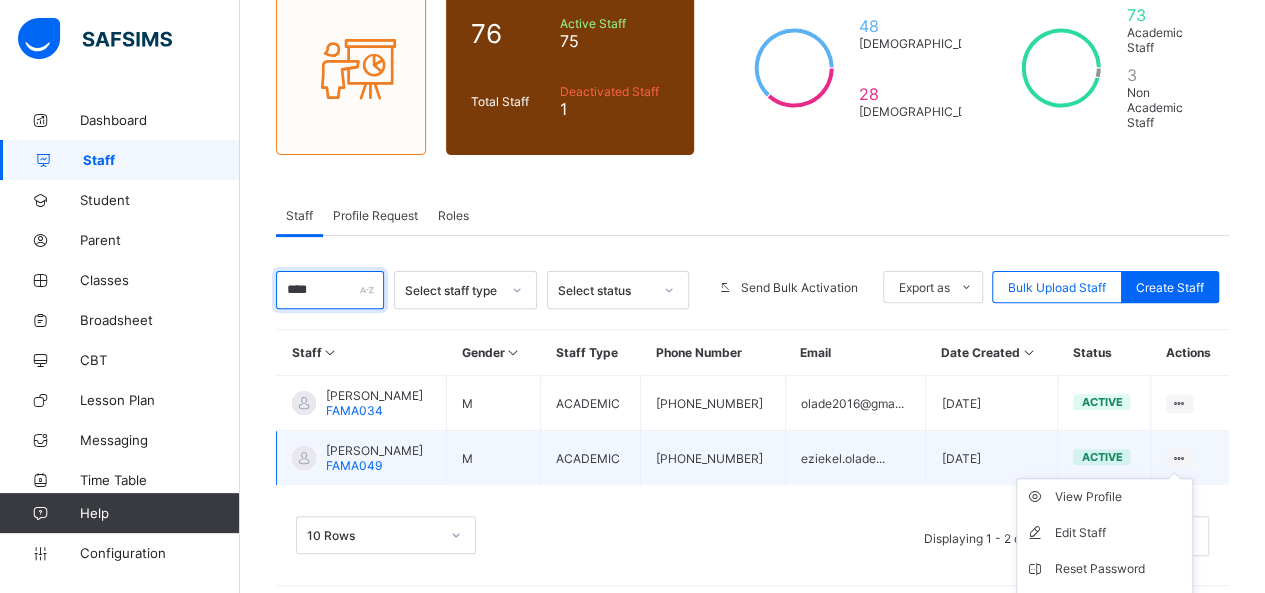 type on "****" 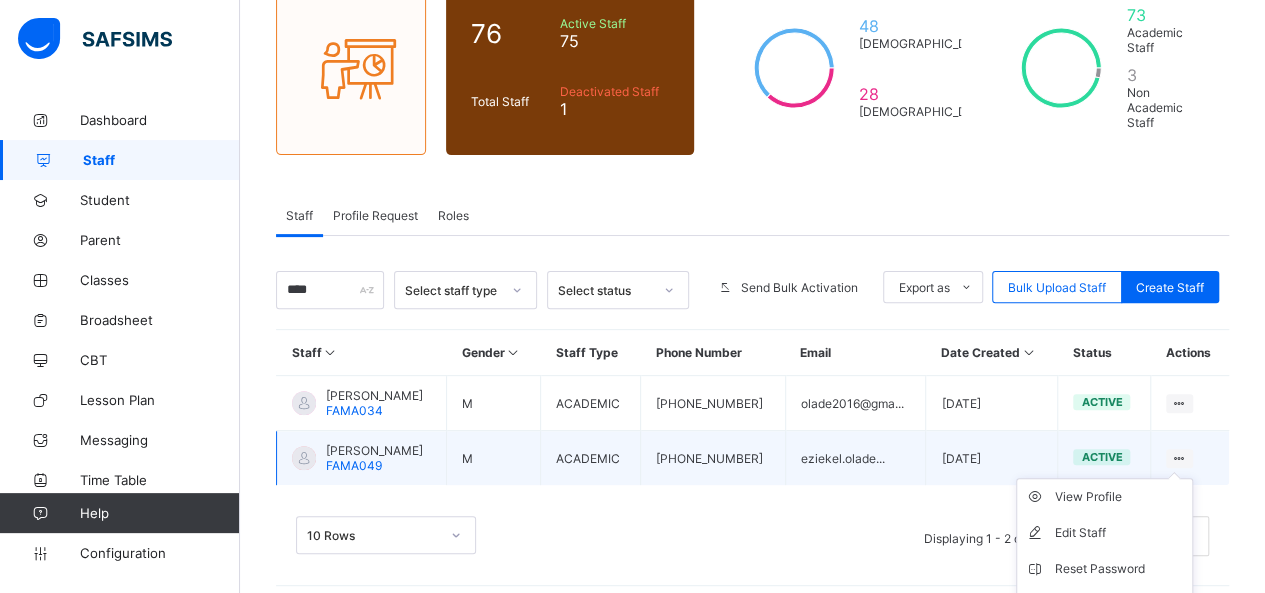 click on "View Profile Edit Staff Reset Password Resend Activation Link Change Email Delete Staff" at bounding box center [1104, 587] 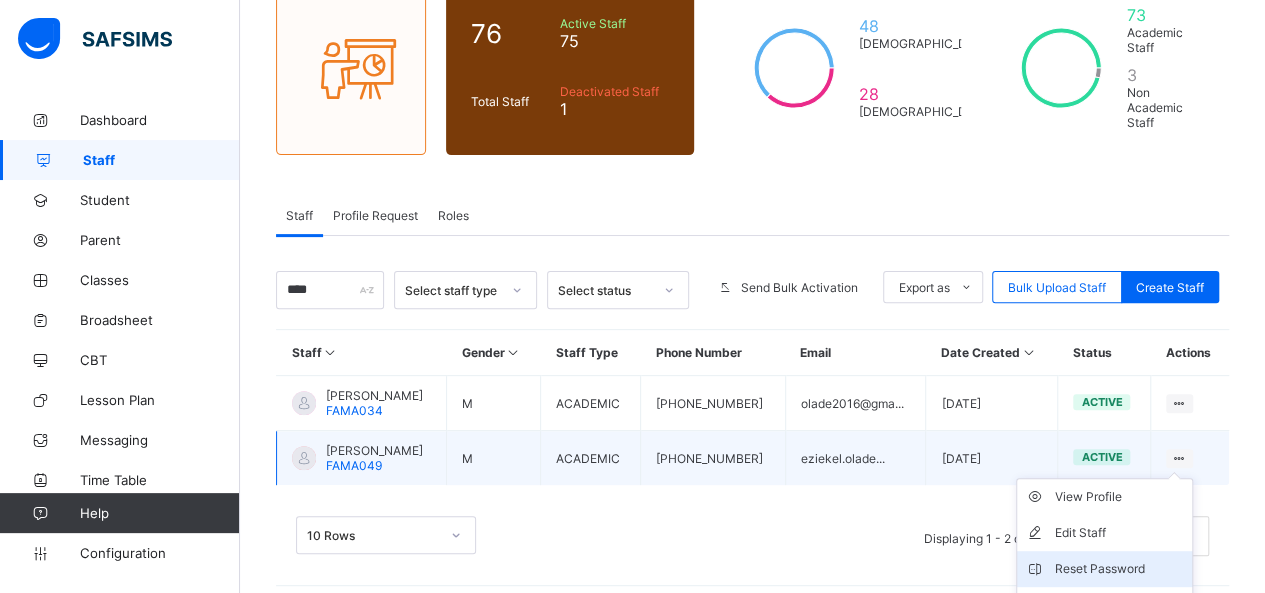 click on "Reset Password" at bounding box center [1119, 569] 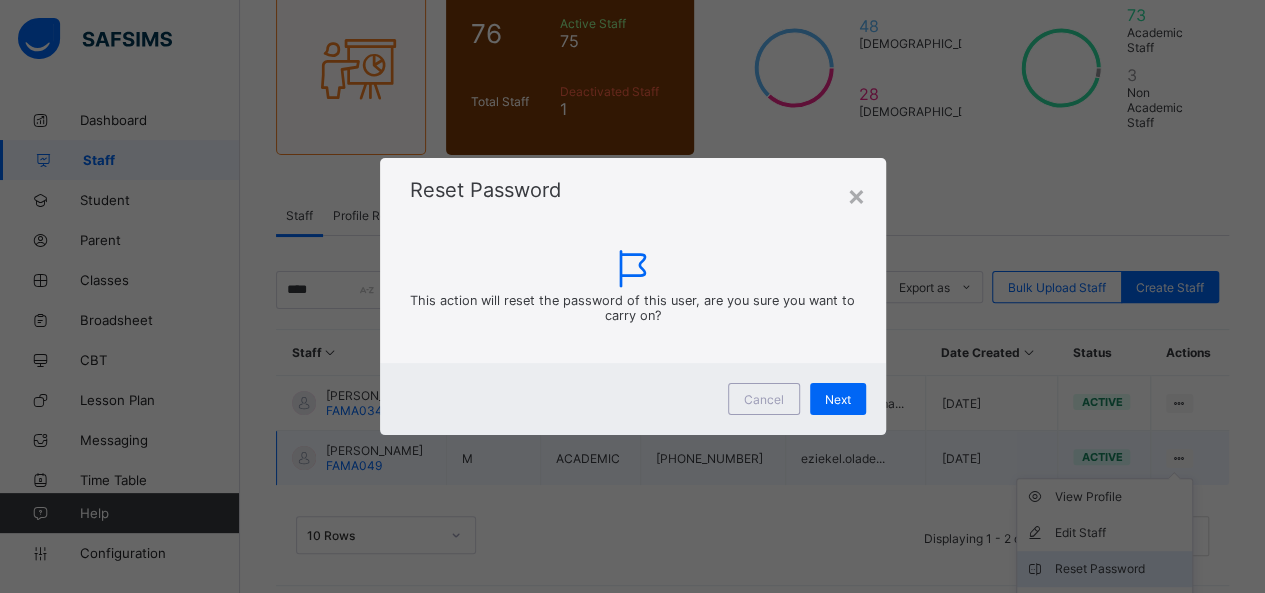 scroll, scrollTop: 176, scrollLeft: 0, axis: vertical 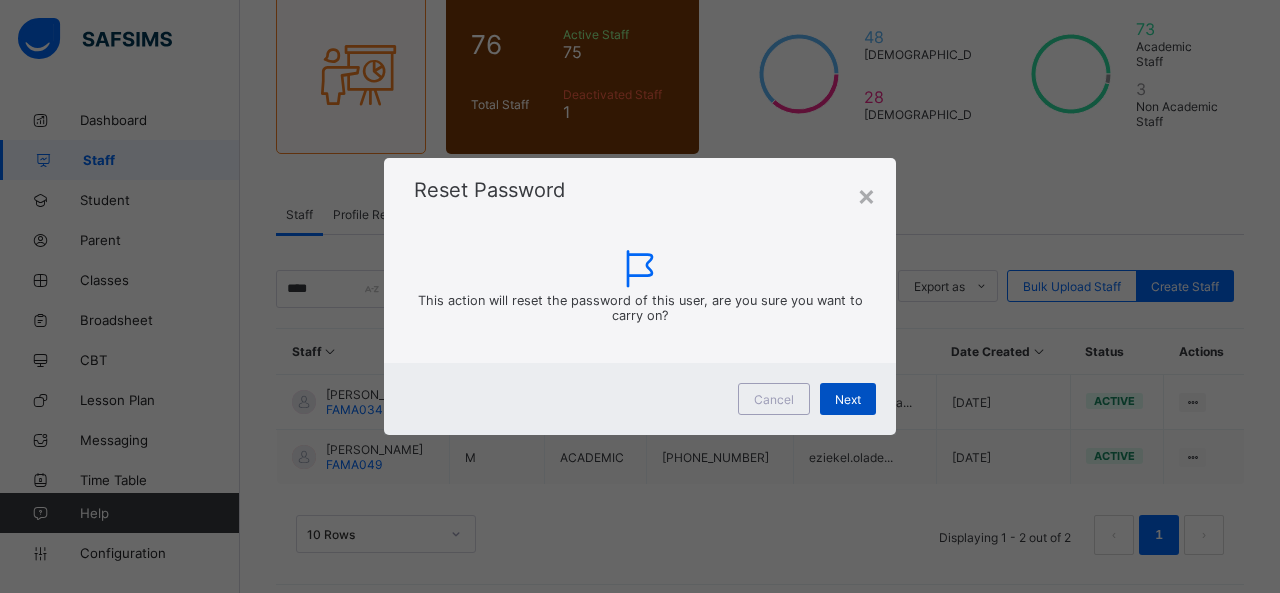 click on "Next" at bounding box center [848, 399] 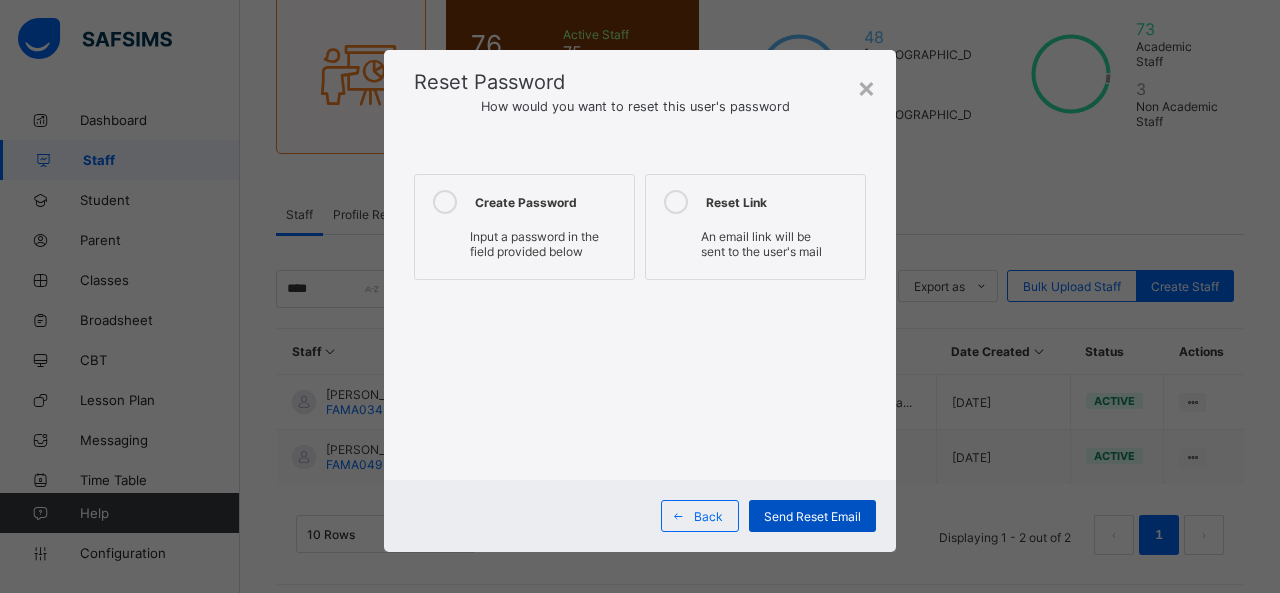 click on "Send Reset Email" at bounding box center [812, 516] 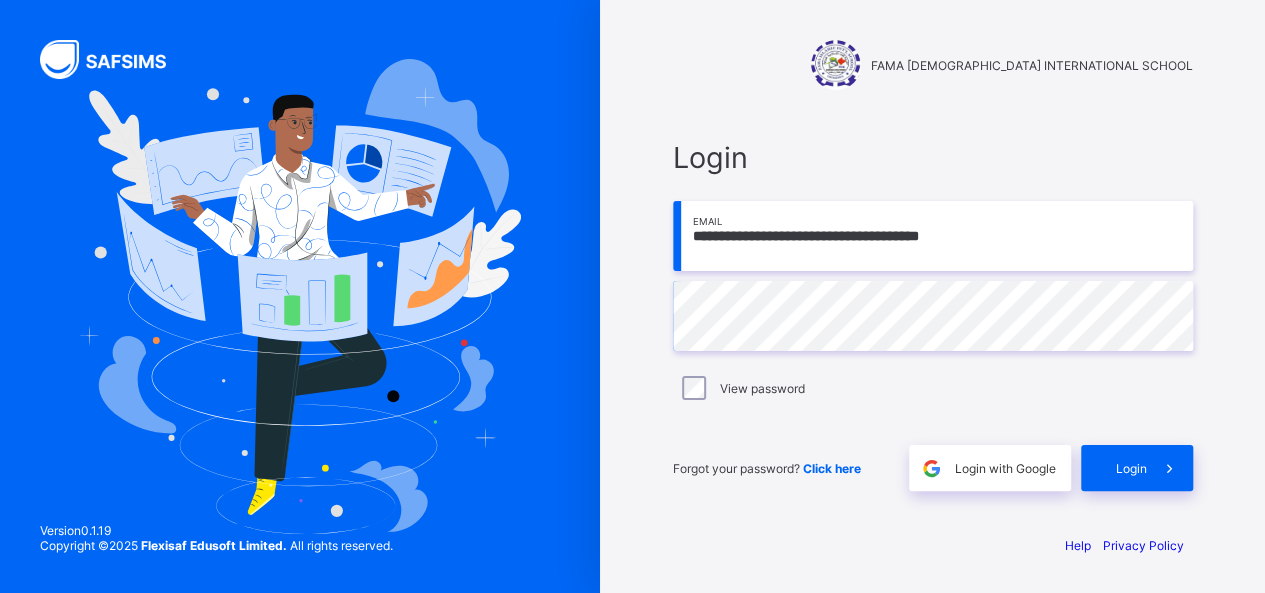 scroll, scrollTop: 0, scrollLeft: 0, axis: both 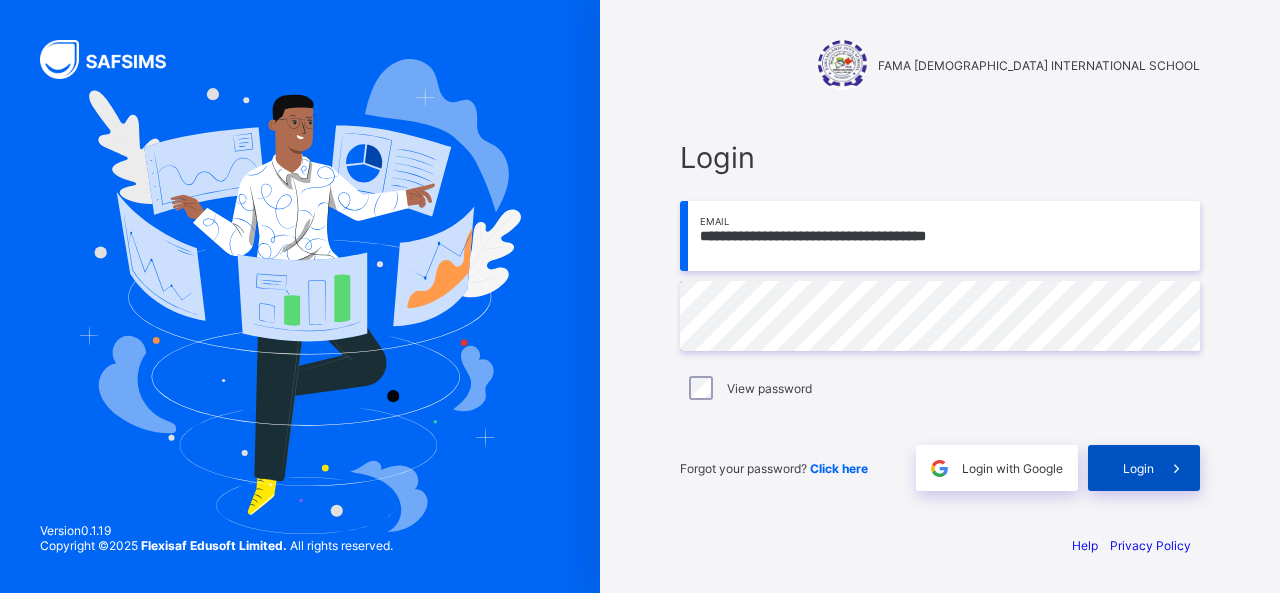 click on "Login" at bounding box center (1138, 468) 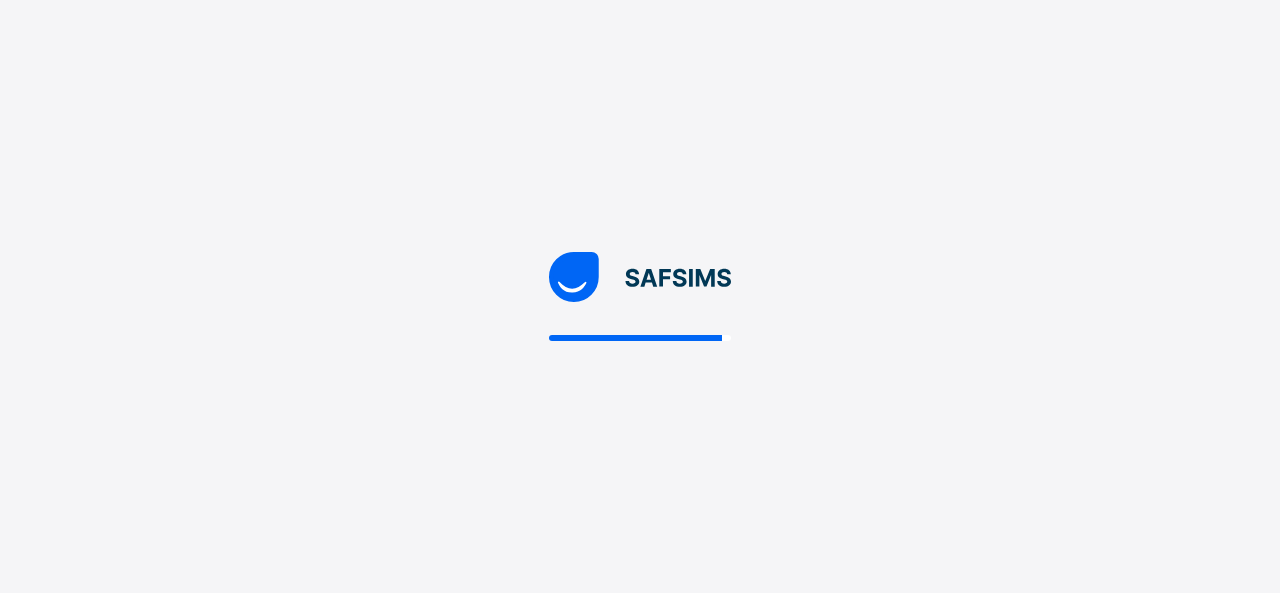drag, startPoint x: 1134, startPoint y: 466, endPoint x: 1100, endPoint y: 438, distance: 44.04543 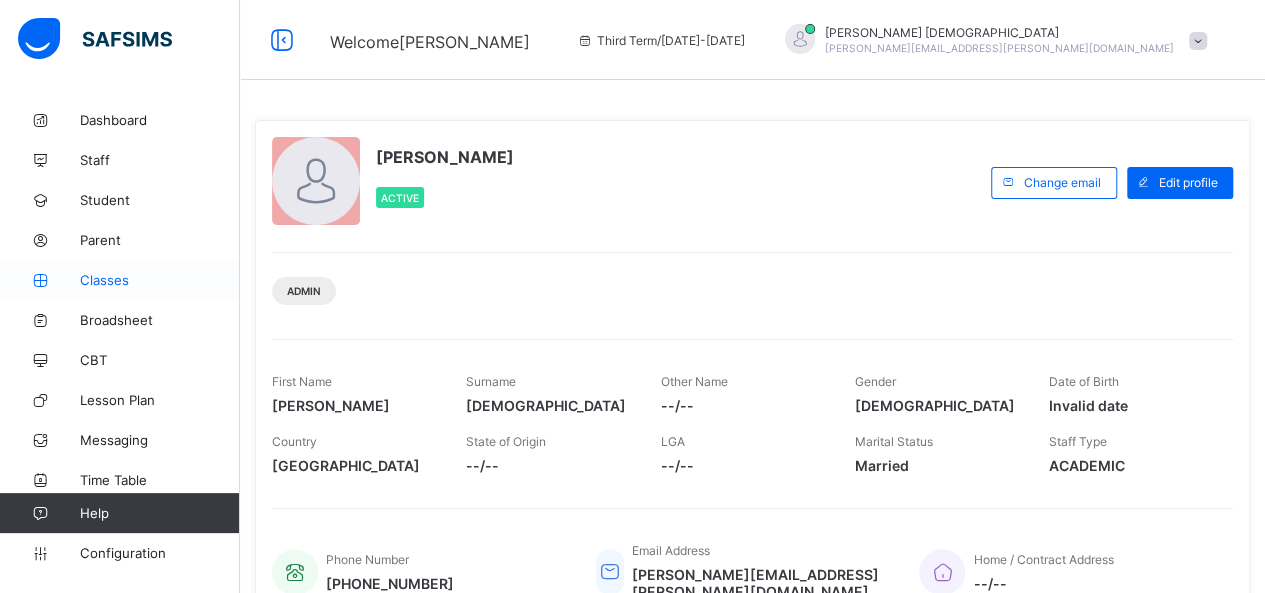 click on "Classes" at bounding box center [160, 280] 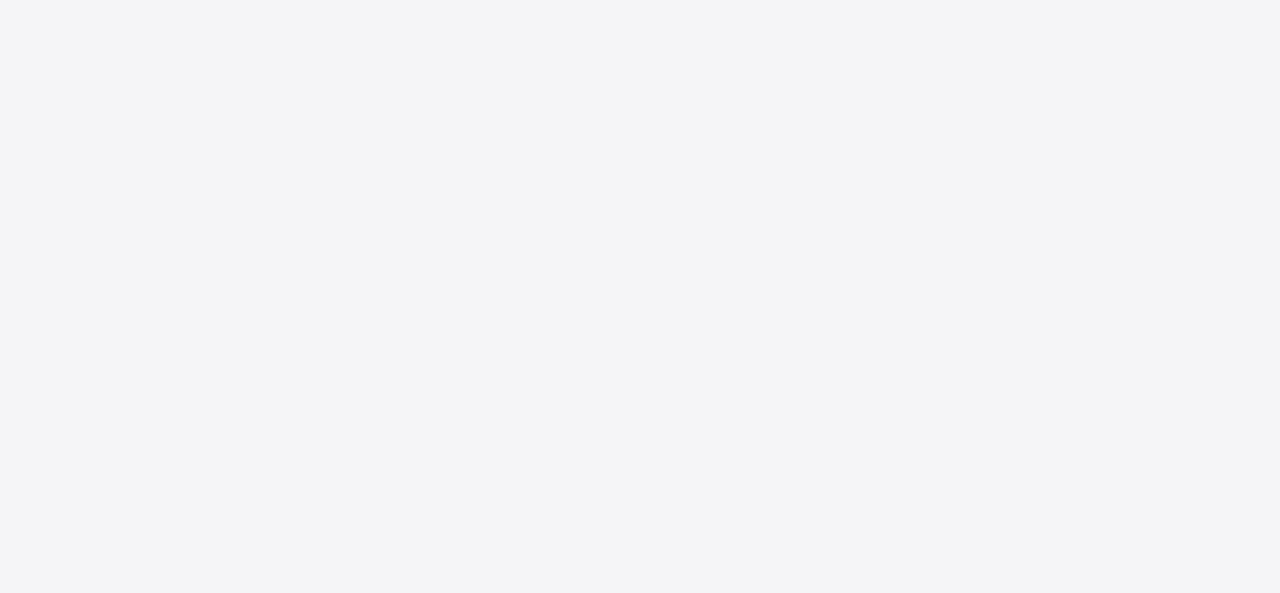 scroll, scrollTop: 0, scrollLeft: 0, axis: both 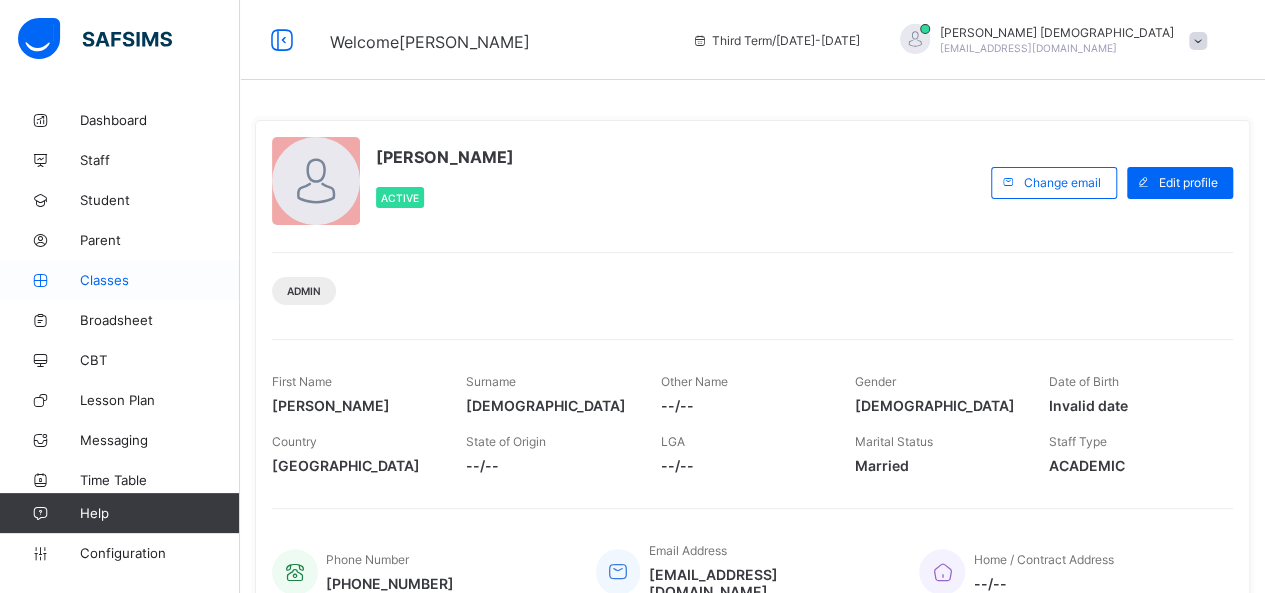click on "Classes" at bounding box center (160, 280) 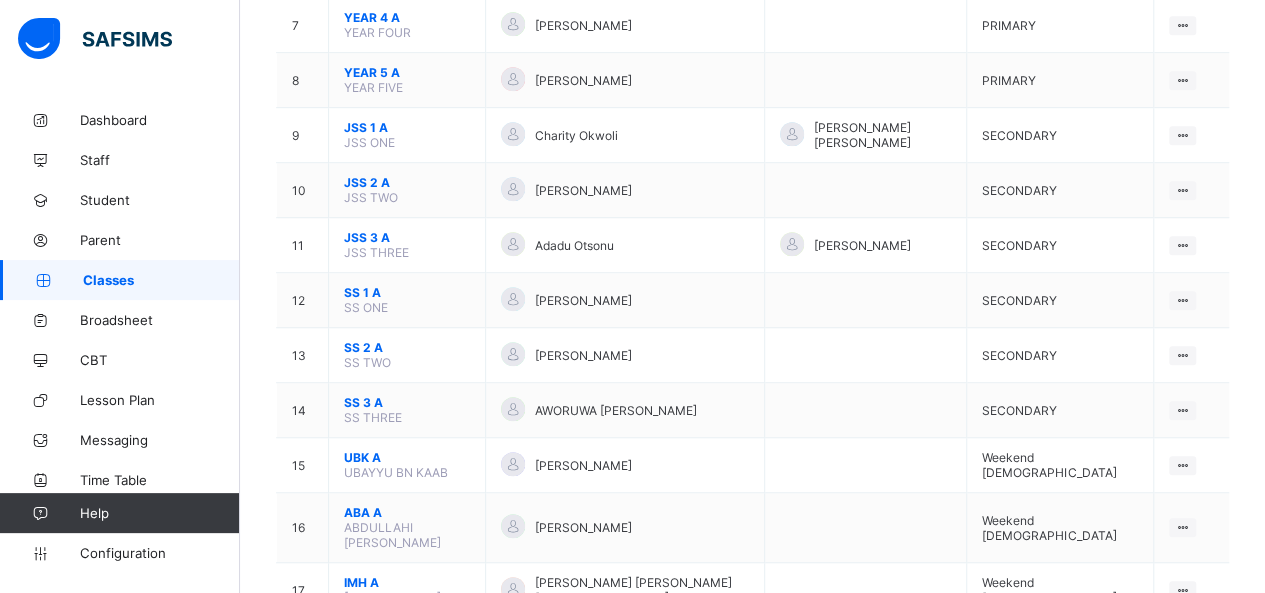 scroll, scrollTop: 570, scrollLeft: 0, axis: vertical 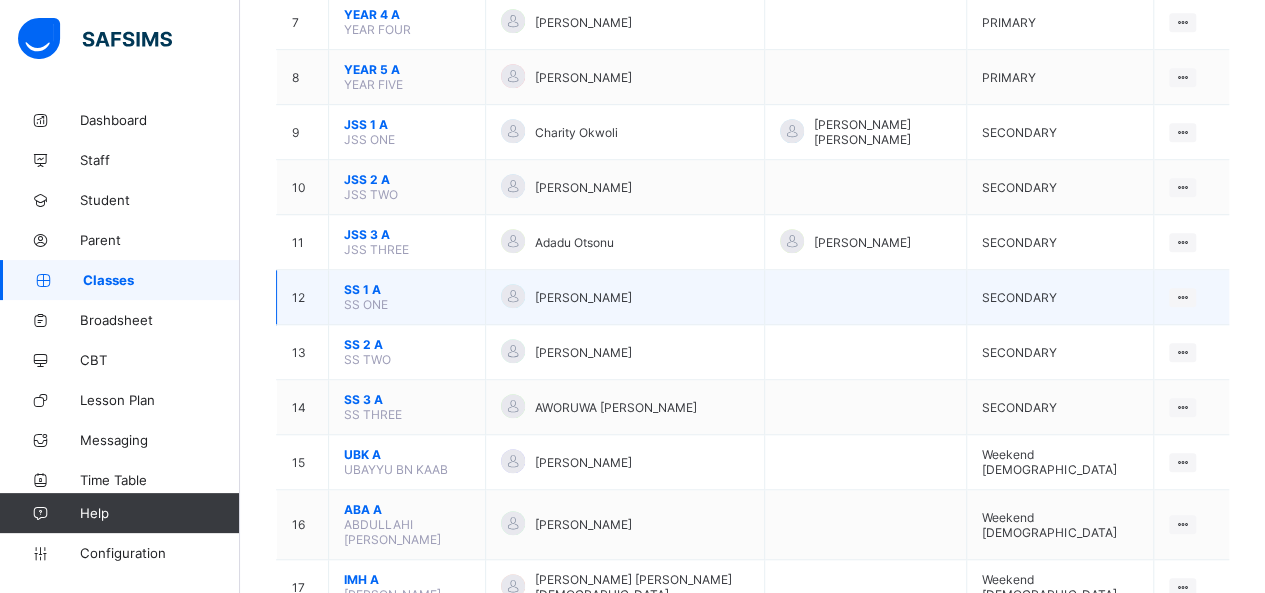 click on "SS 1   A" at bounding box center (407, 289) 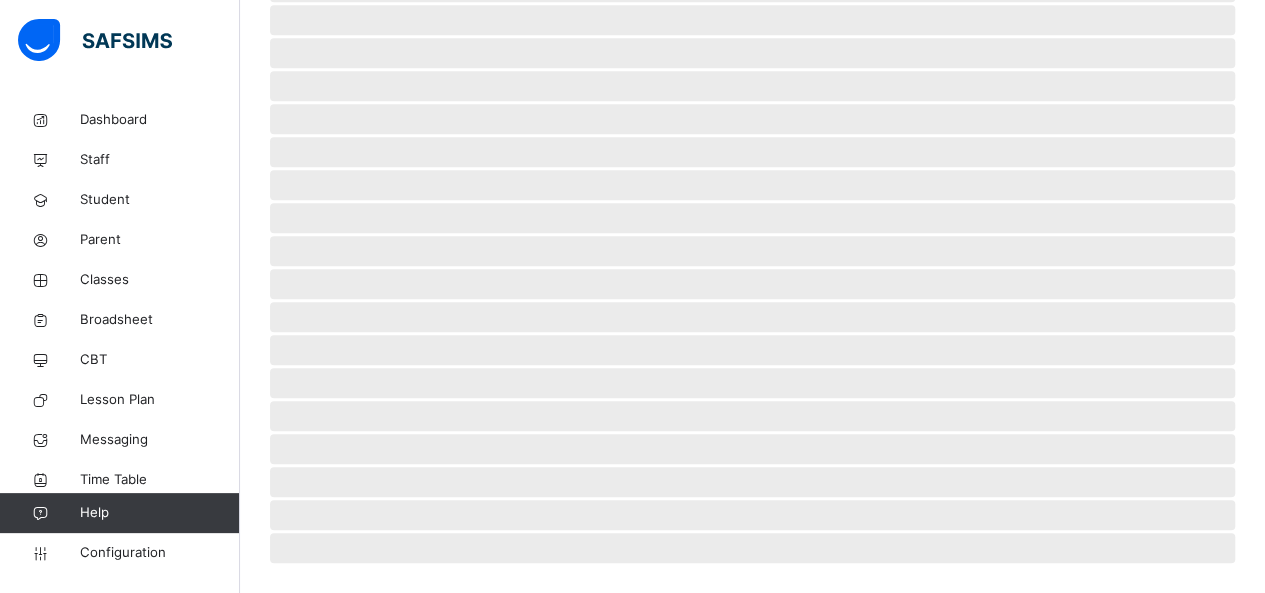 click on "‌" at bounding box center (752, 251) 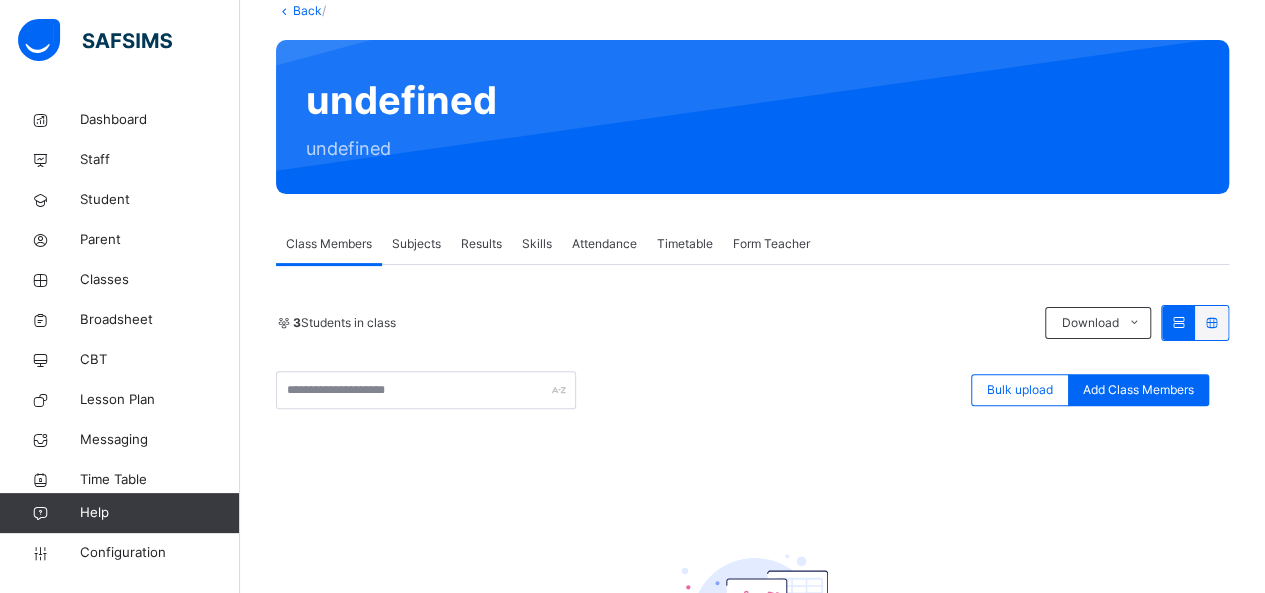 scroll, scrollTop: 126, scrollLeft: 0, axis: vertical 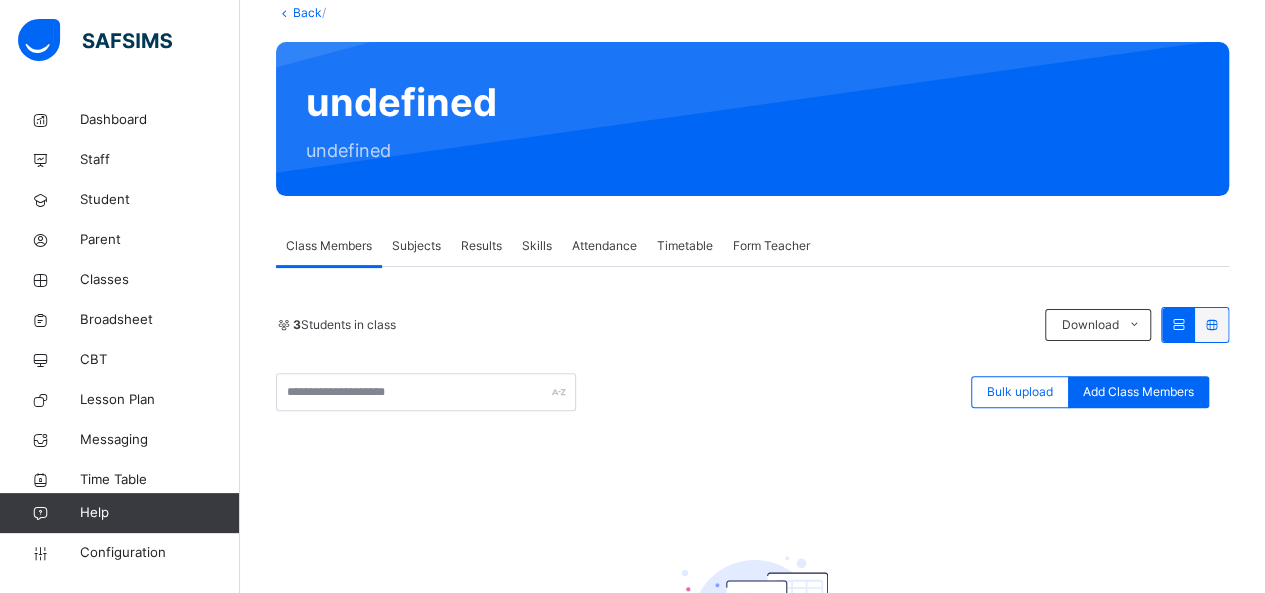 click on "Subjects" at bounding box center (416, 246) 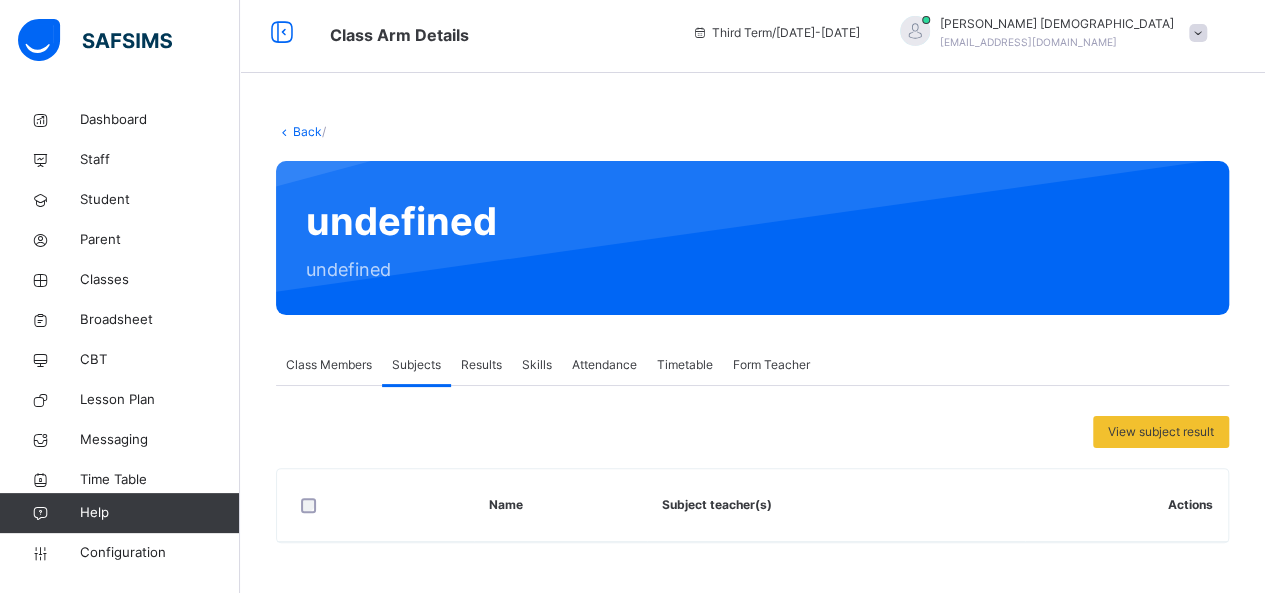scroll, scrollTop: 5, scrollLeft: 0, axis: vertical 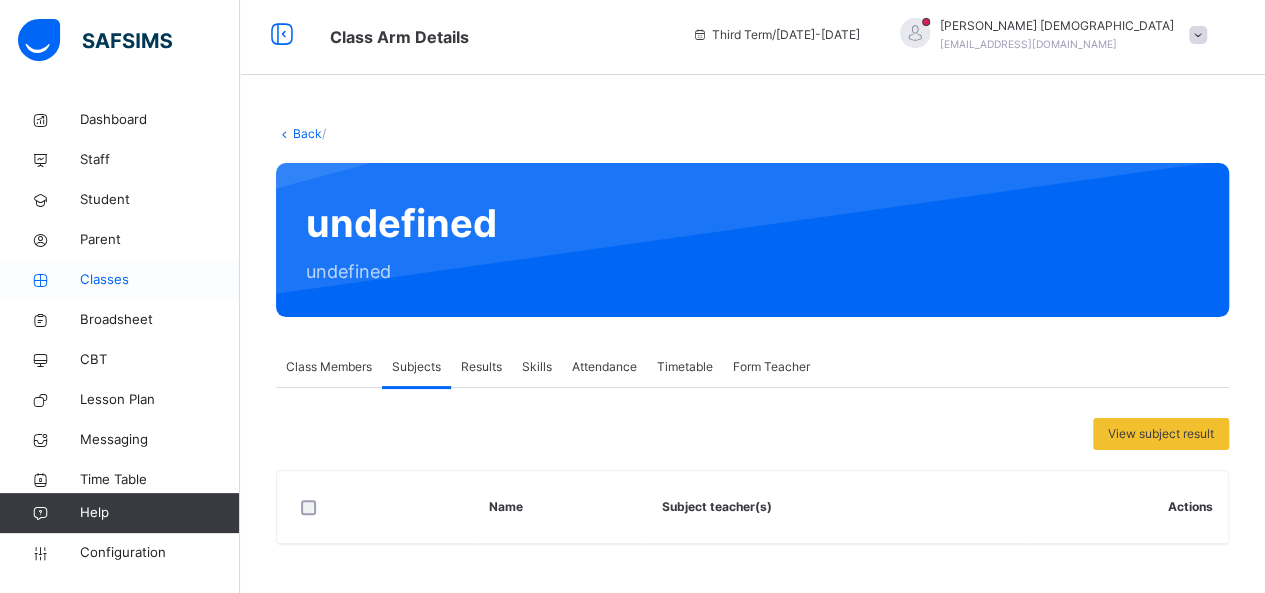 click on "Classes" at bounding box center (160, 280) 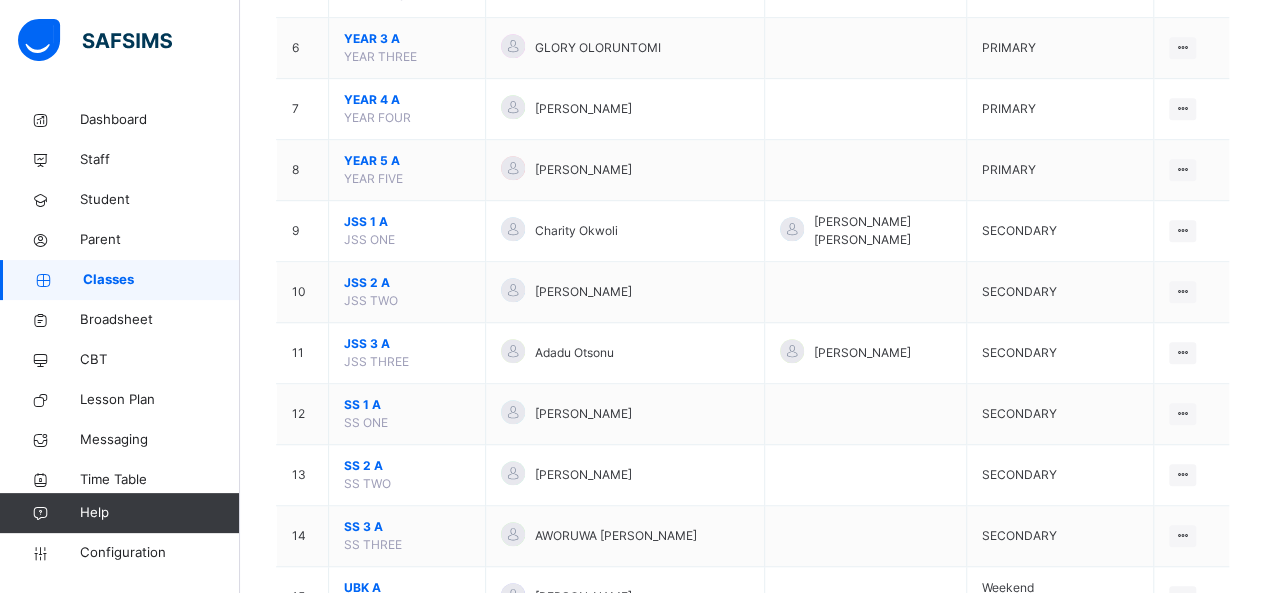 scroll, scrollTop: 536, scrollLeft: 0, axis: vertical 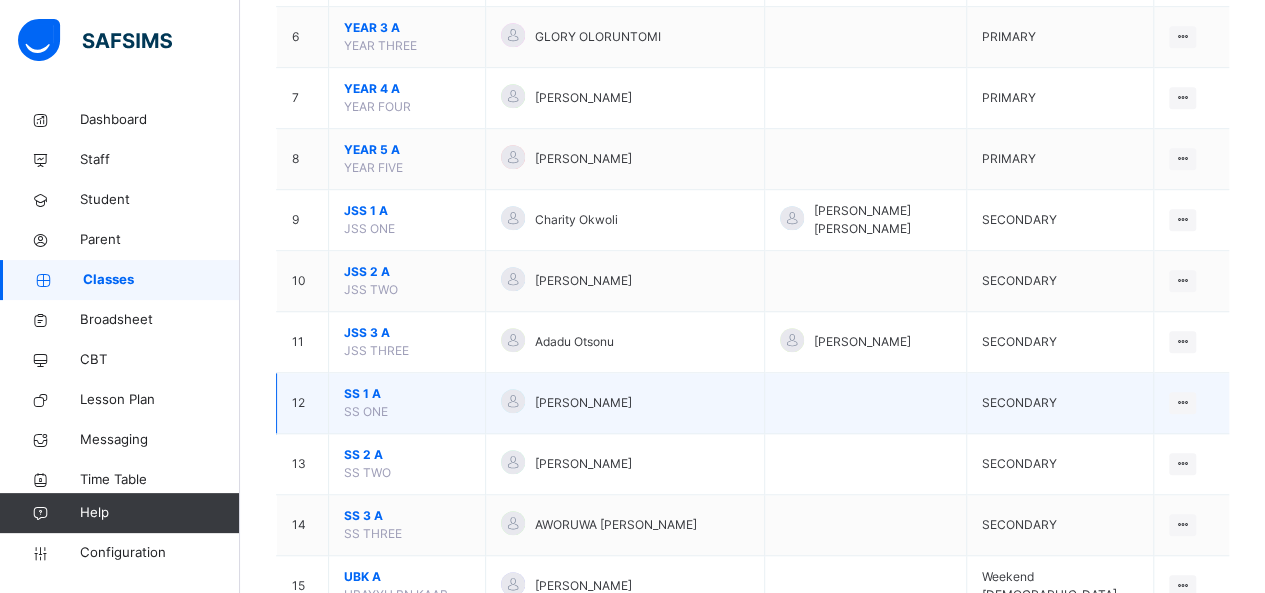 click on "SS 1   A" at bounding box center (407, 394) 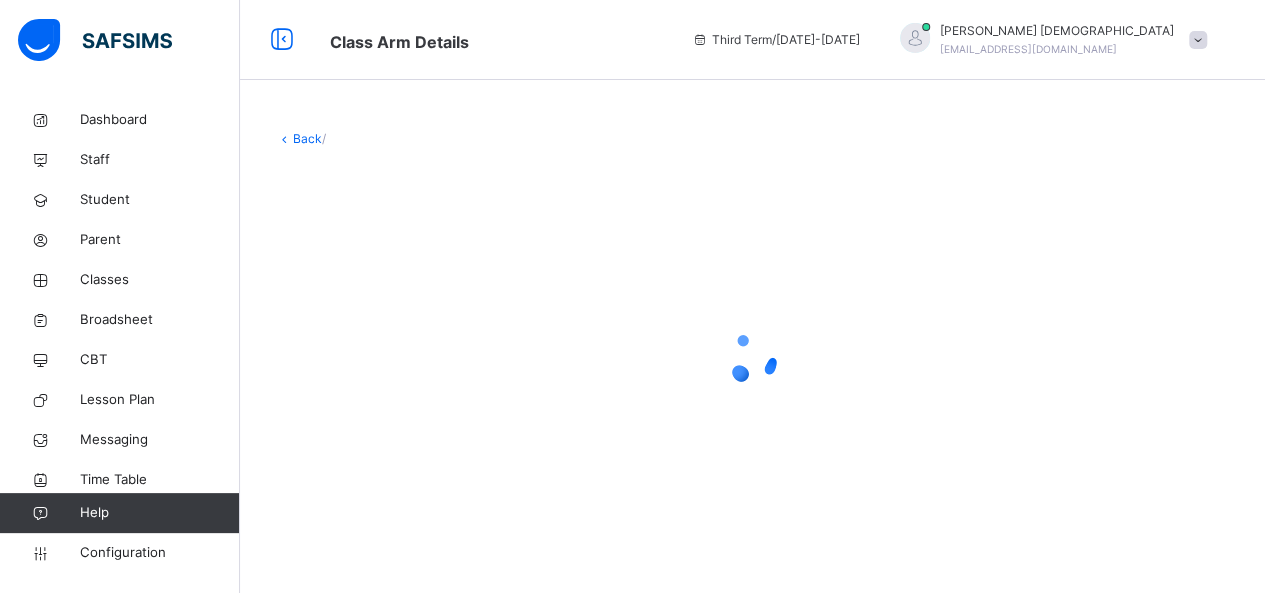 scroll, scrollTop: 0, scrollLeft: 0, axis: both 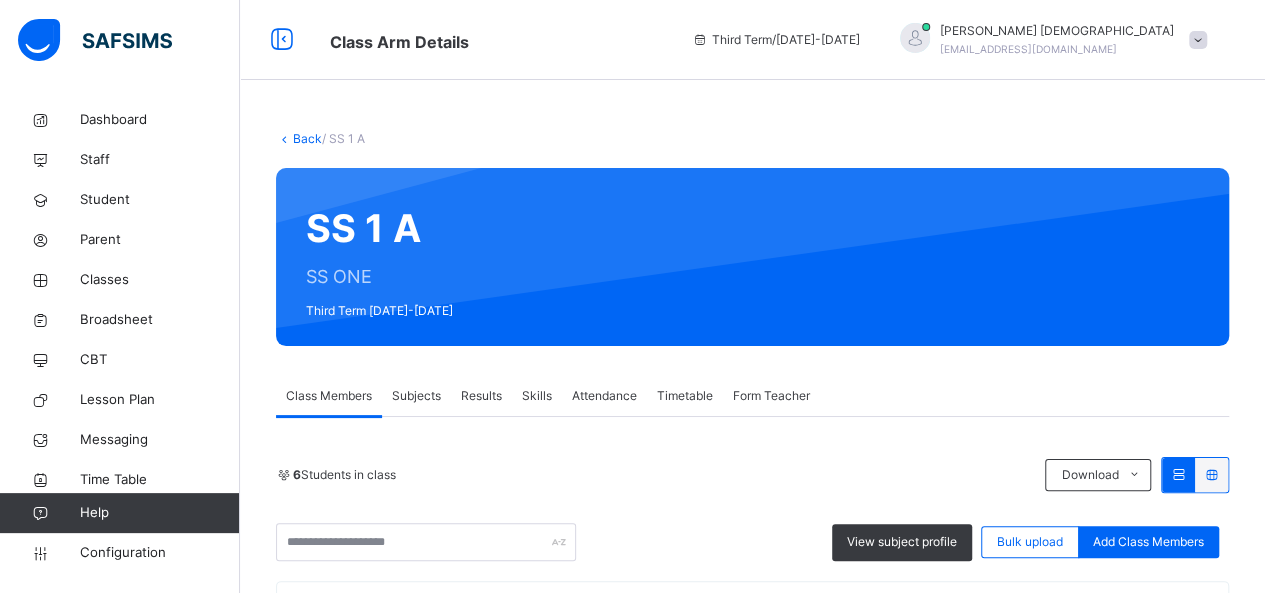 click on "Subjects" at bounding box center [416, 396] 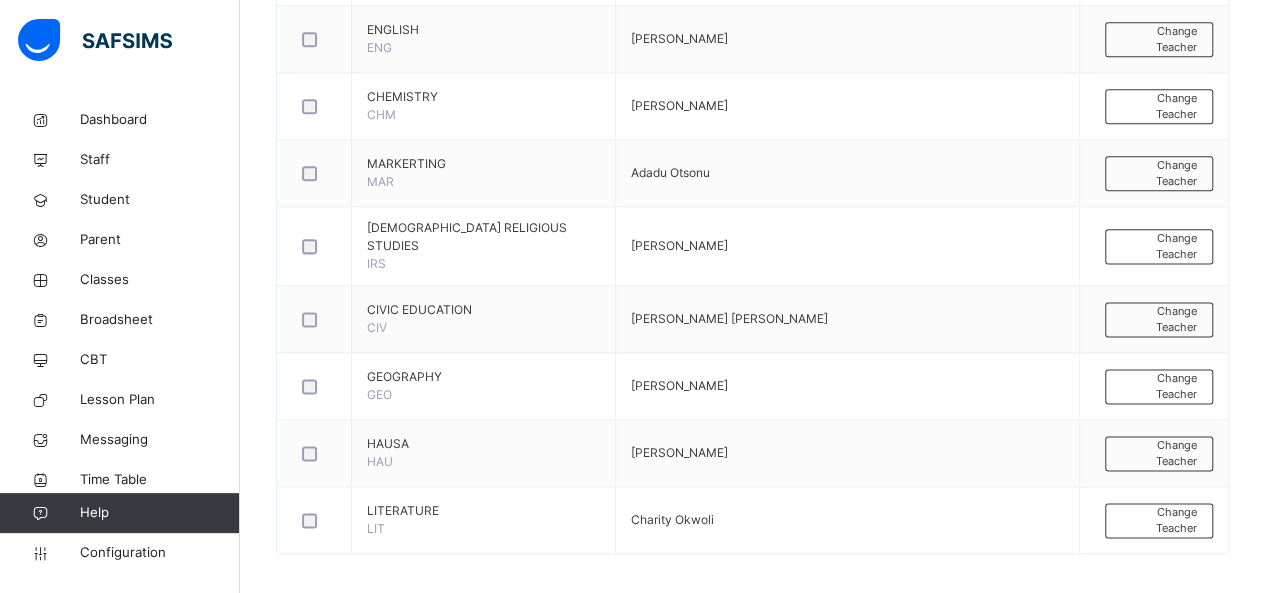 scroll, scrollTop: 1174, scrollLeft: 0, axis: vertical 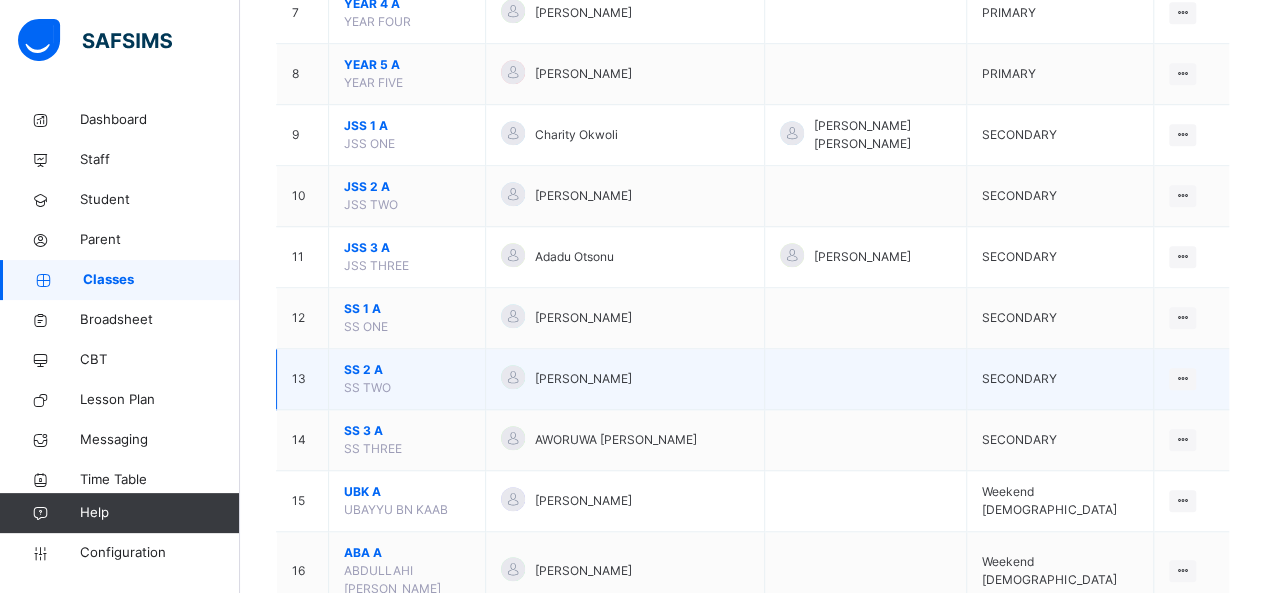 click on "SS 2   A" at bounding box center [407, 370] 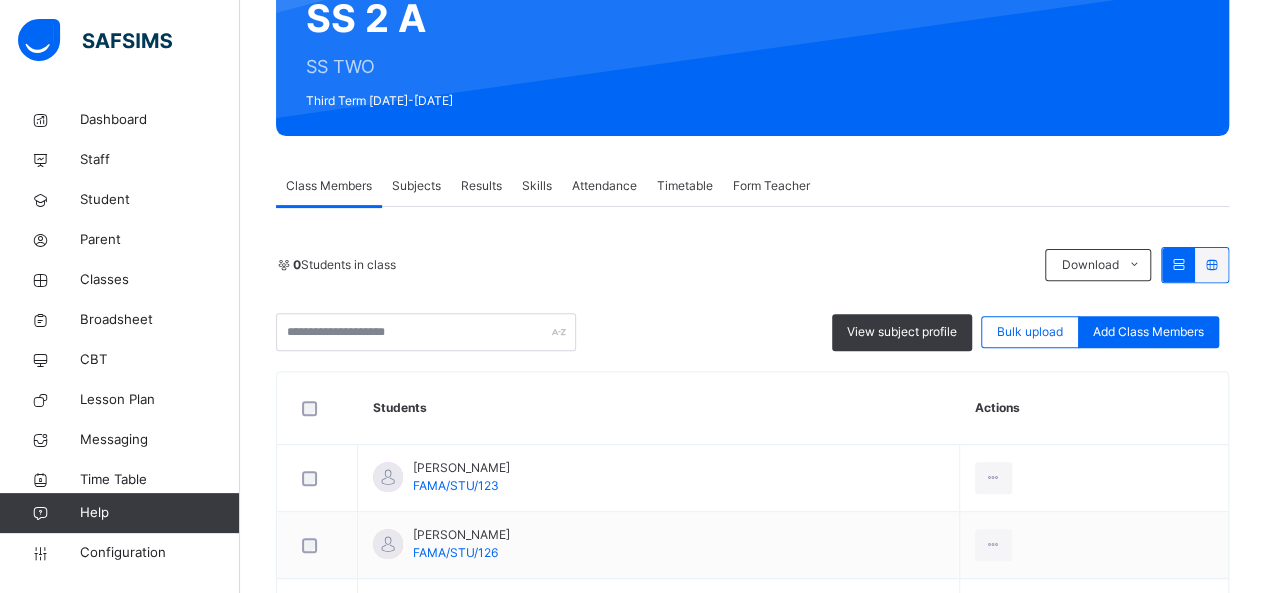 scroll, scrollTop: 0, scrollLeft: 0, axis: both 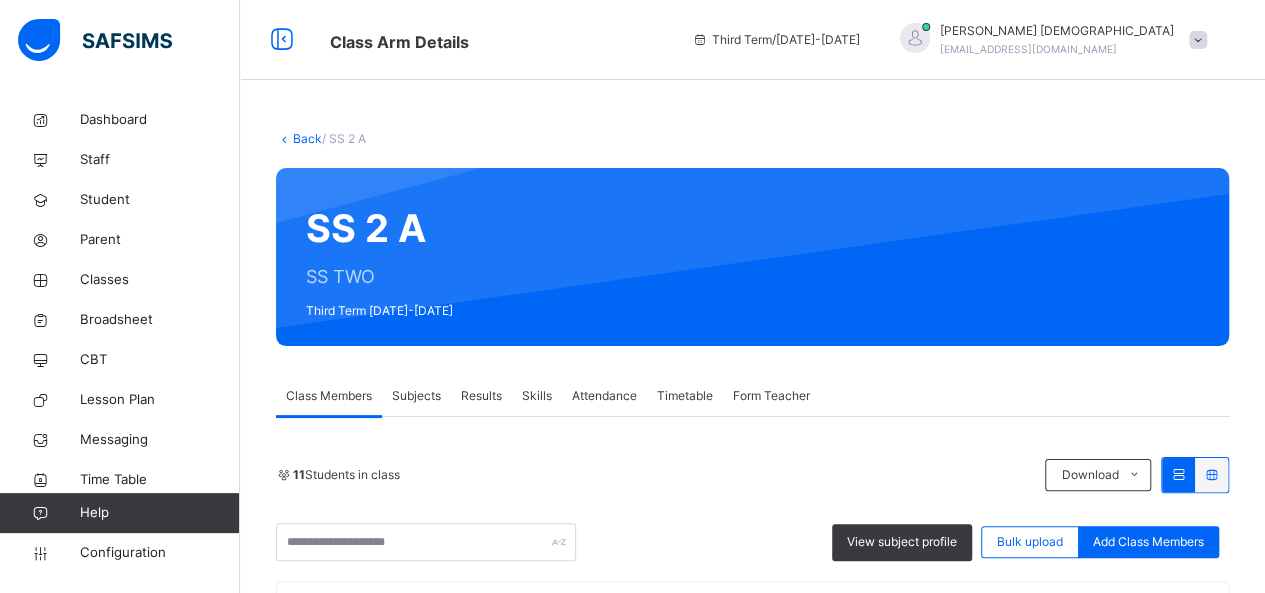 click on "Subjects" at bounding box center [416, 396] 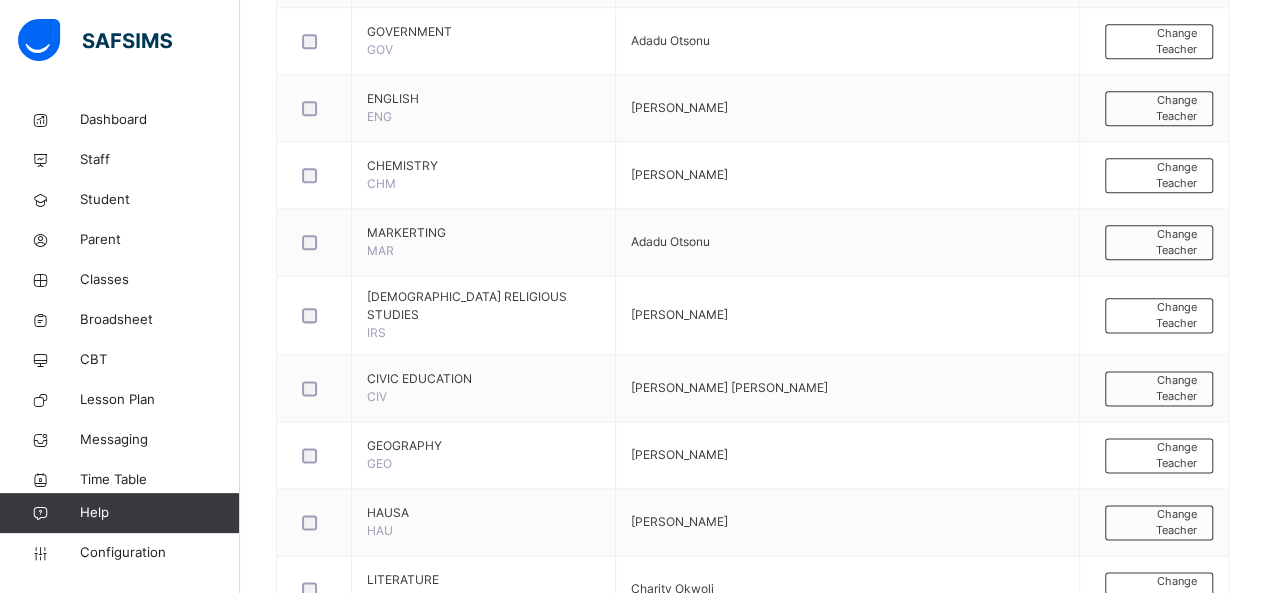 scroll, scrollTop: 1174, scrollLeft: 0, axis: vertical 